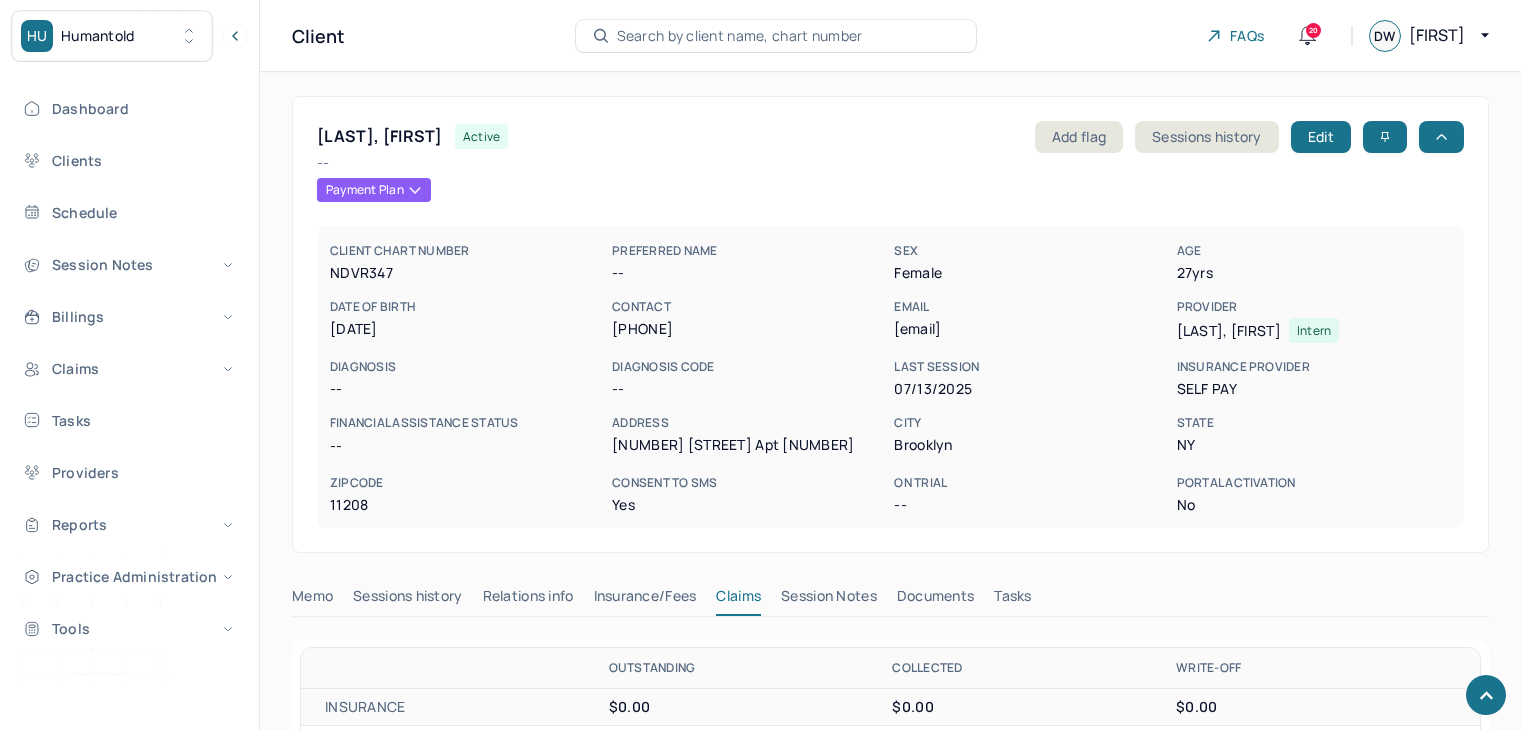 scroll, scrollTop: 700, scrollLeft: 0, axis: vertical 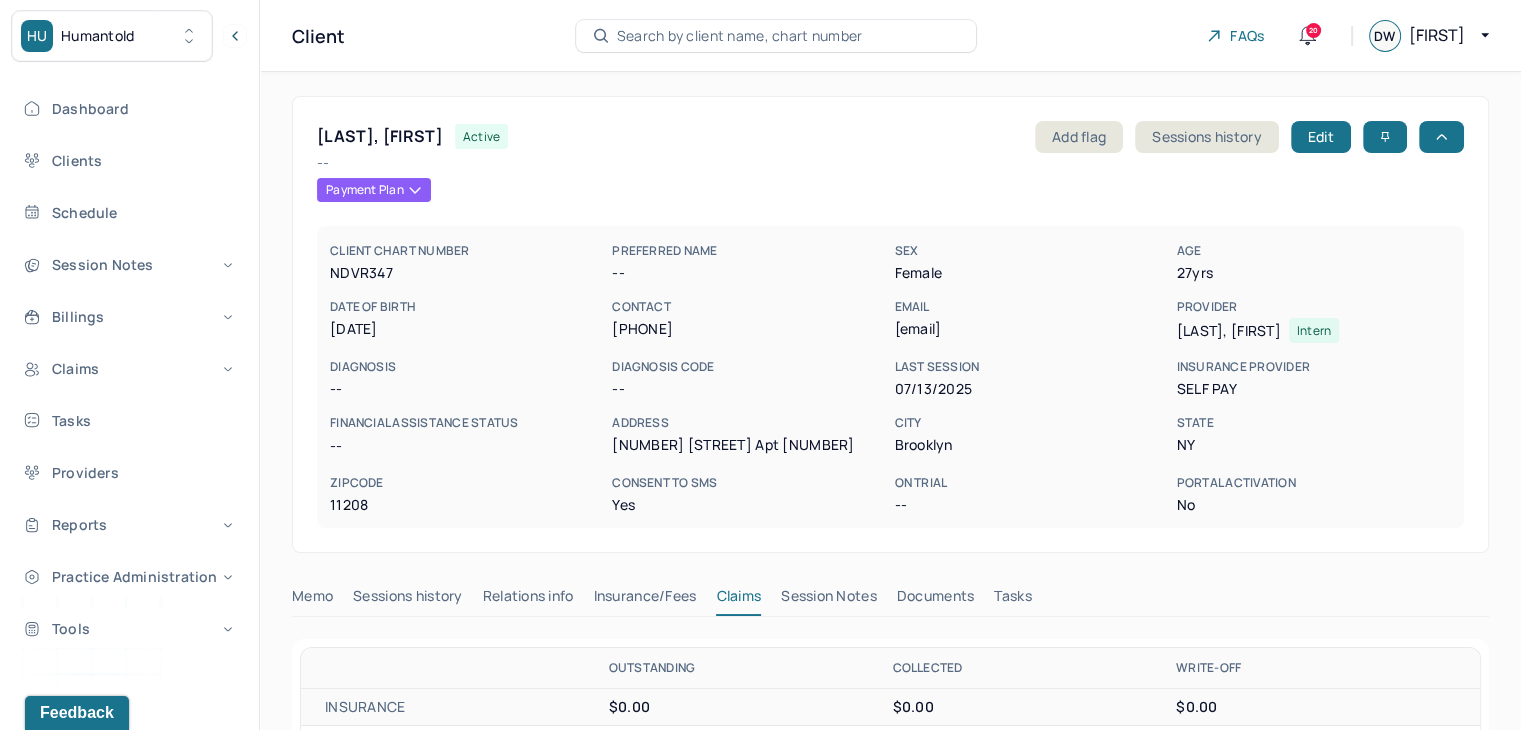 click on "Search by client name, chart number" at bounding box center (740, 36) 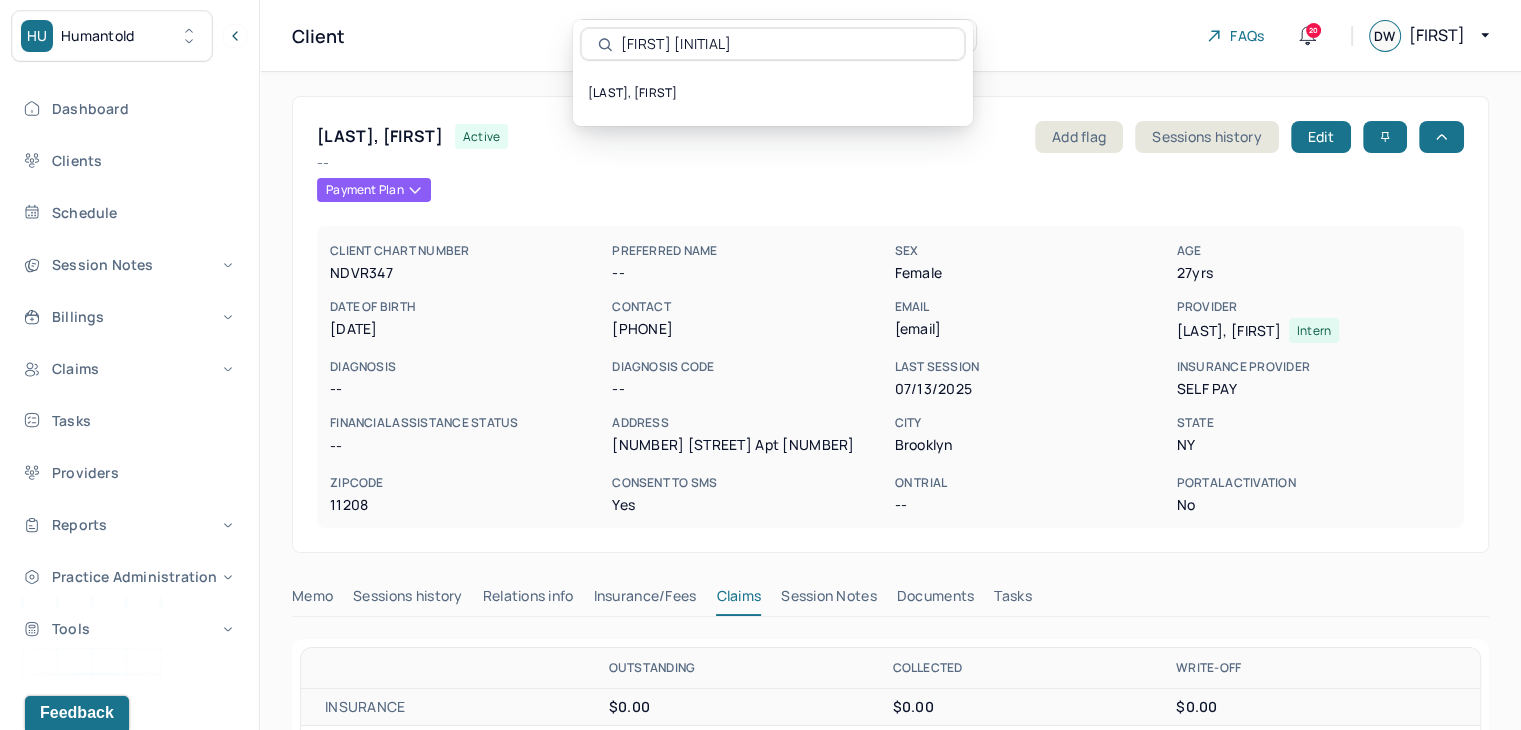 type on "[FIRST] [INITIAL]" 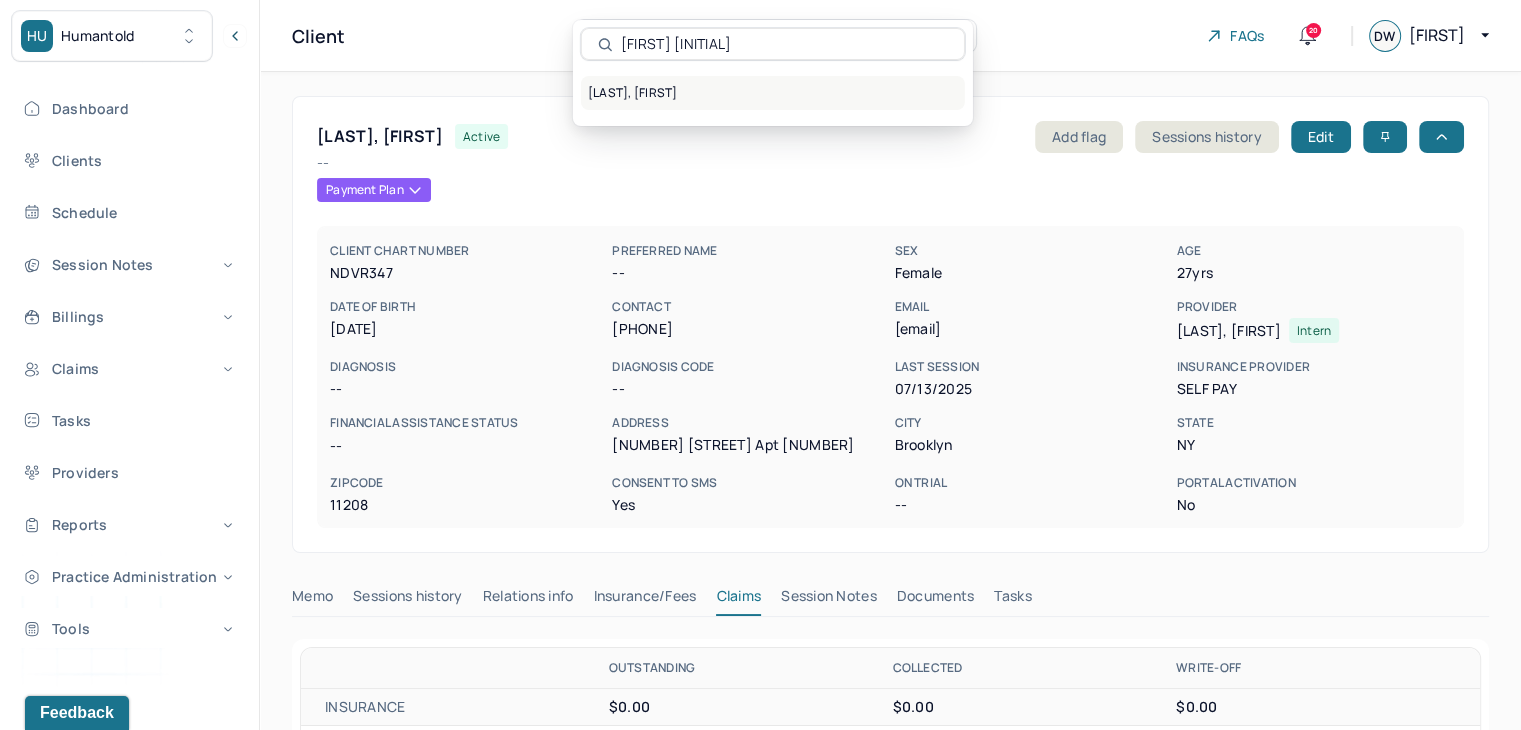 click on "[LAST], [FIRST]" at bounding box center (773, 93) 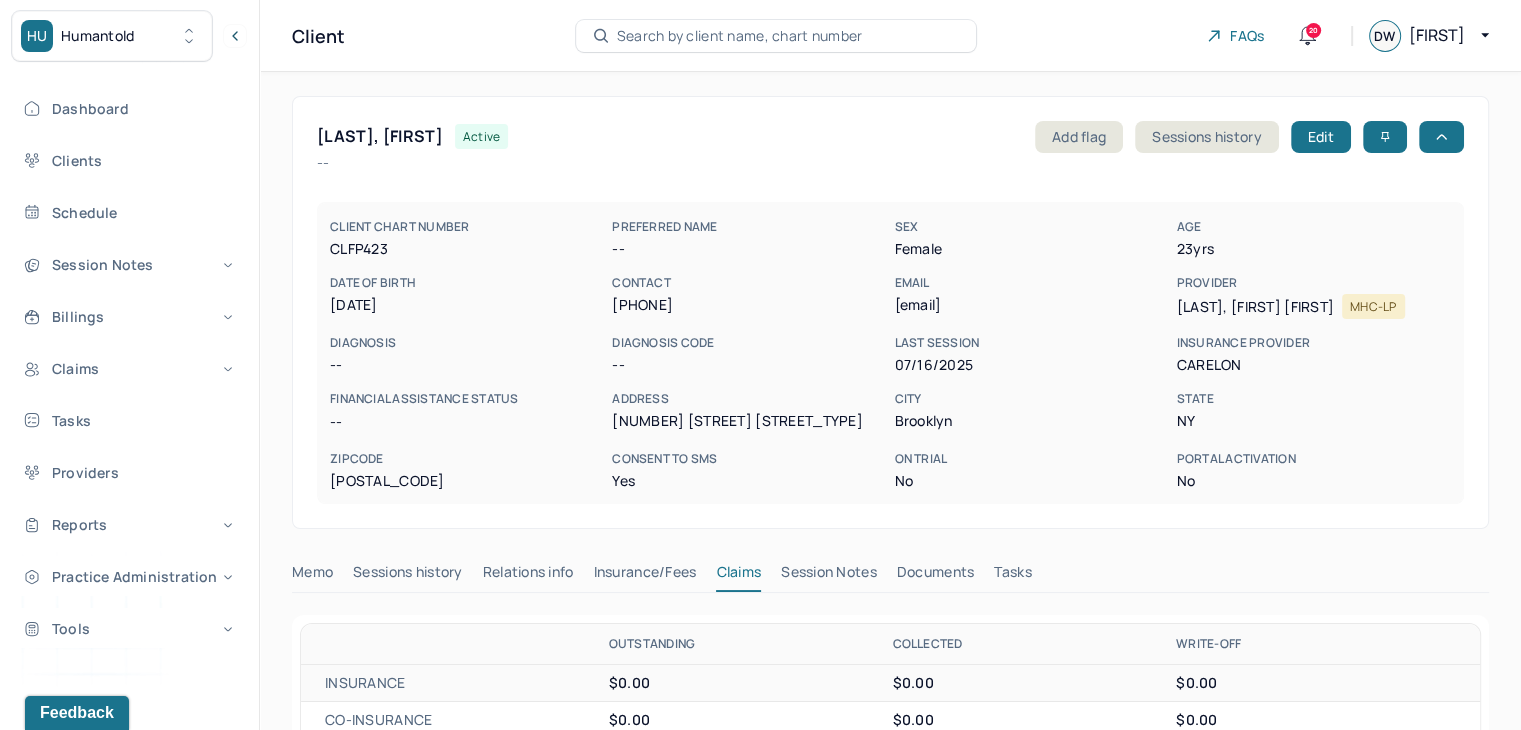 click on "Insurance/Fees" at bounding box center (645, 576) 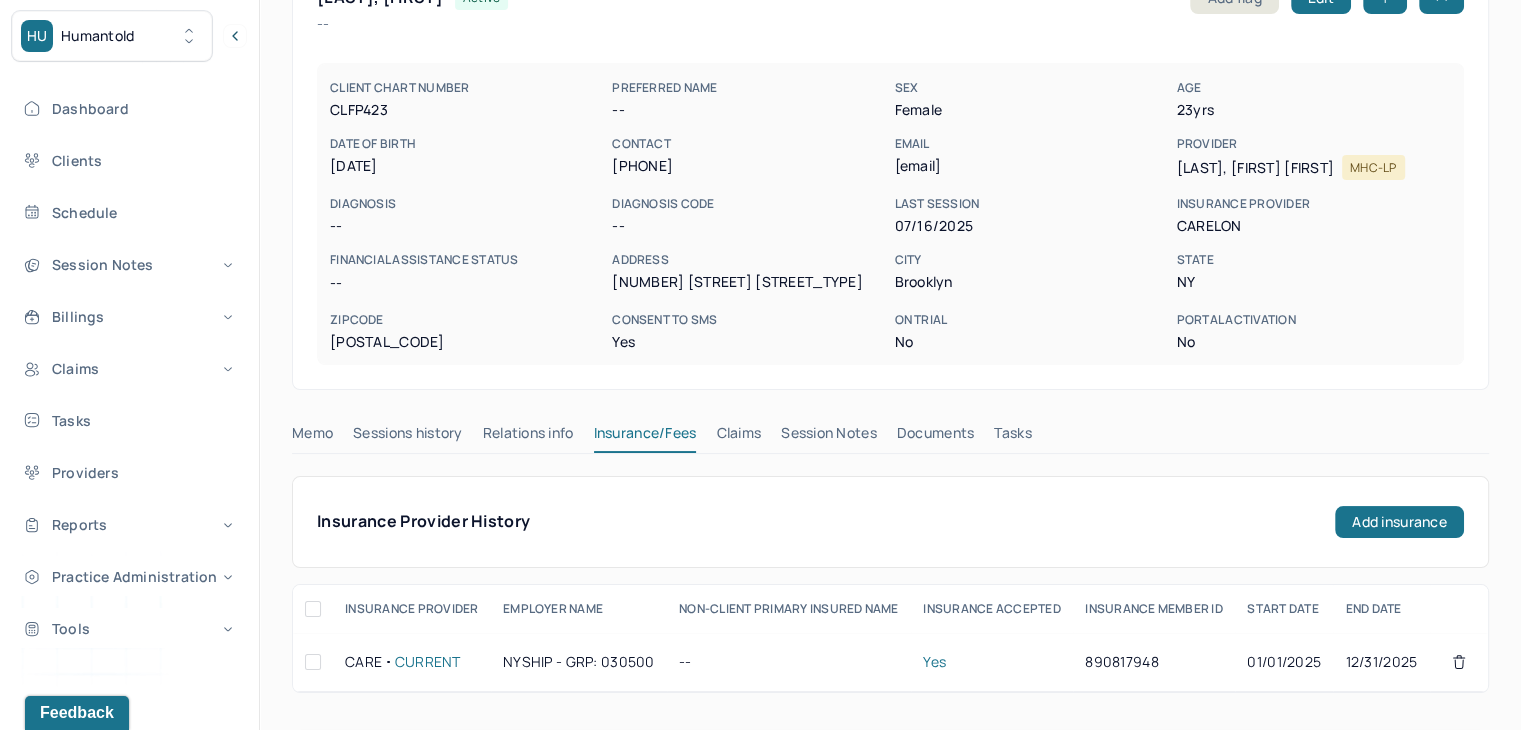 scroll, scrollTop: 100, scrollLeft: 0, axis: vertical 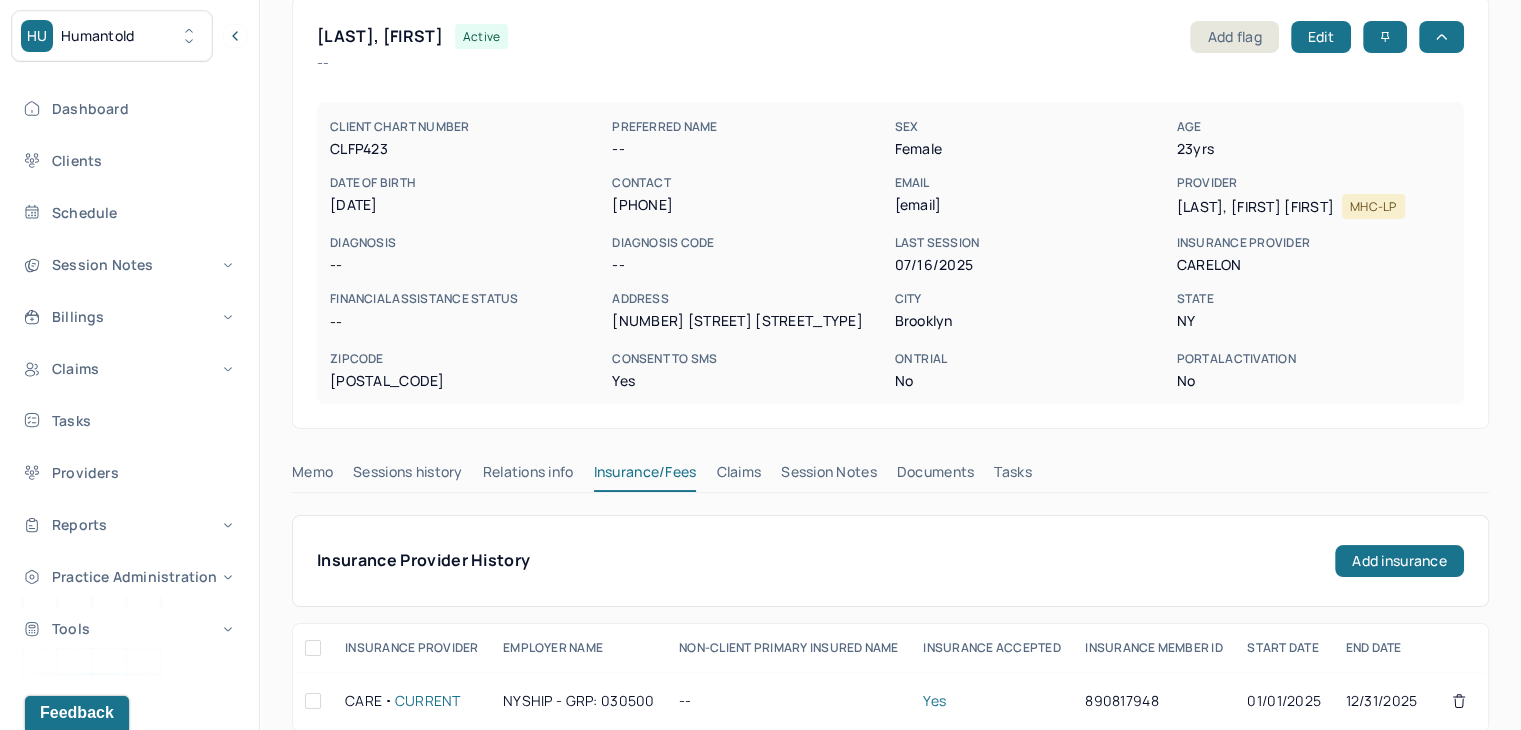 click on "Session Notes" at bounding box center [829, 476] 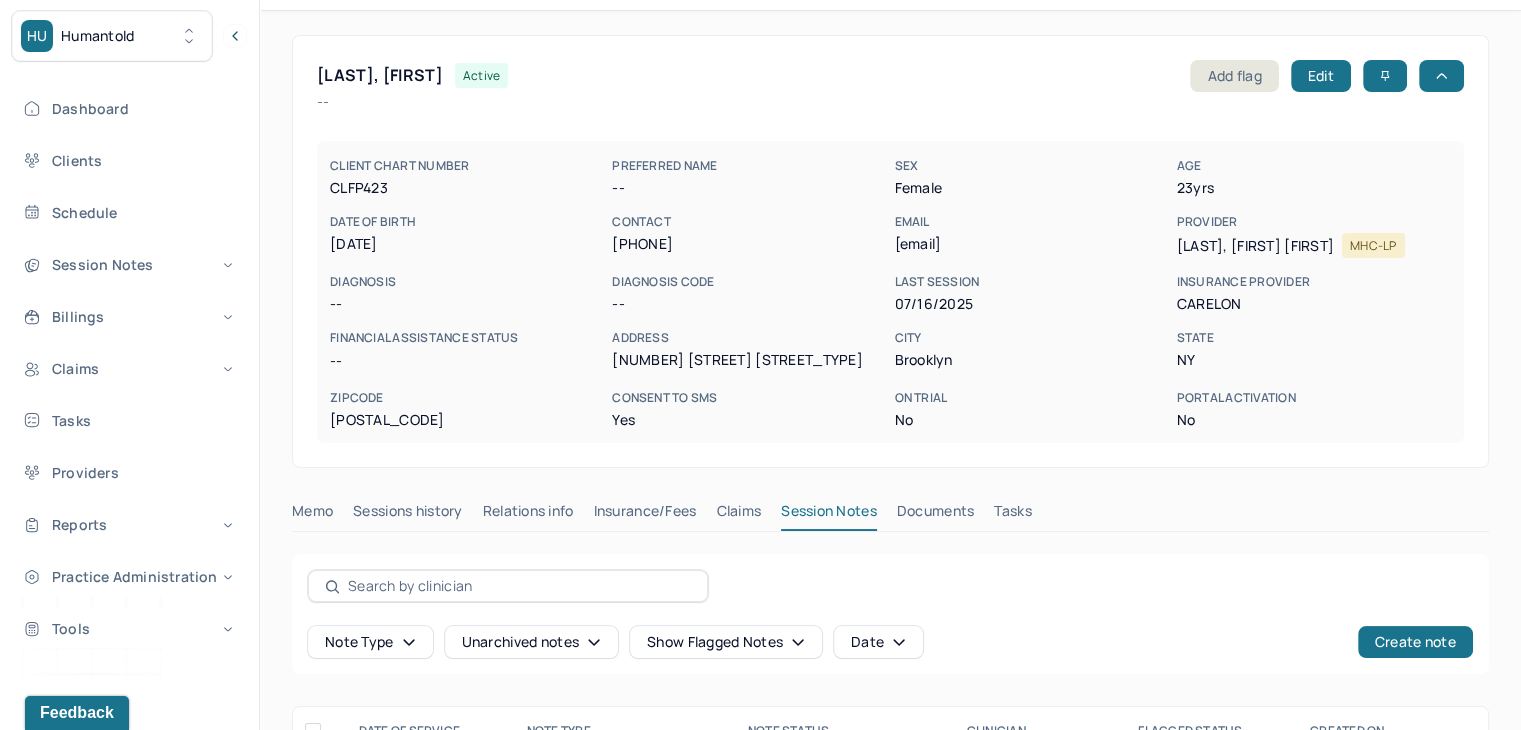 scroll, scrollTop: 0, scrollLeft: 0, axis: both 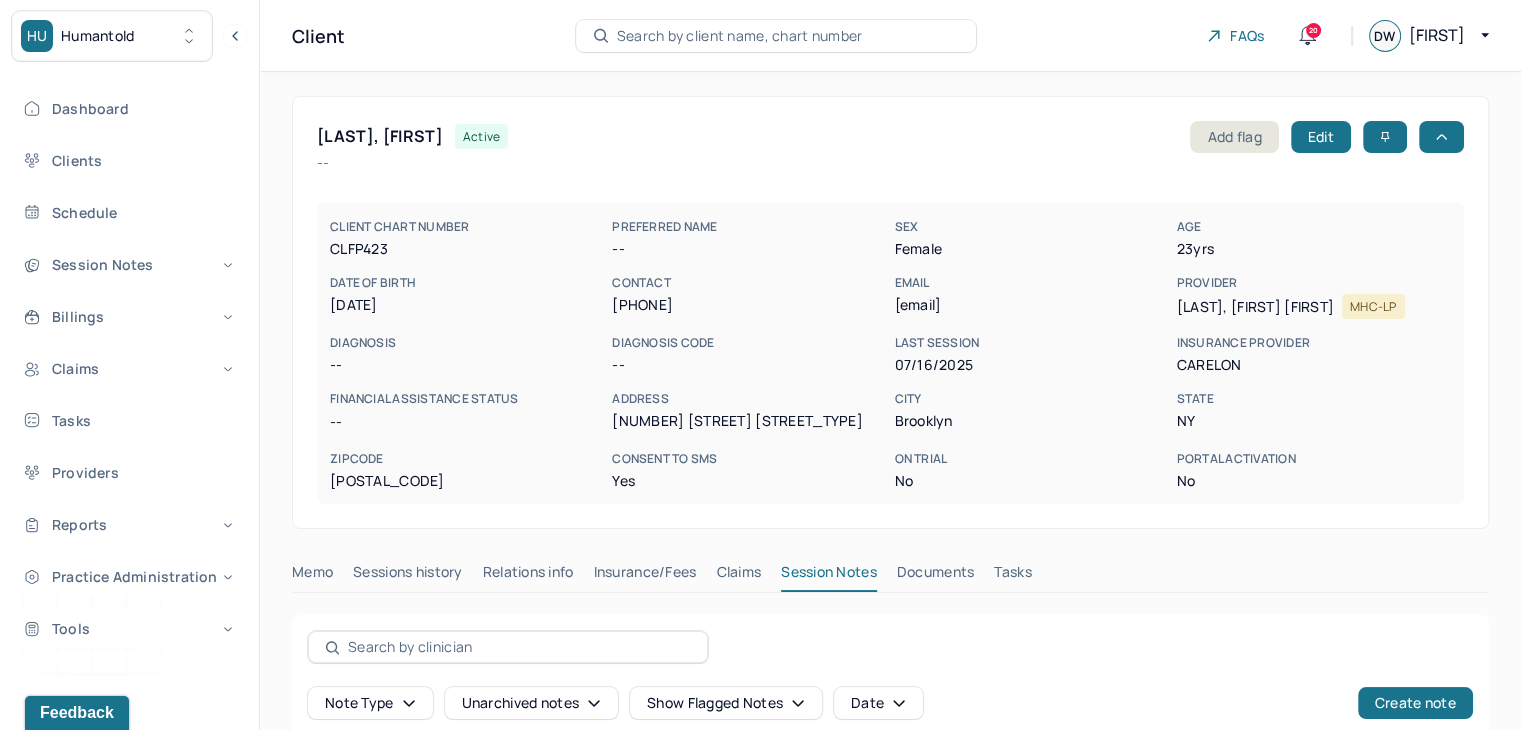 click on "Search by client name, chart number" at bounding box center (740, 36) 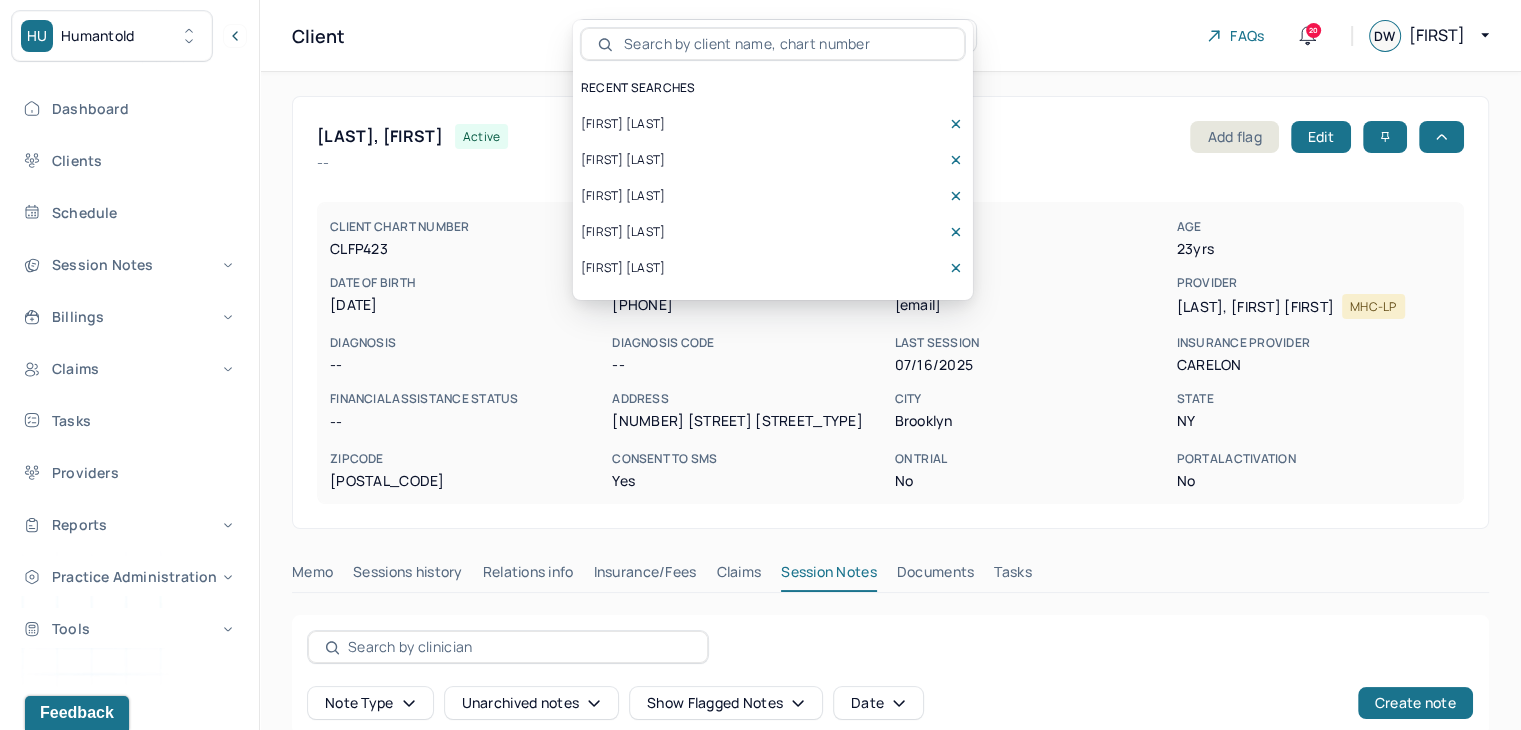 type 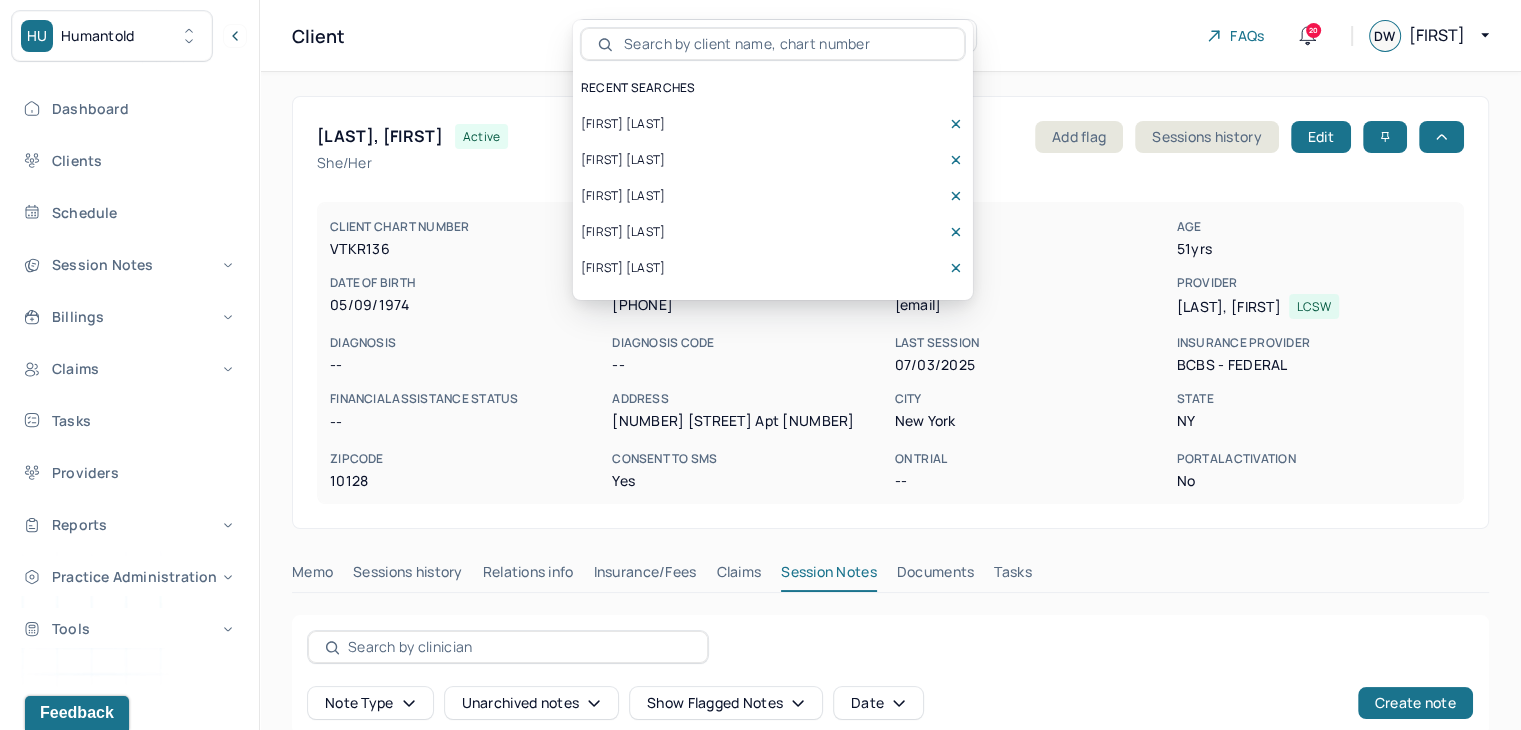 click on "[FIRST] [LAST]" at bounding box center (623, 196) 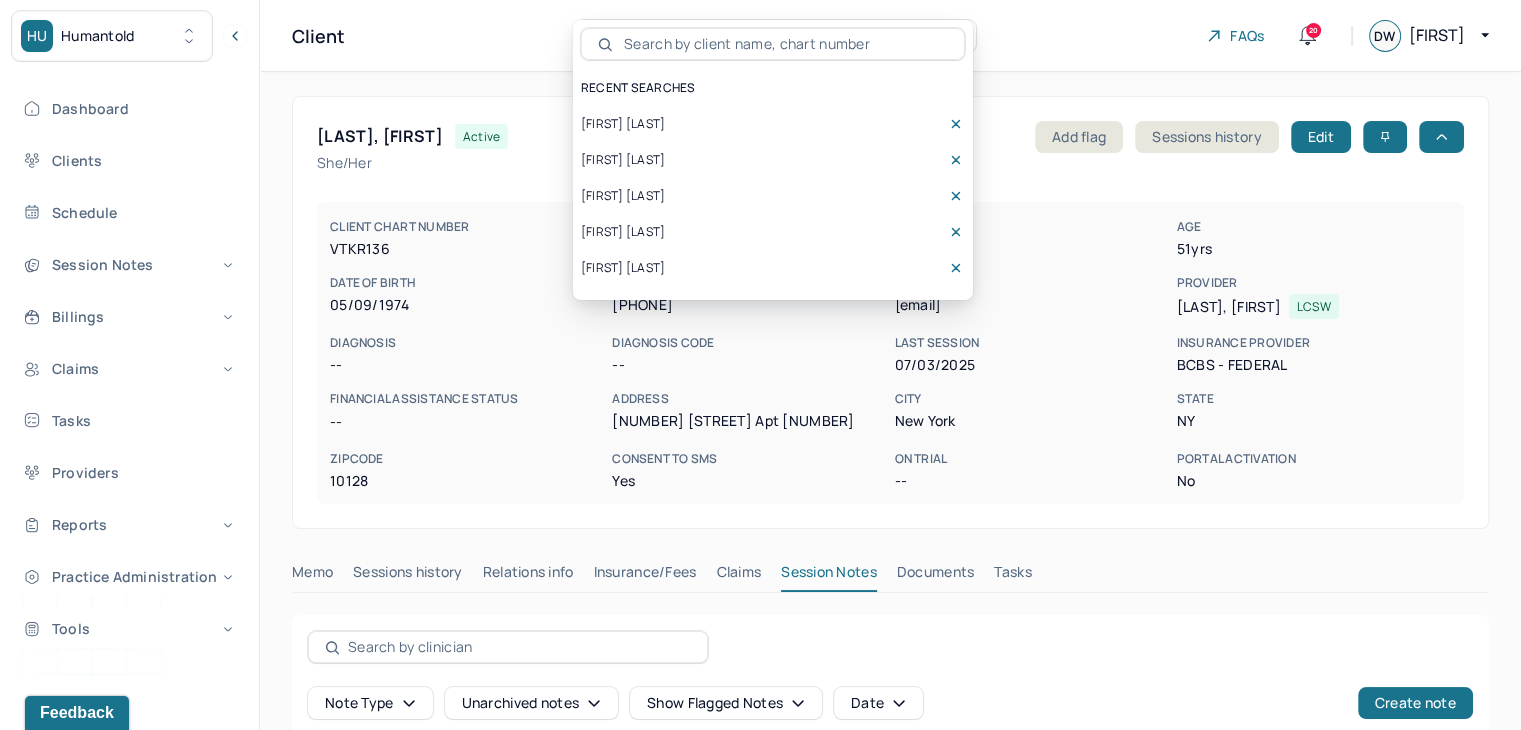 click on "[FIRST] [LAST]" at bounding box center [623, 124] 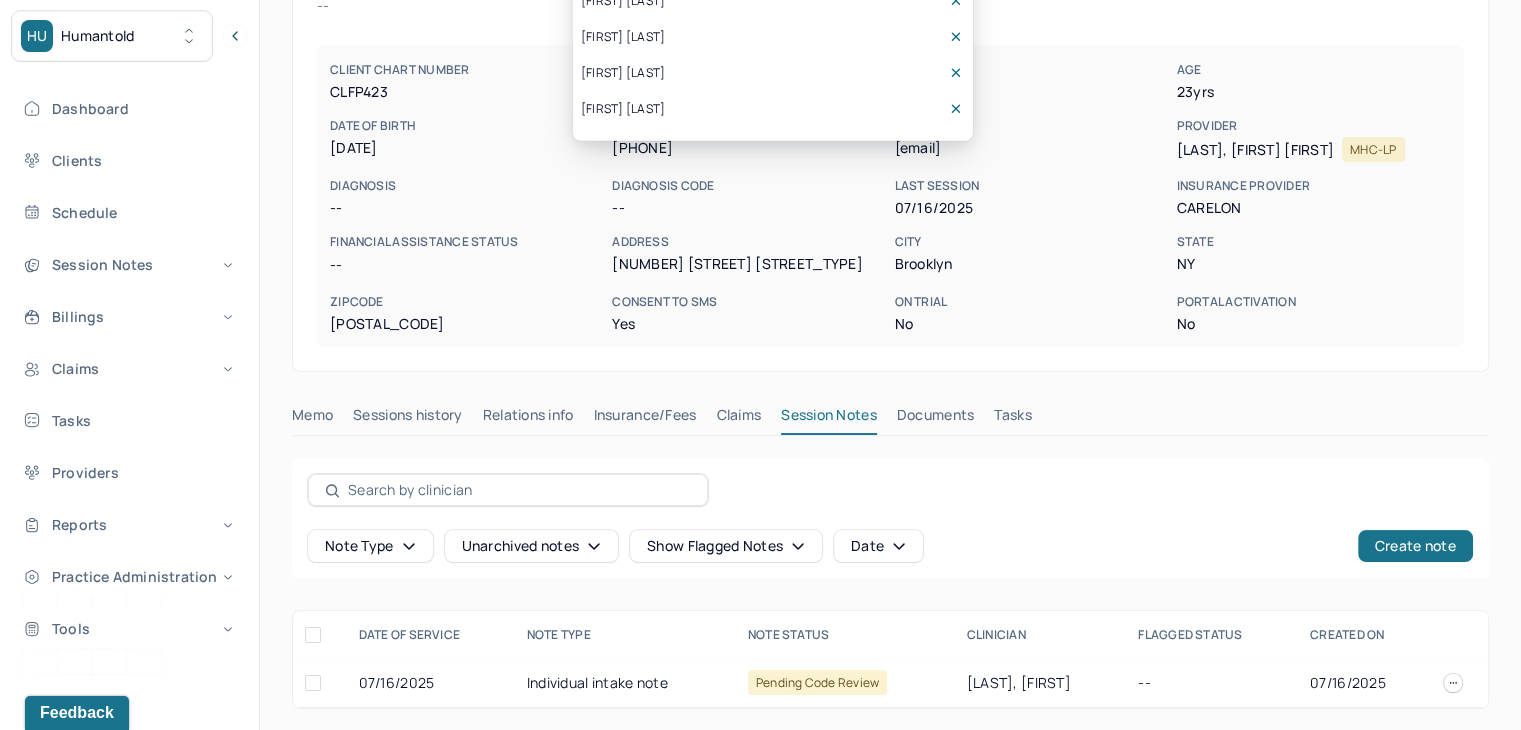 scroll, scrollTop: 158, scrollLeft: 0, axis: vertical 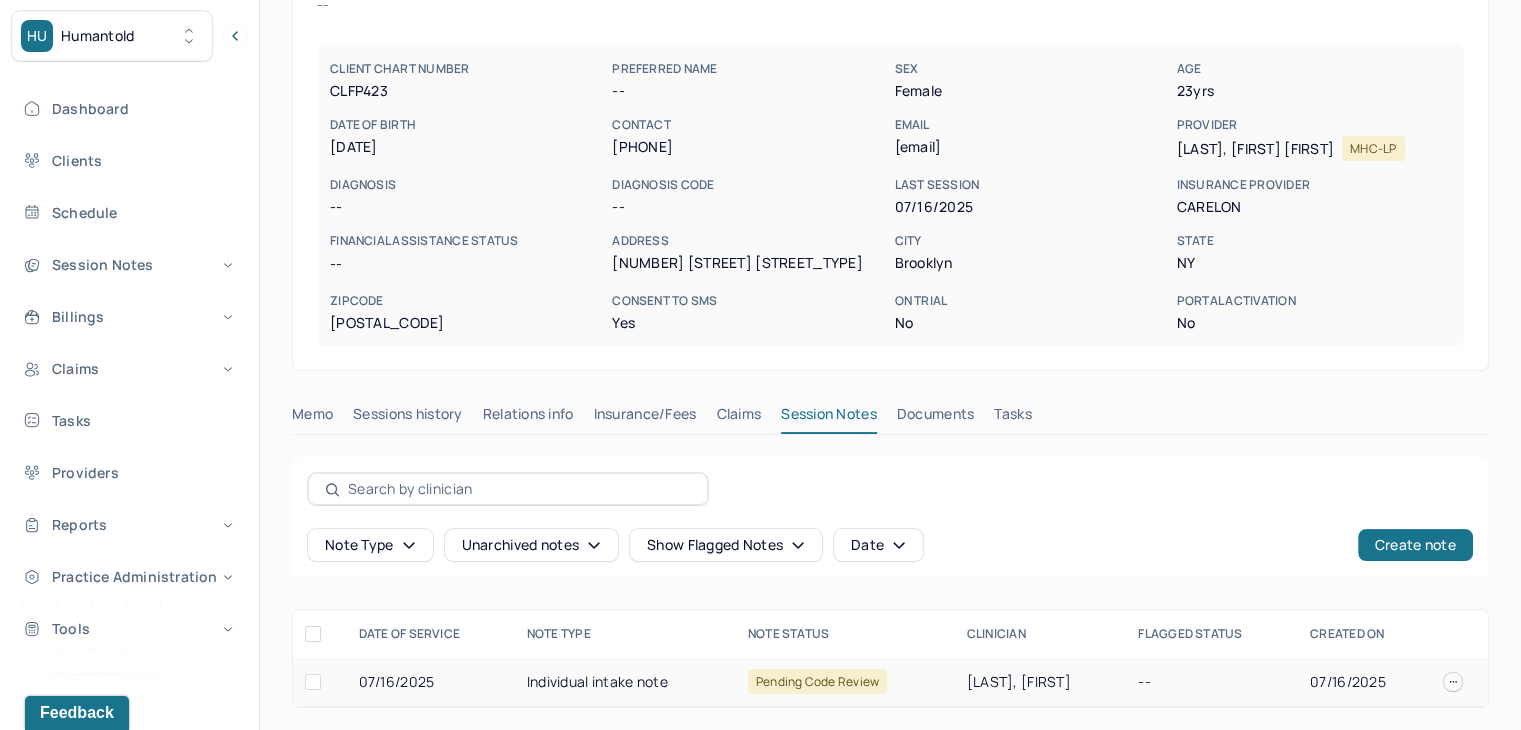 click on "Individual intake note" at bounding box center [625, 682] 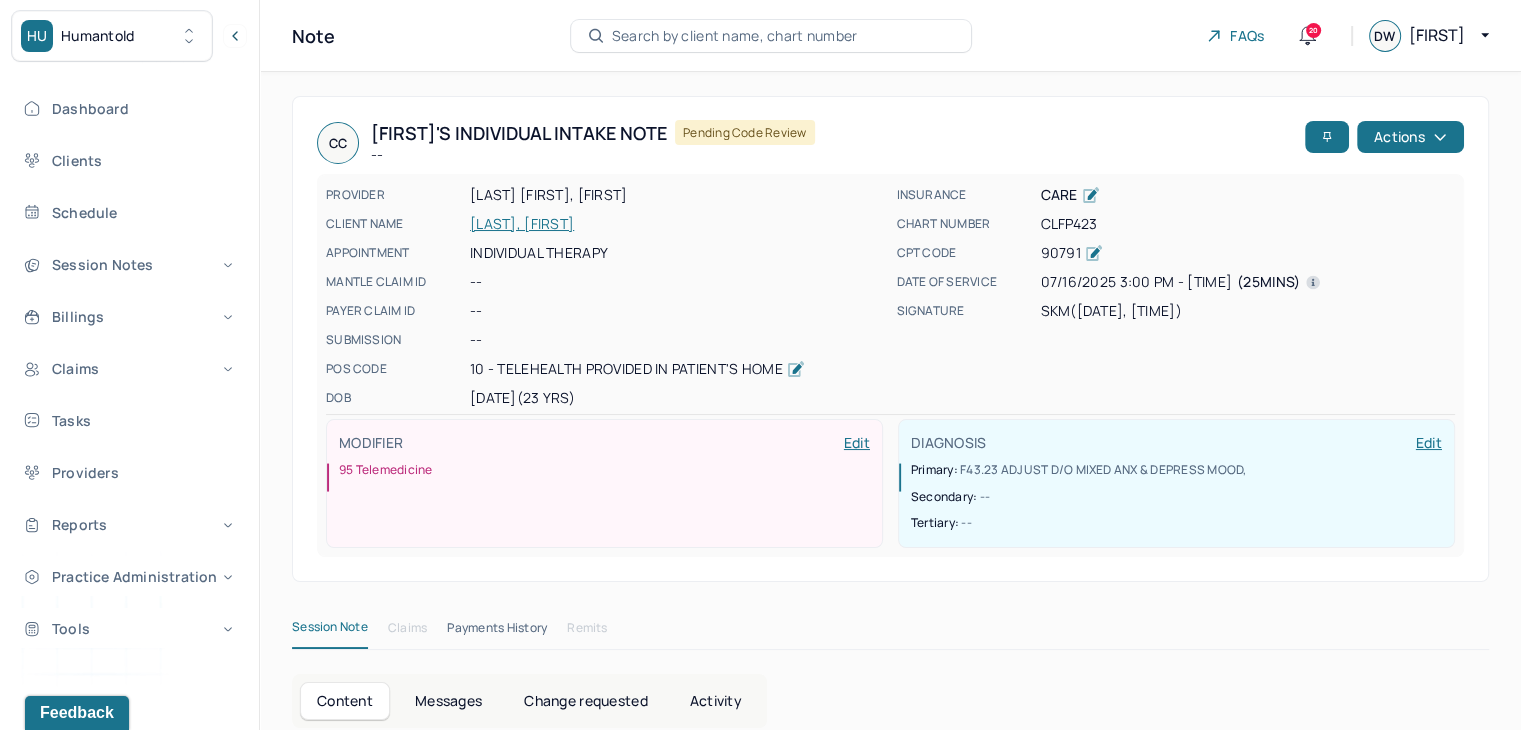 click on "CLEMENT, CHANTEL" at bounding box center [677, 224] 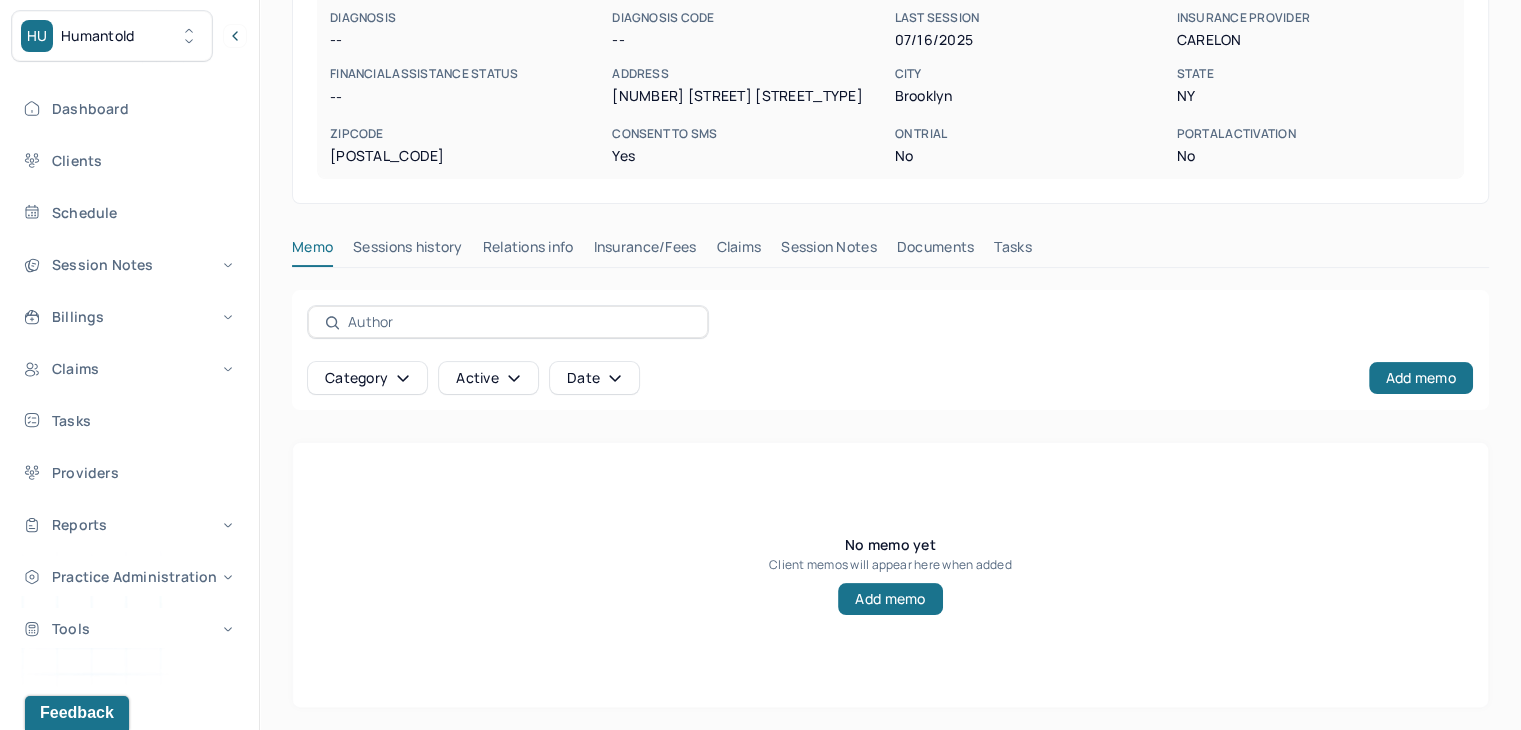 scroll, scrollTop: 0, scrollLeft: 0, axis: both 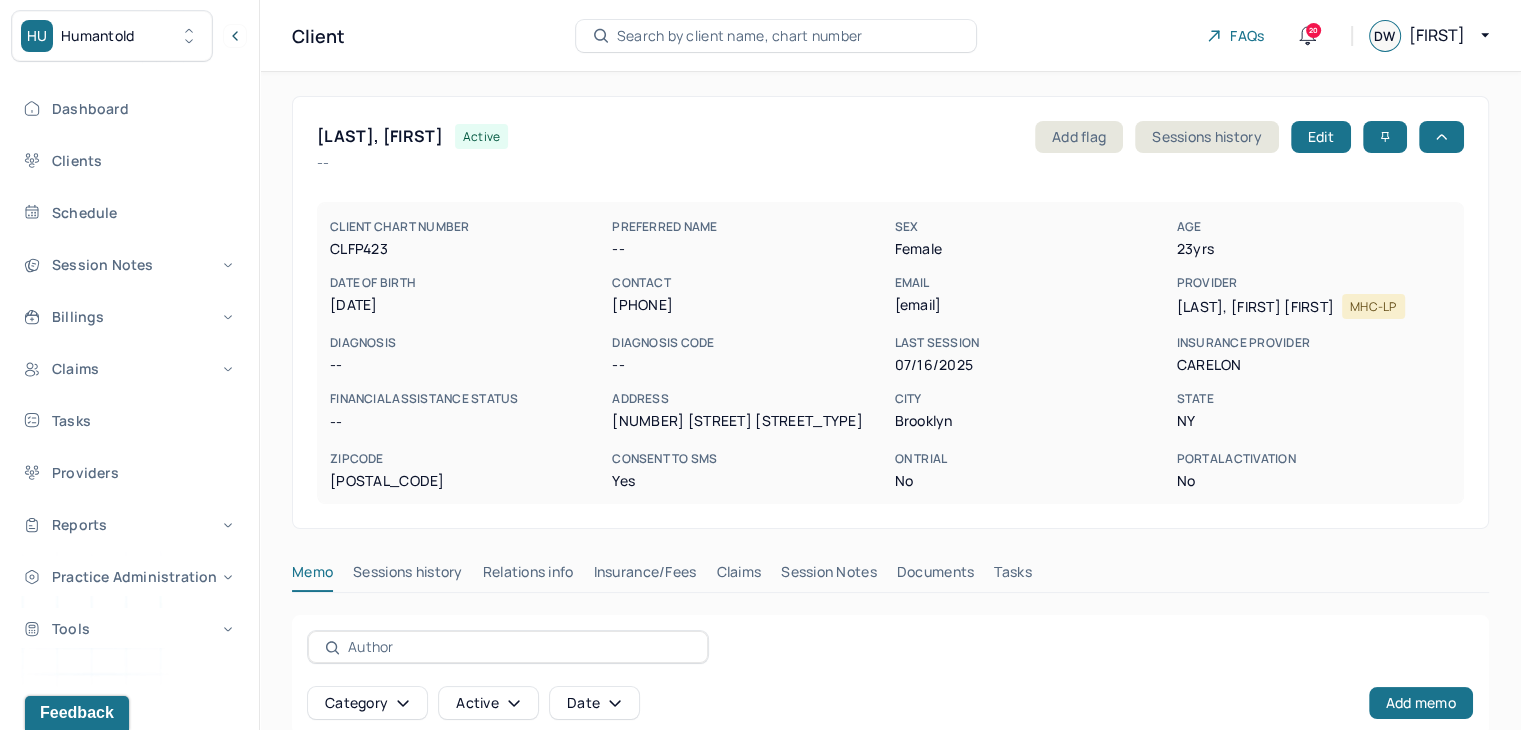 click on "Search by client name, chart number" at bounding box center (740, 36) 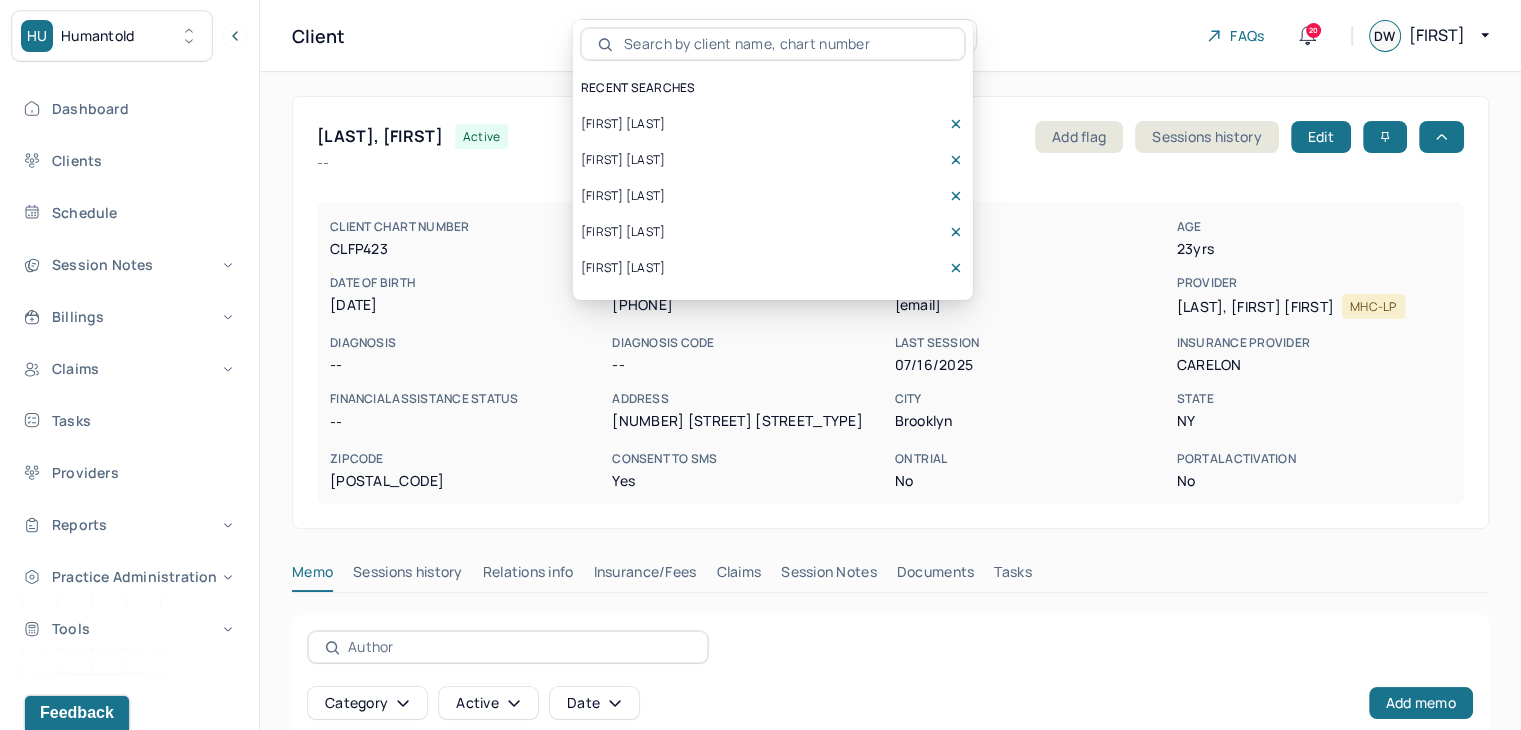 click on "CLEMENT, CHANTEL active   Add flag     Sessions history     Edit               -- CLIENT CHART NUMBER CLFP423 PREFERRED NAME -- SEX female AGE 23  yrs DATE OF BIRTH 11/24/2001  CONTACT (347) 827-5660 EMAIL cbclement01@gmail.com PROVIDER XIA, QIAN LI AMY MHC-LP DIAGNOSIS -- DIAGNOSIS CODE -- LAST SESSION 07/16/2025 insurance provider CARELON FINANCIAL ASSISTANCE STATUS -- Address 1222 e 86 st City Brooklyn State NY Zipcode 11236 Consent to Sms Yes On Trial No Portal Activation No" at bounding box center [890, 312] 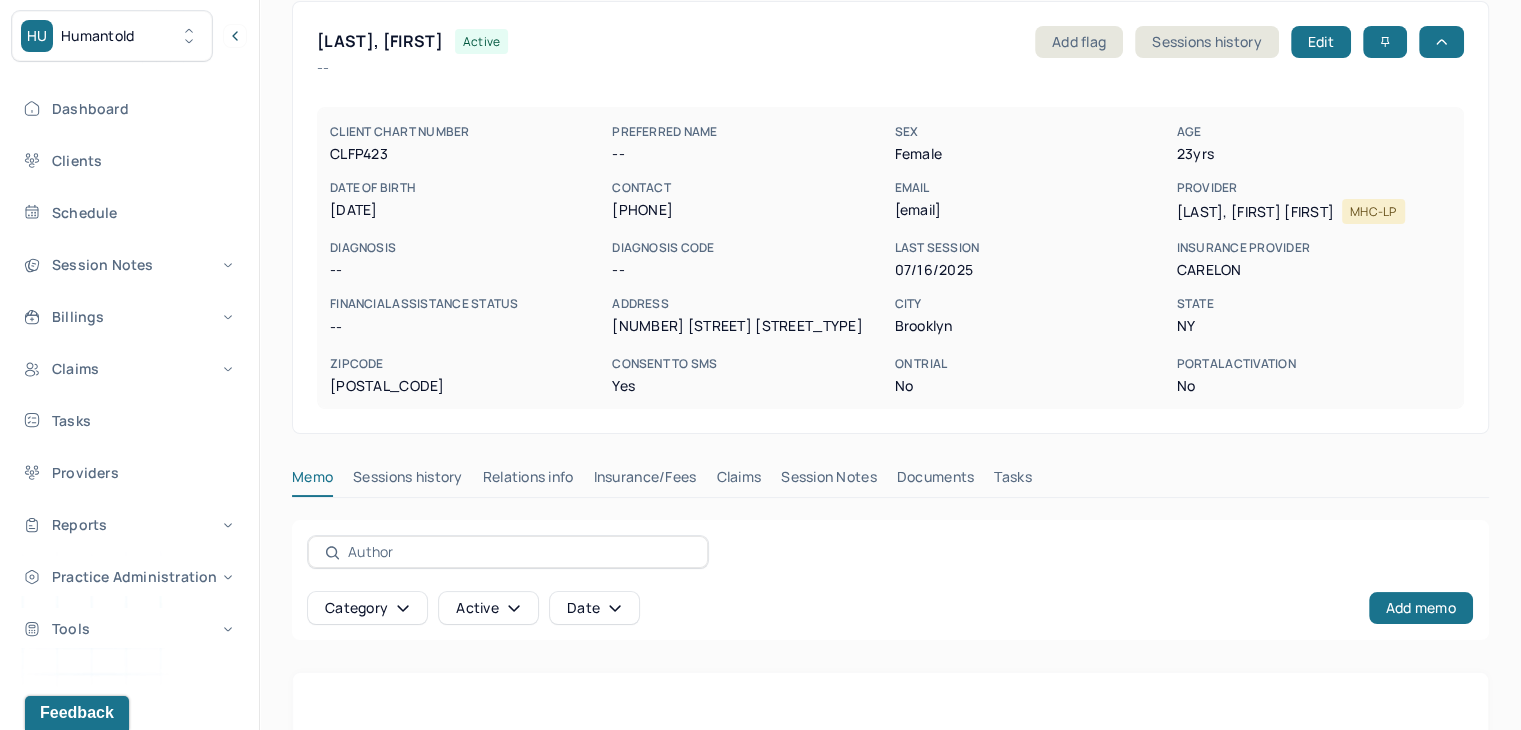 scroll, scrollTop: 100, scrollLeft: 0, axis: vertical 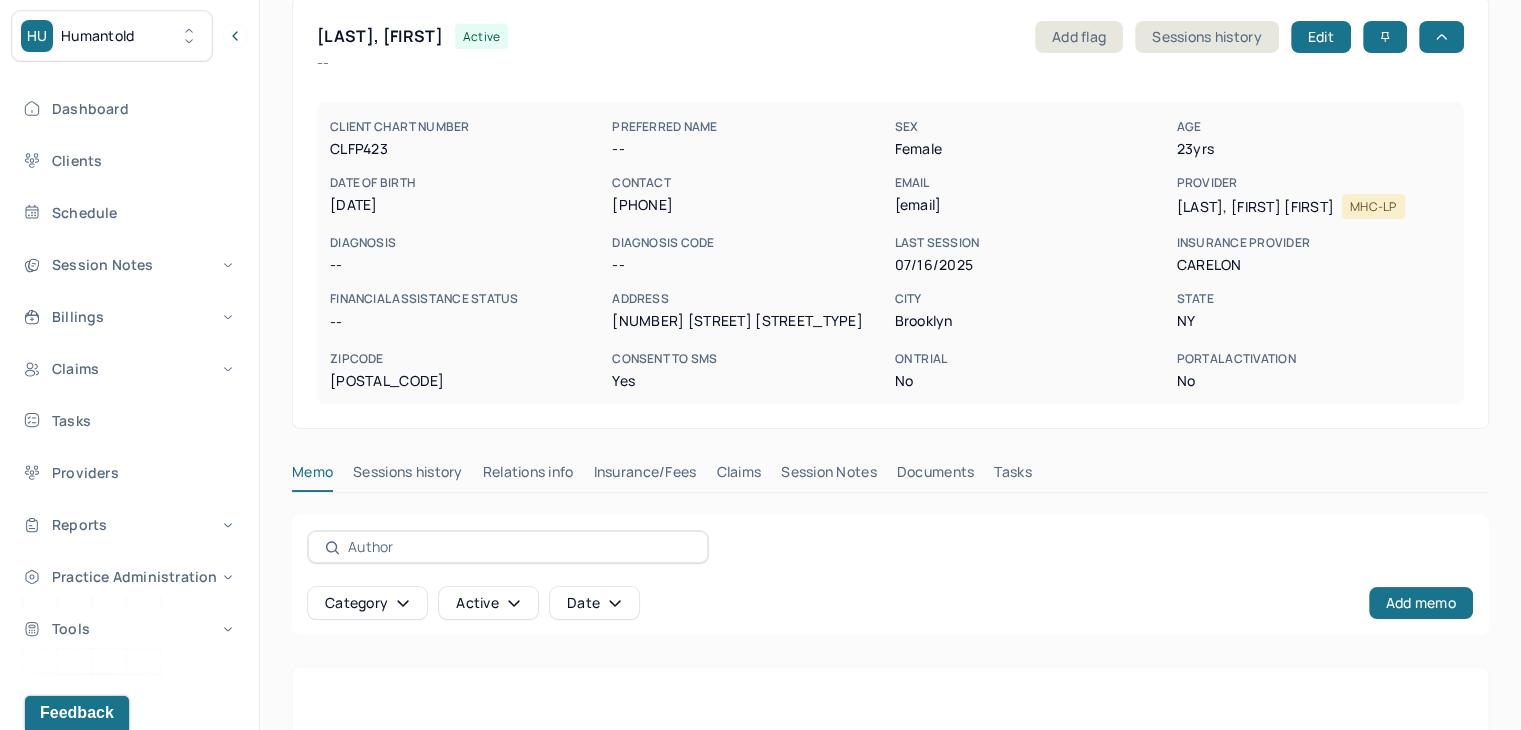 click on "Session Notes" at bounding box center [829, 476] 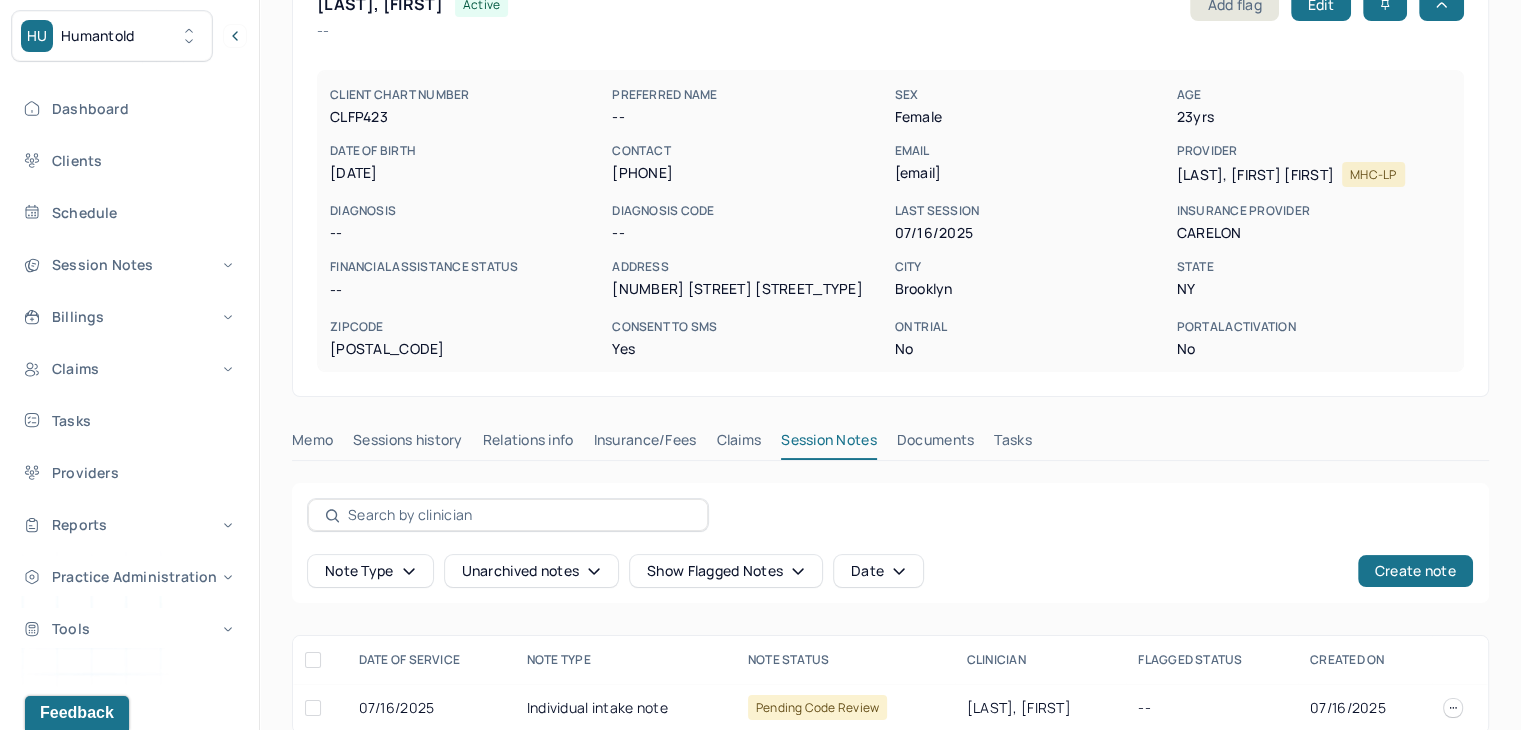 scroll, scrollTop: 158, scrollLeft: 0, axis: vertical 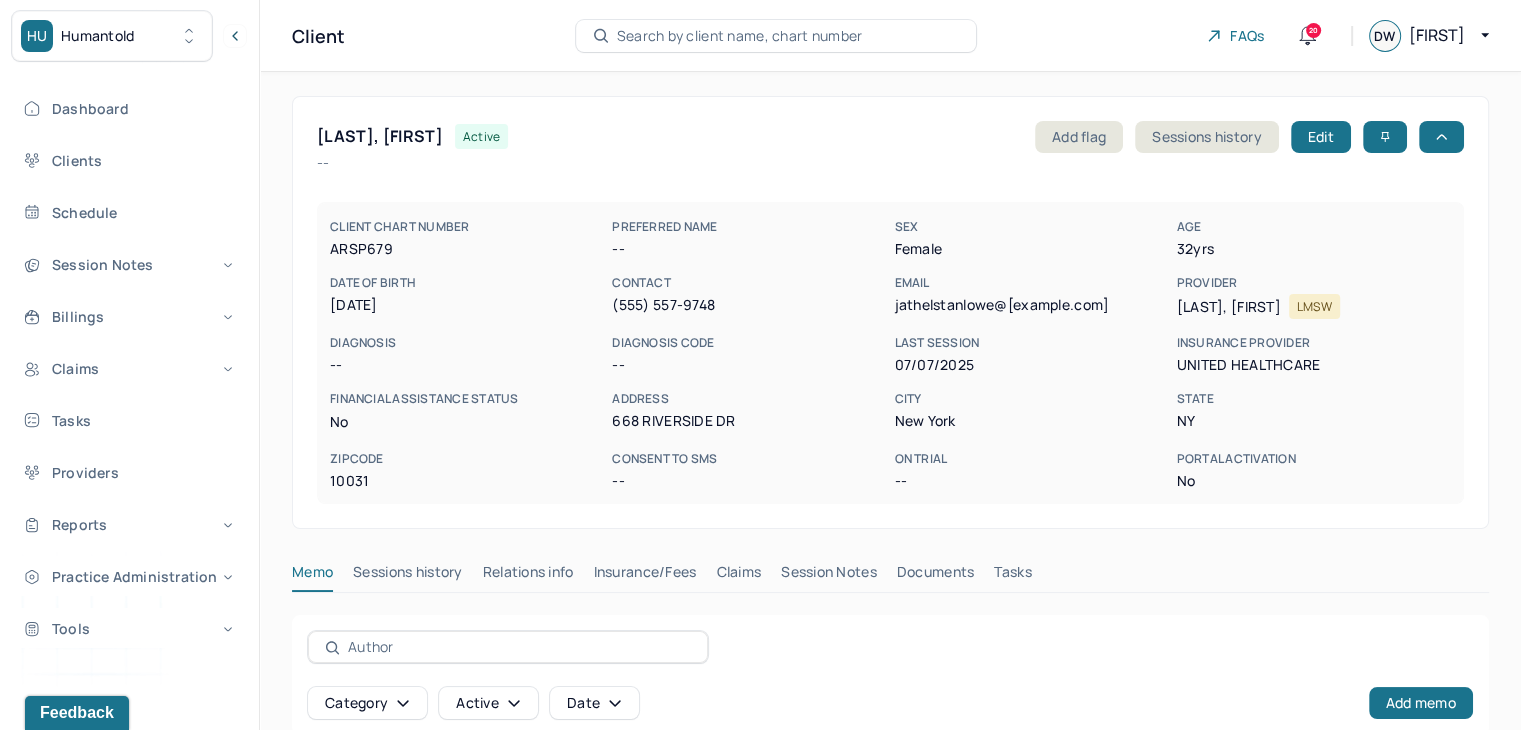 click on "Insurance/Fees" at bounding box center (645, 576) 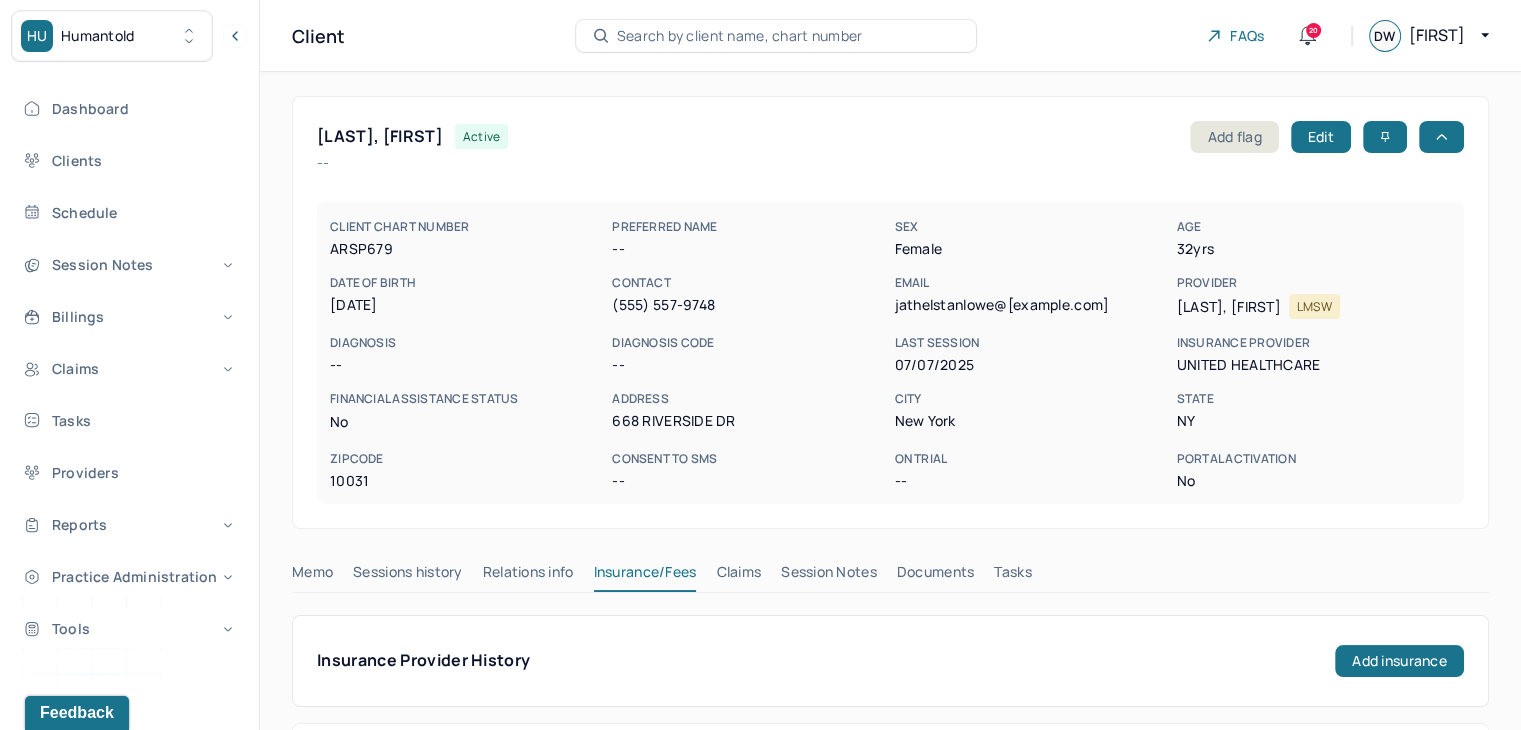 click on "Search by client name, chart number" at bounding box center (740, 36) 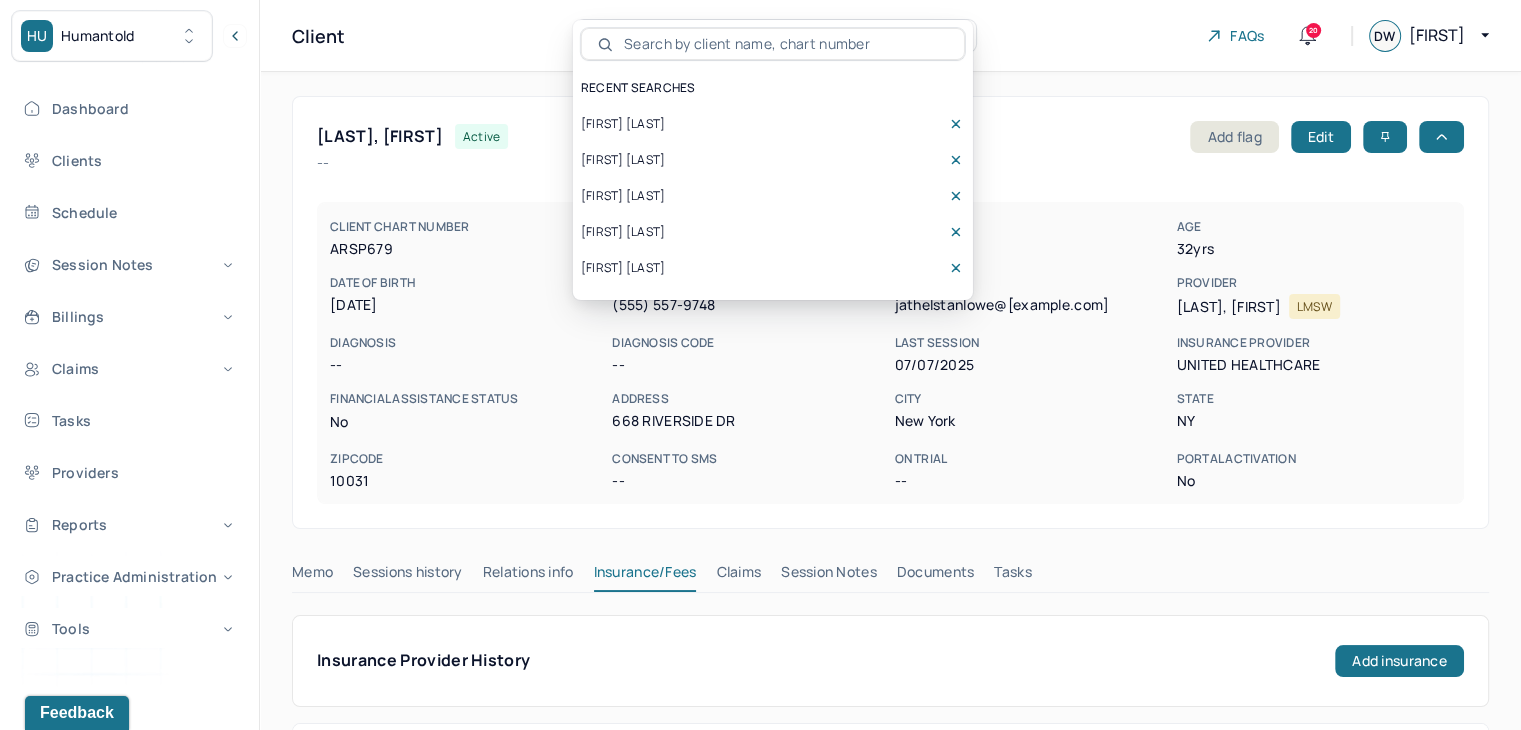click on "[FIRST] [LAST]" at bounding box center (623, 196) 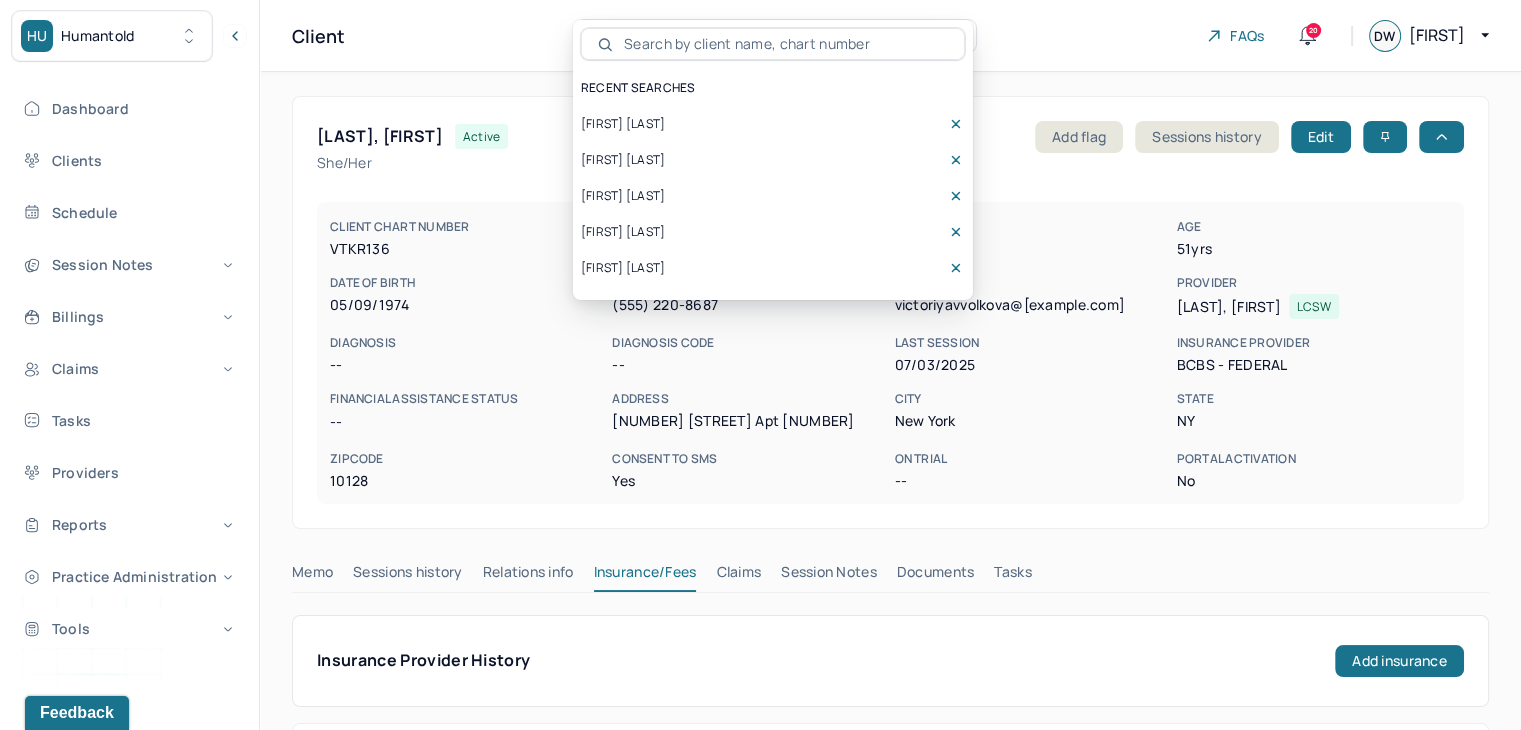 click on "[FIRST] [LAST]" at bounding box center (623, 196) 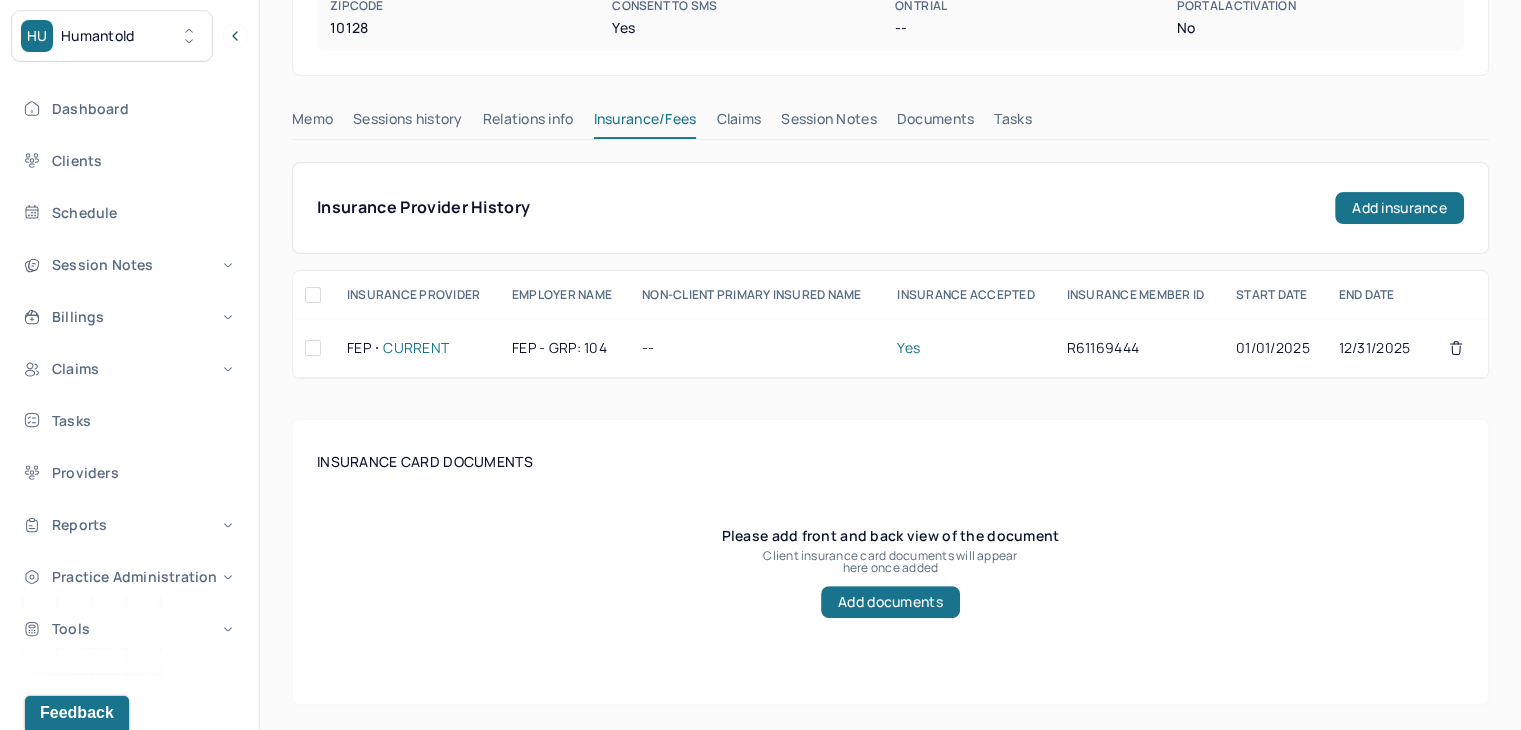 scroll, scrollTop: 200, scrollLeft: 0, axis: vertical 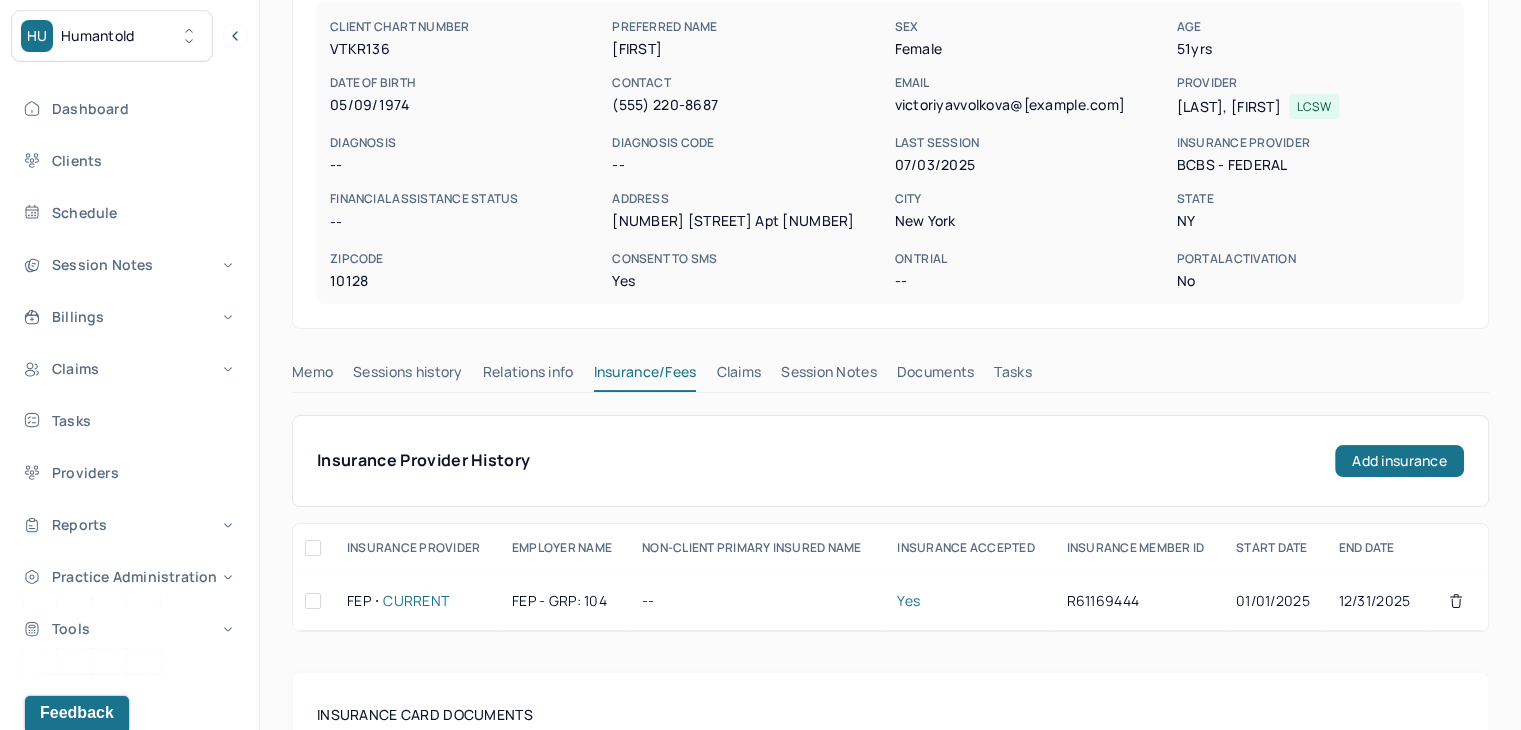 click on "Session Notes" at bounding box center [829, 376] 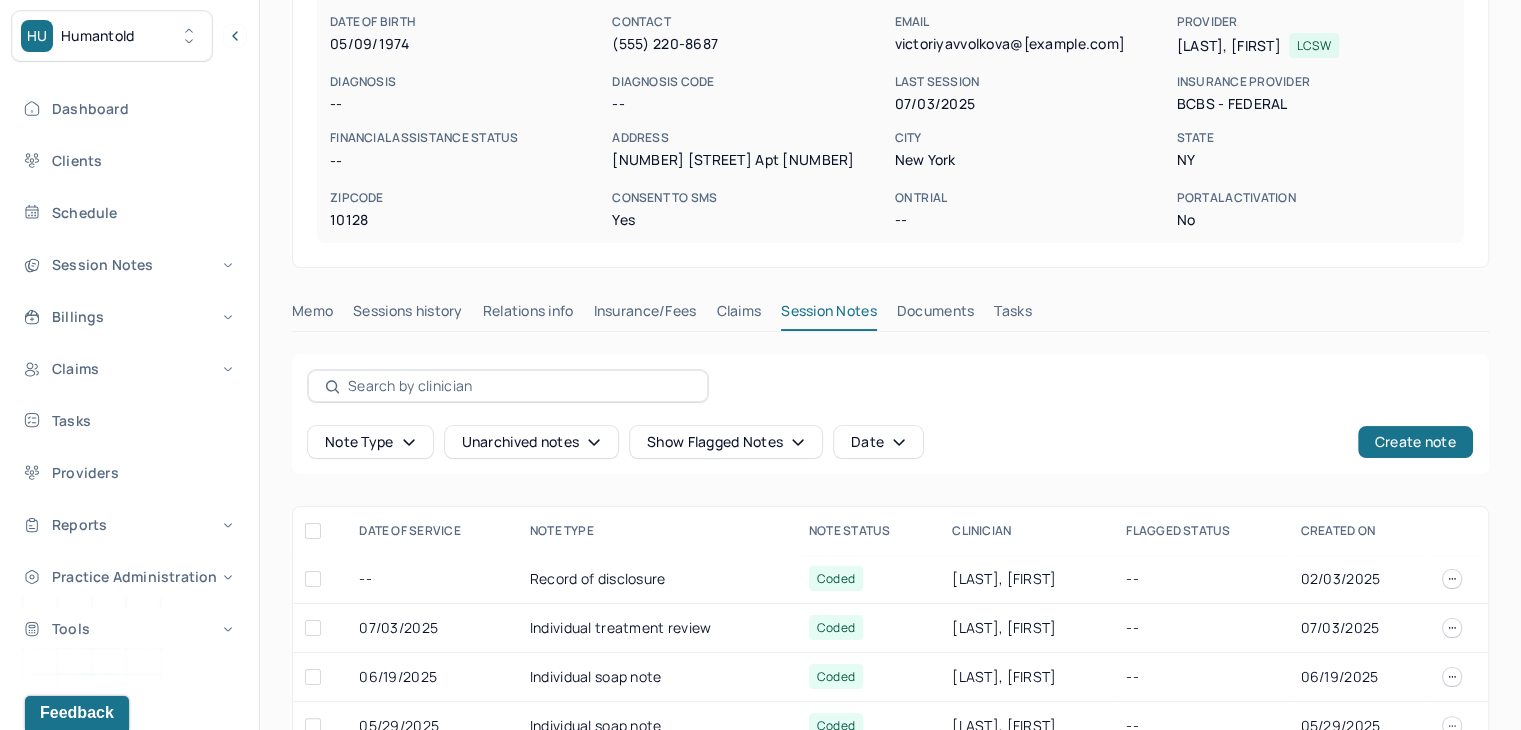 scroll, scrollTop: 243, scrollLeft: 0, axis: vertical 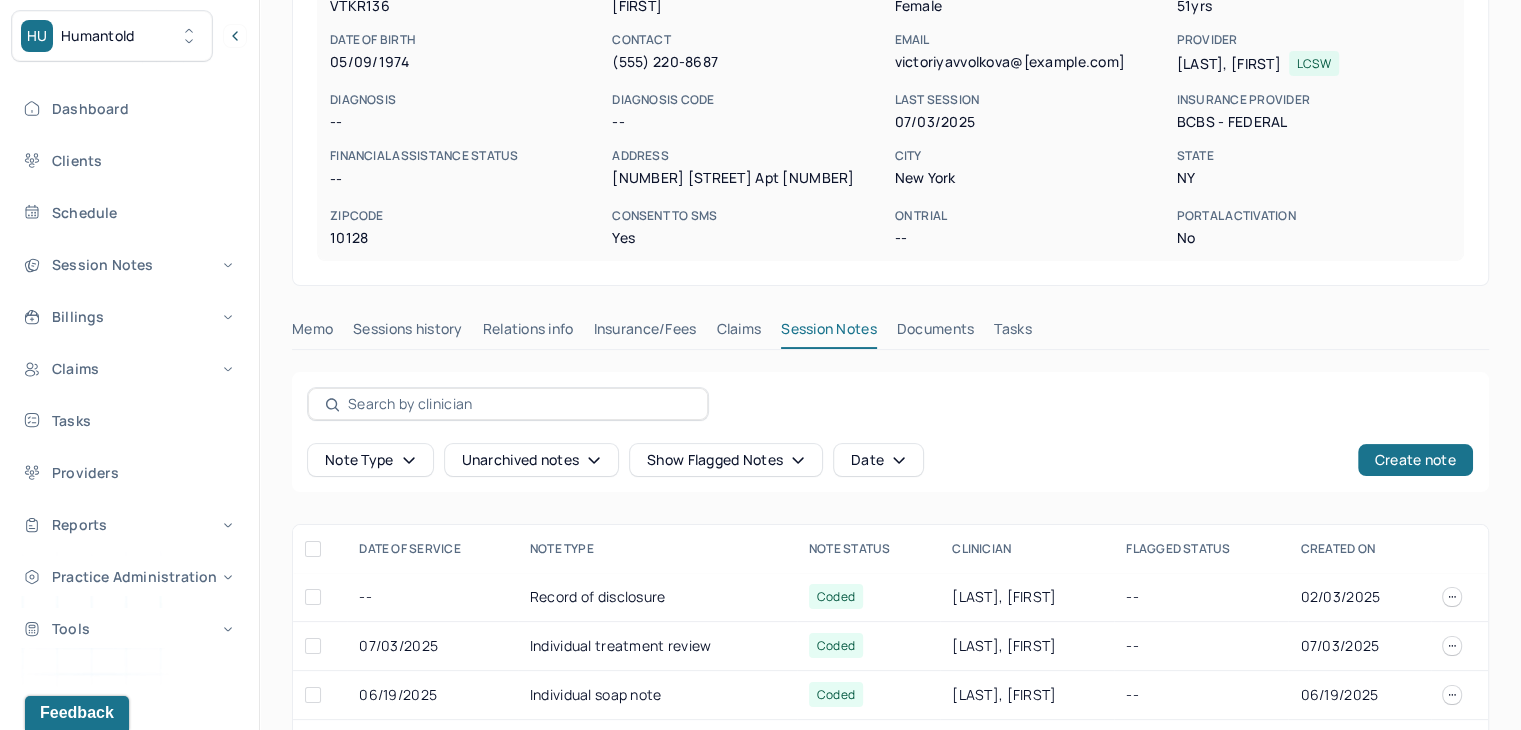 click on "Claims" at bounding box center [738, 333] 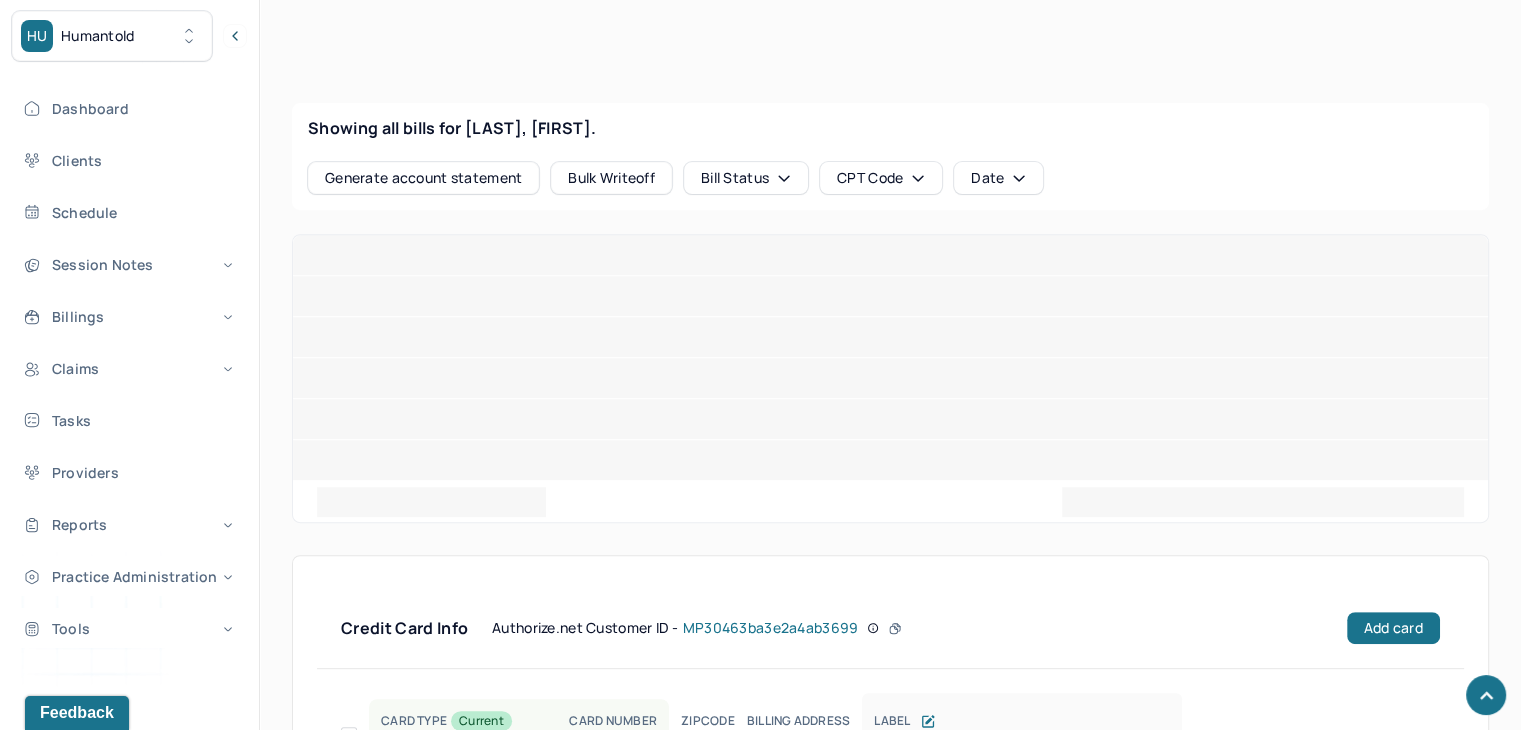 scroll, scrollTop: 784, scrollLeft: 0, axis: vertical 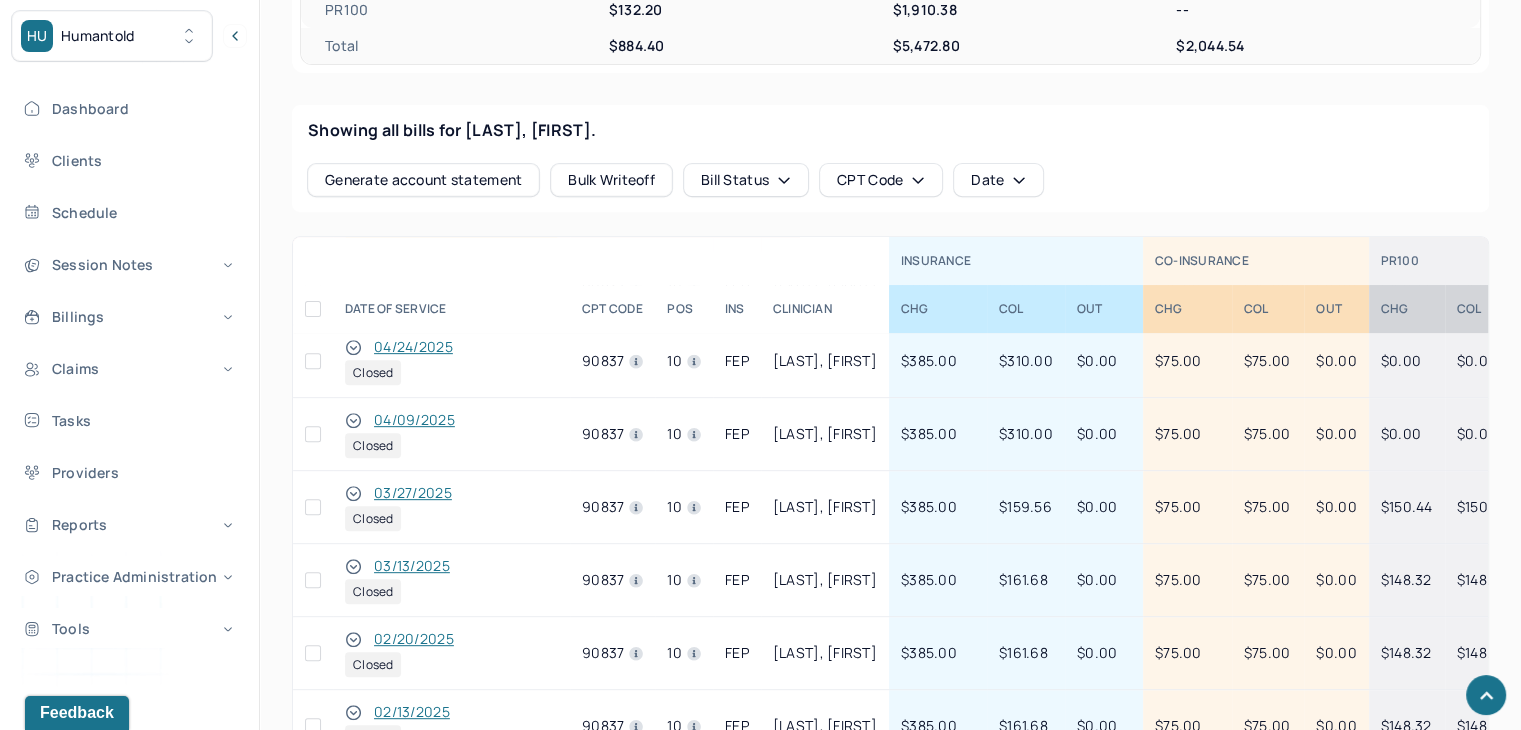click 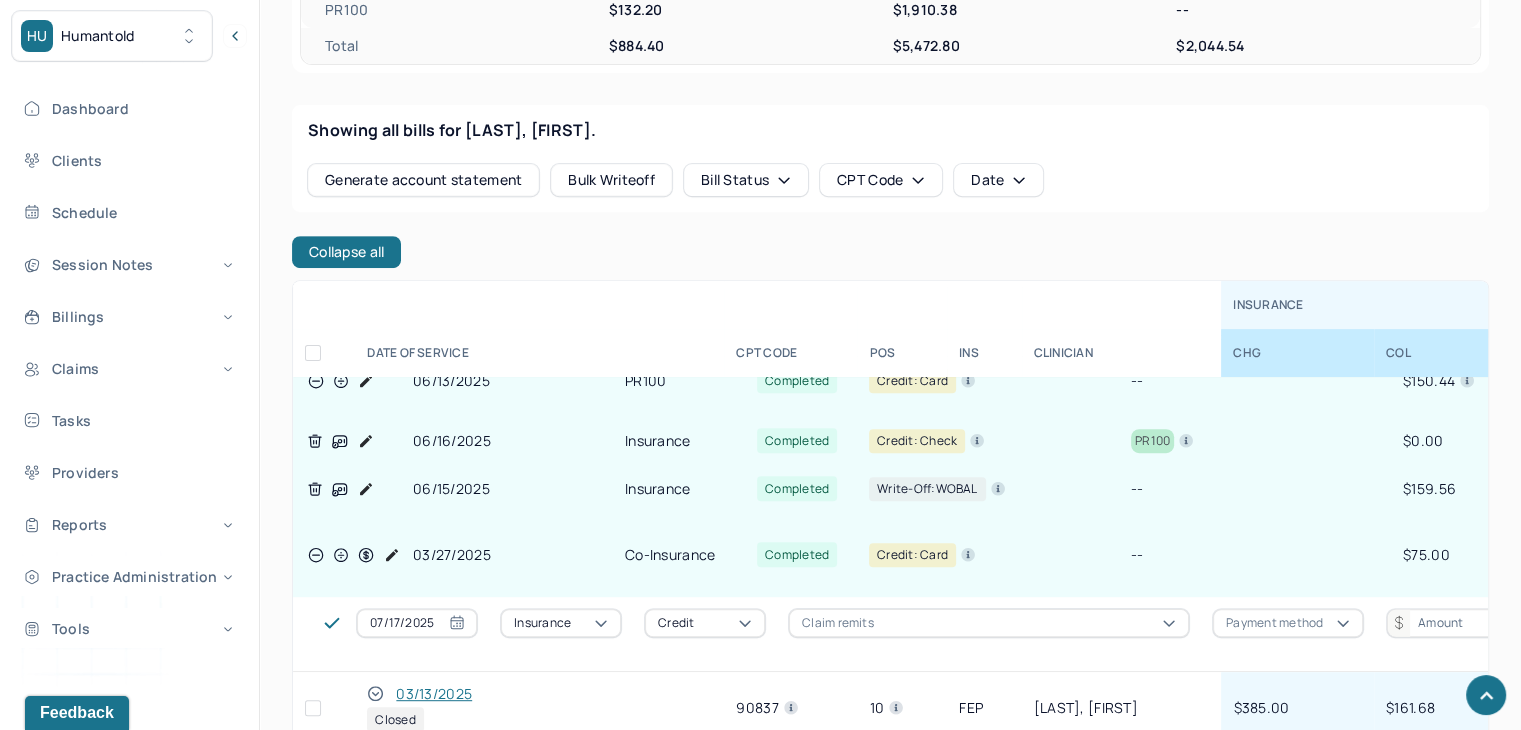 scroll, scrollTop: 500, scrollLeft: 0, axis: vertical 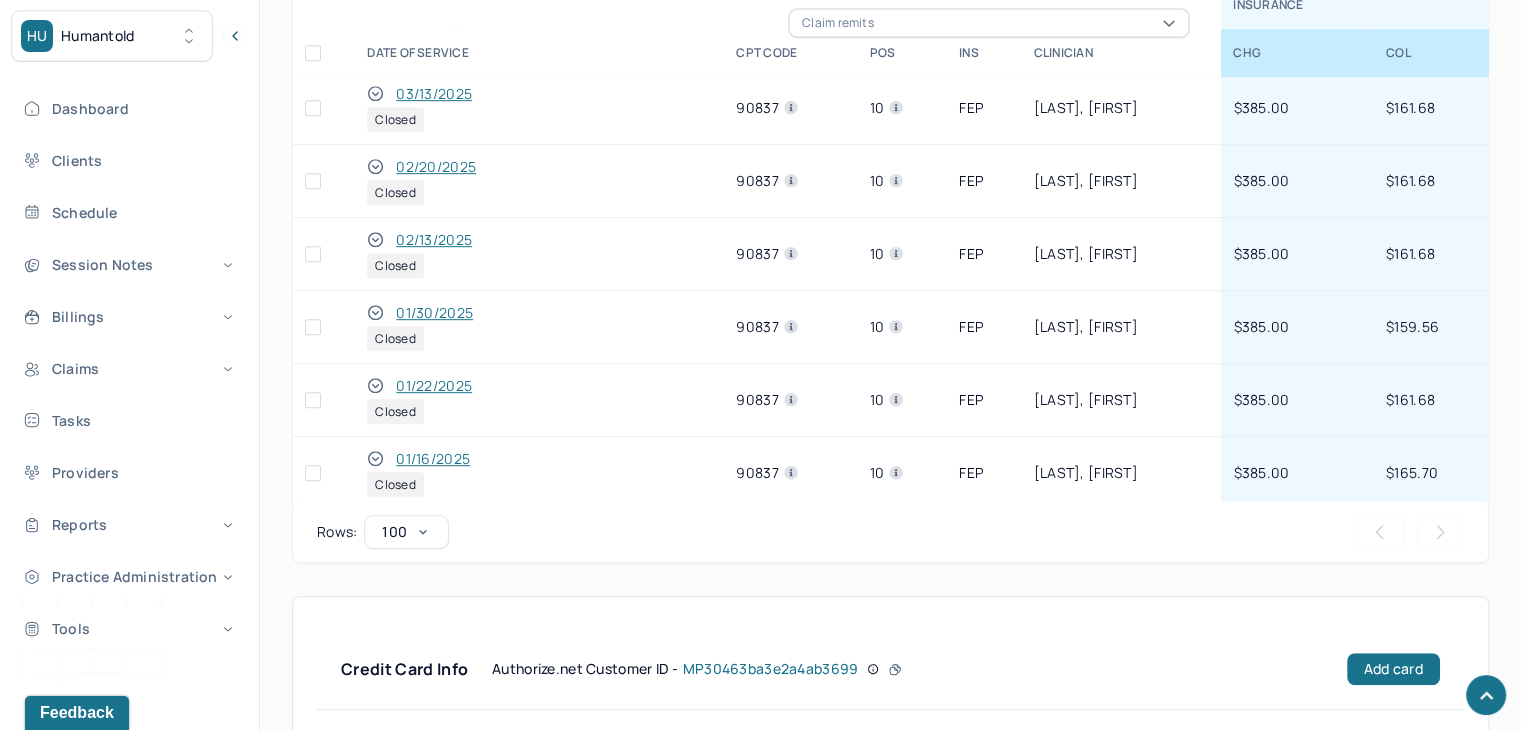 click 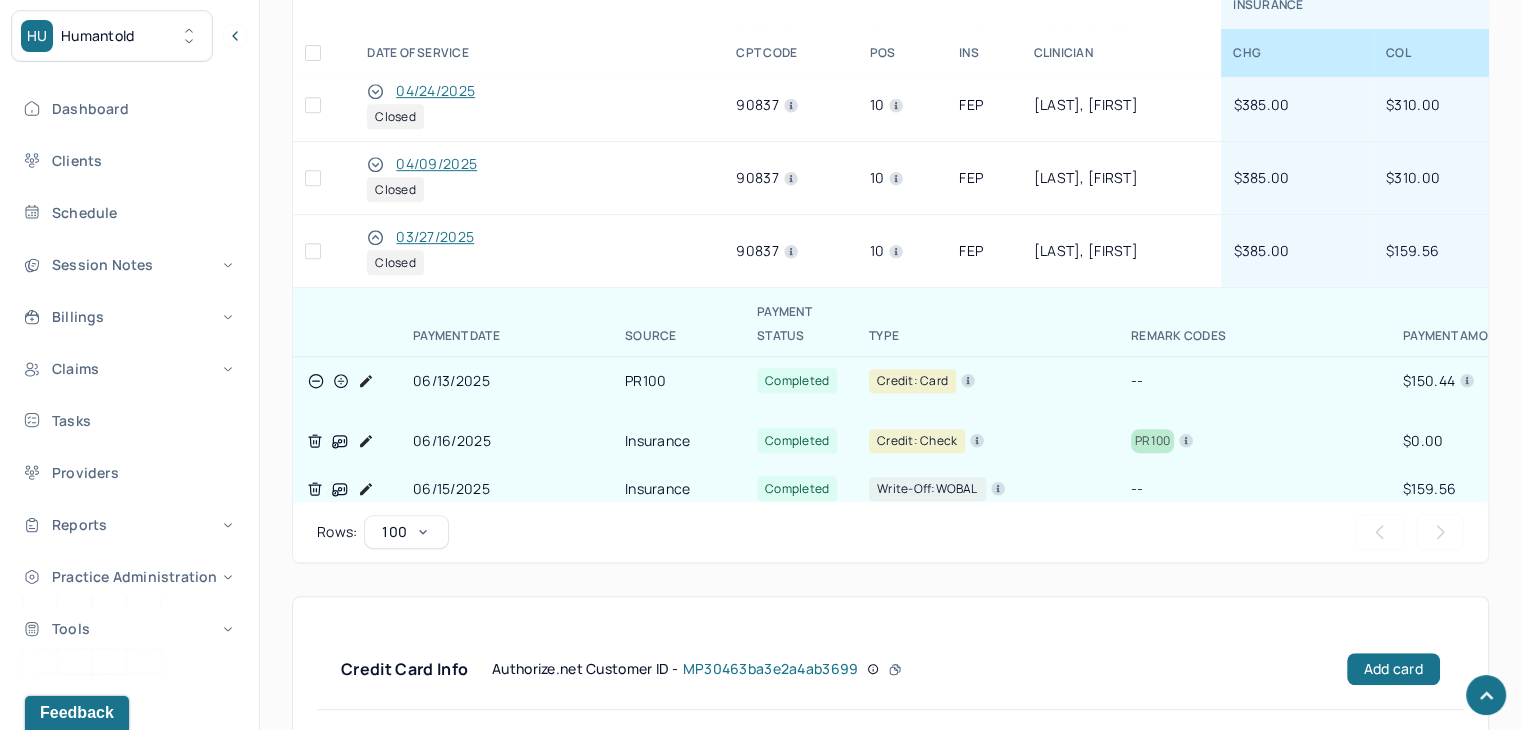 scroll, scrollTop: 0, scrollLeft: 0, axis: both 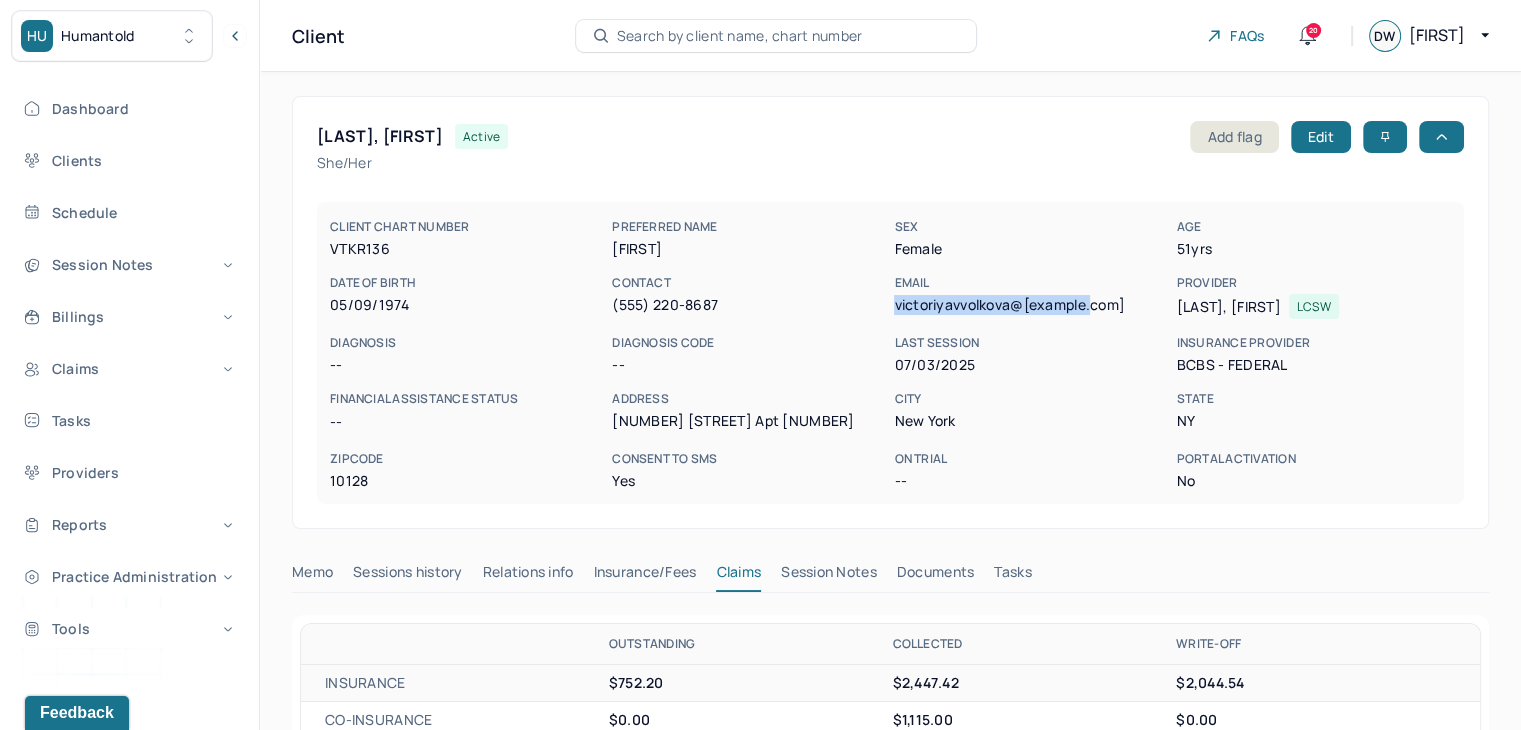 drag, startPoint x: 1109, startPoint y: 311, endPoint x: 893, endPoint y: 319, distance: 216.1481 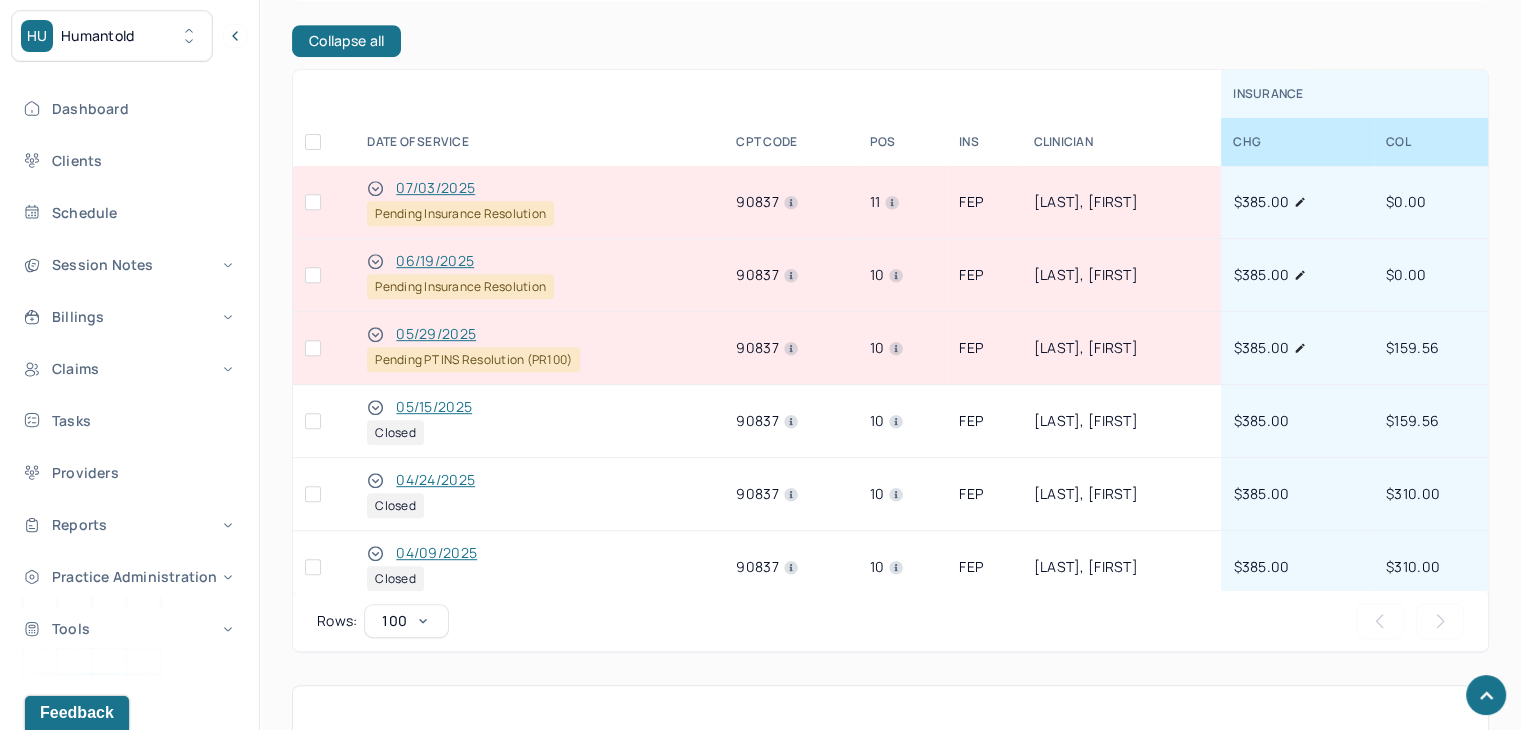 scroll, scrollTop: 1300, scrollLeft: 0, axis: vertical 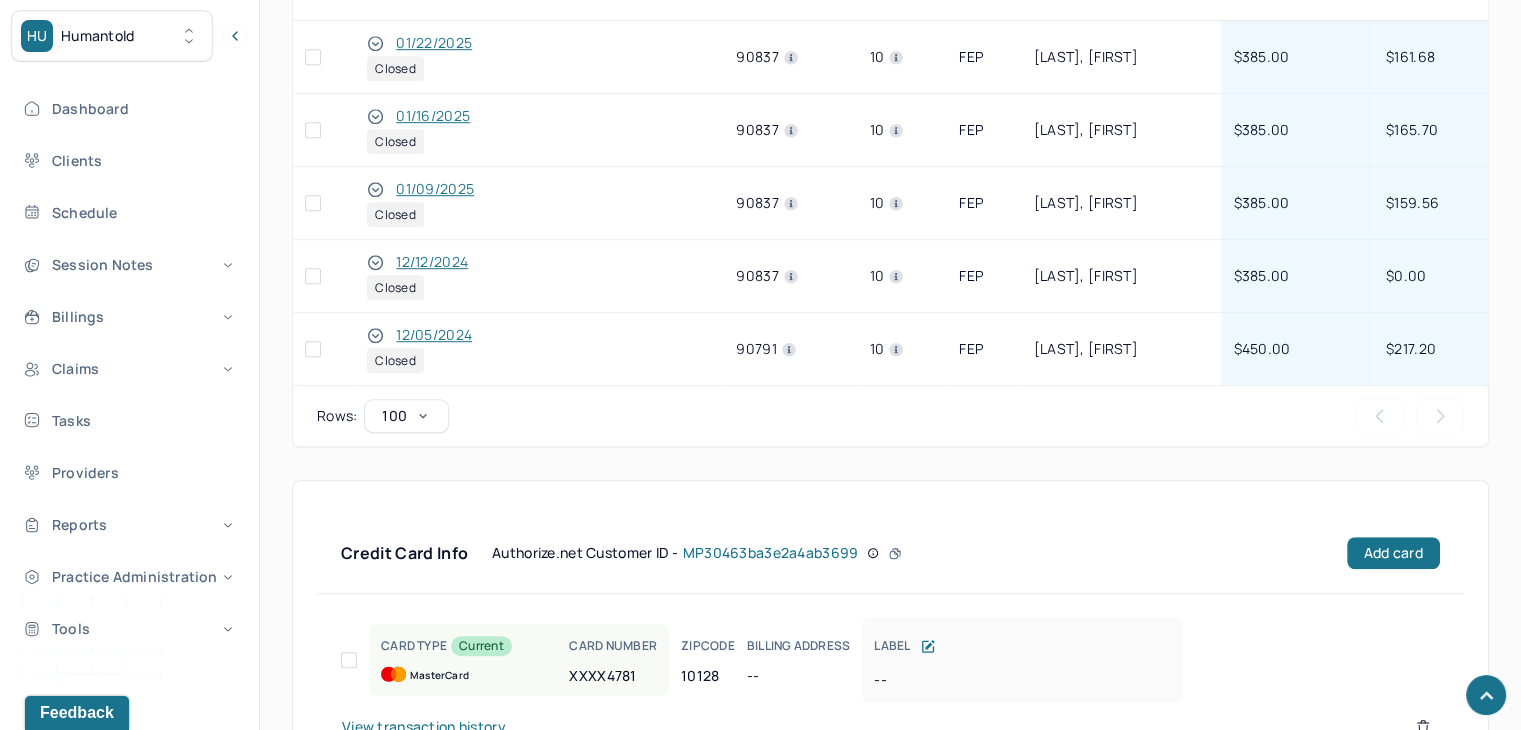 click on "[DATE] Closed" at bounding box center [539, 276] 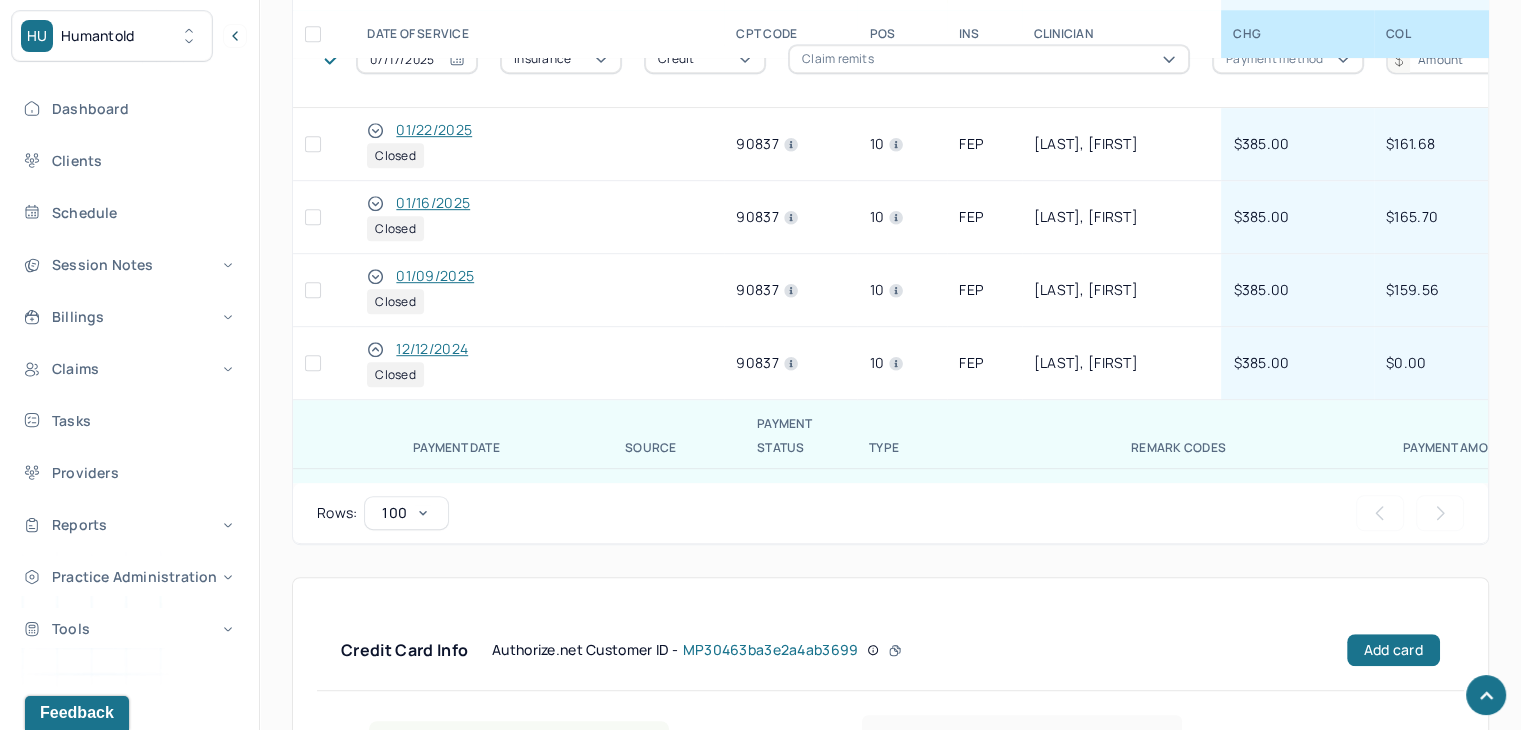 scroll, scrollTop: 1100, scrollLeft: 0, axis: vertical 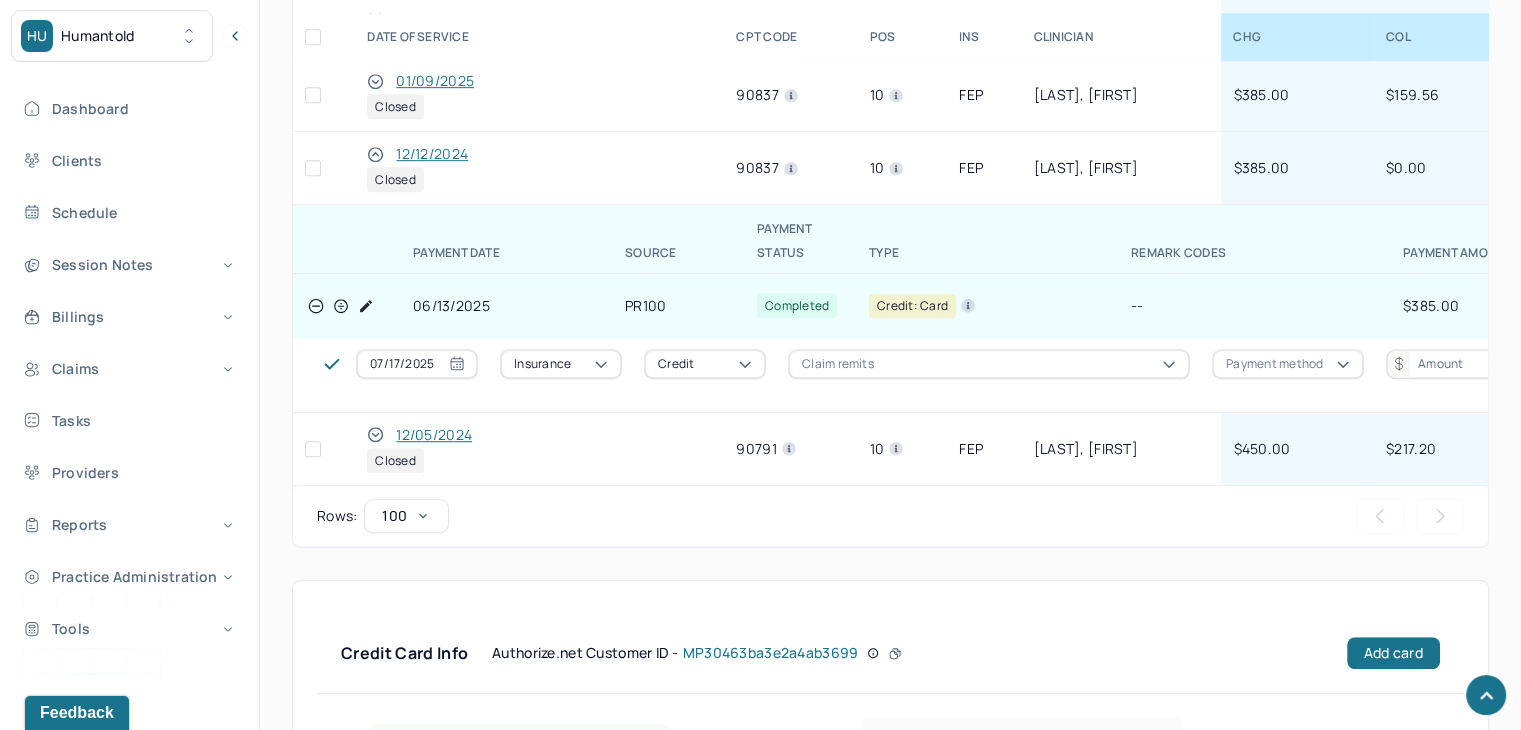 click at bounding box center [313, 168] 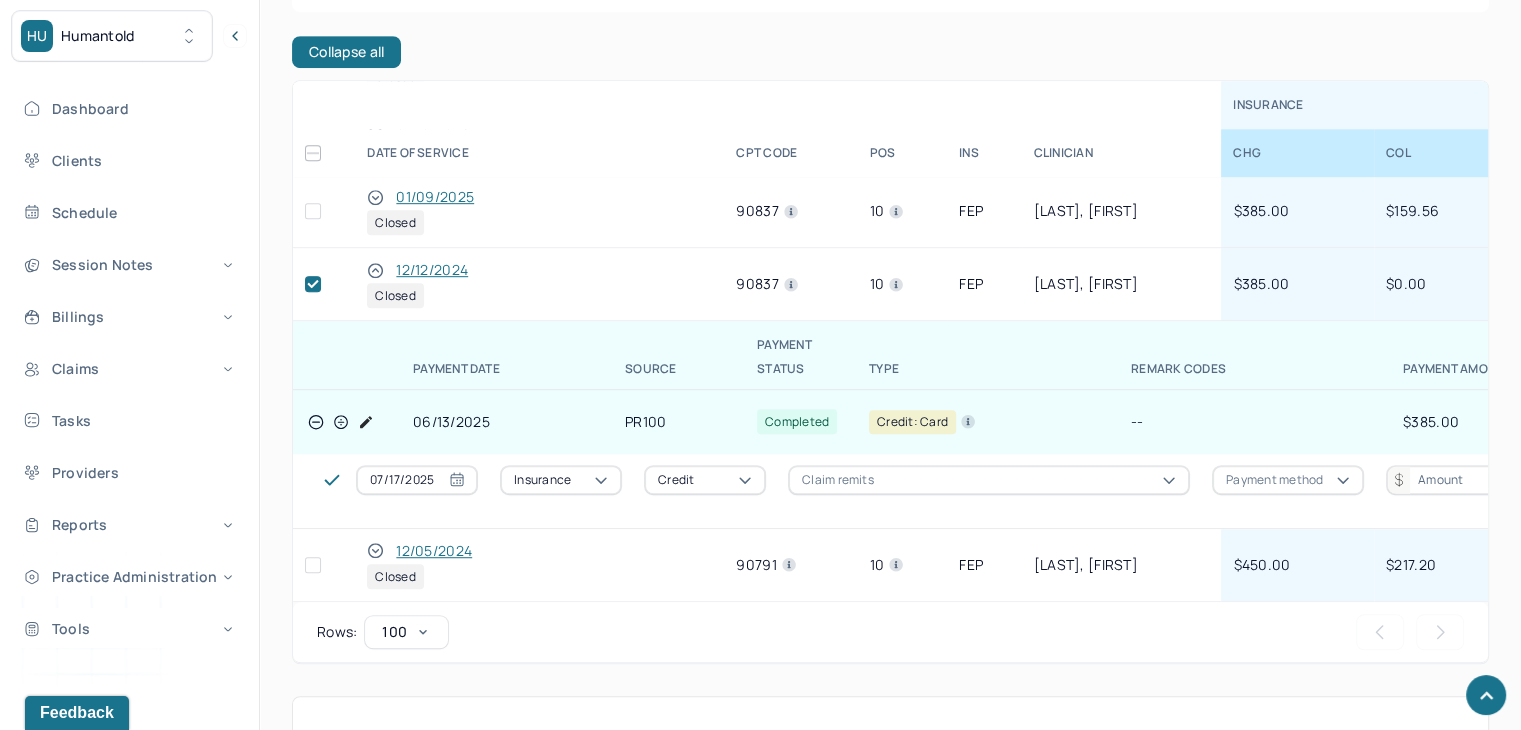 scroll, scrollTop: 1216, scrollLeft: 0, axis: vertical 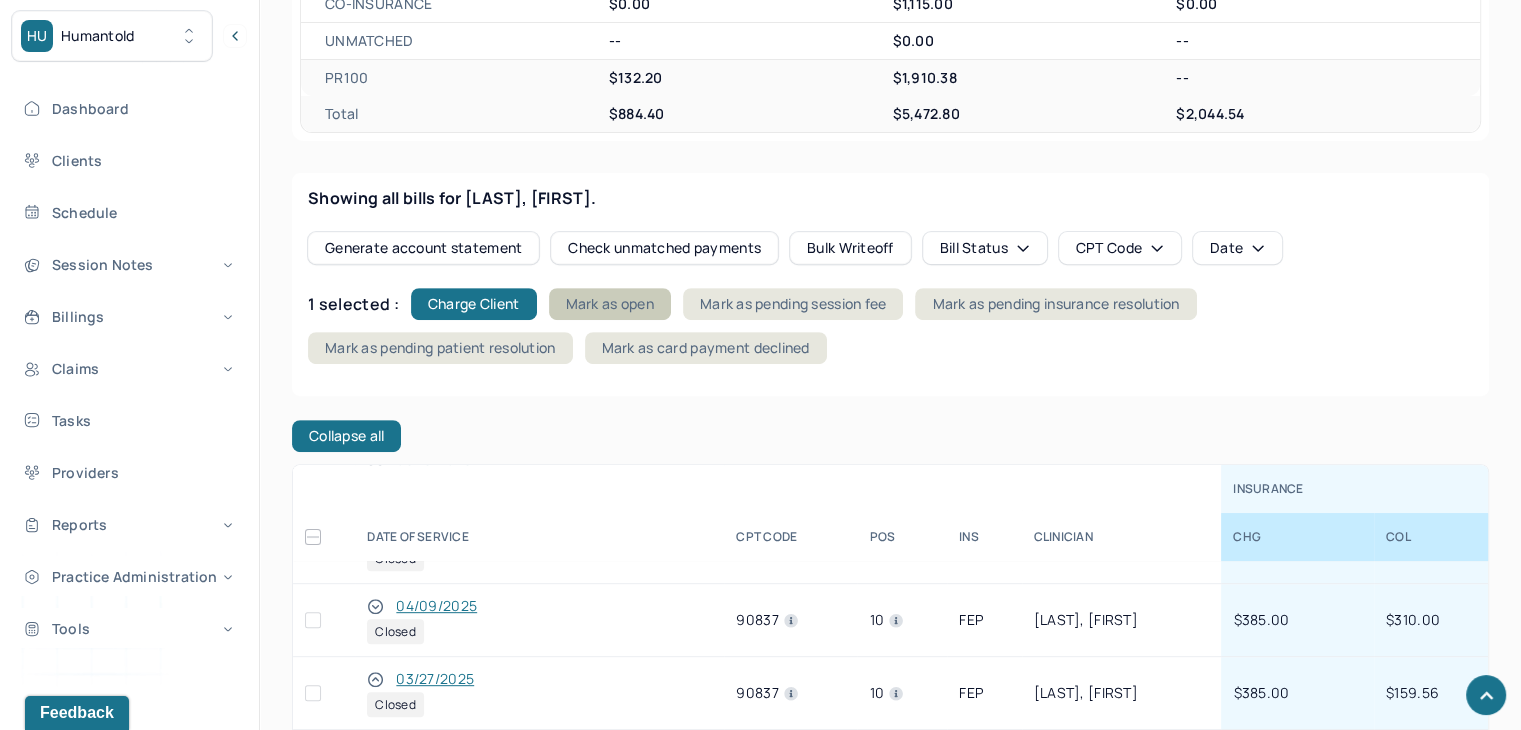 click on "Mark as open" at bounding box center (610, 304) 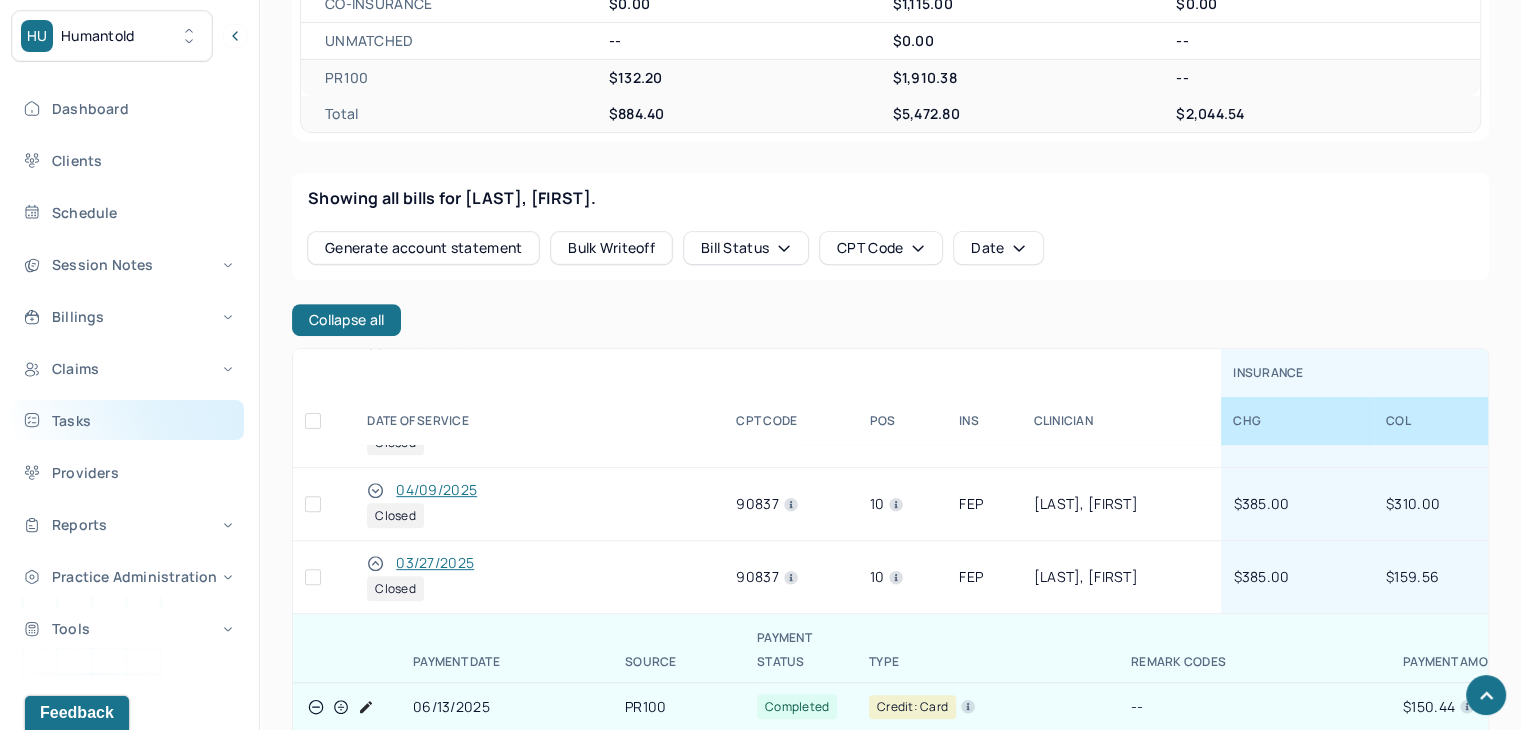 click on "Tasks" at bounding box center [128, 420] 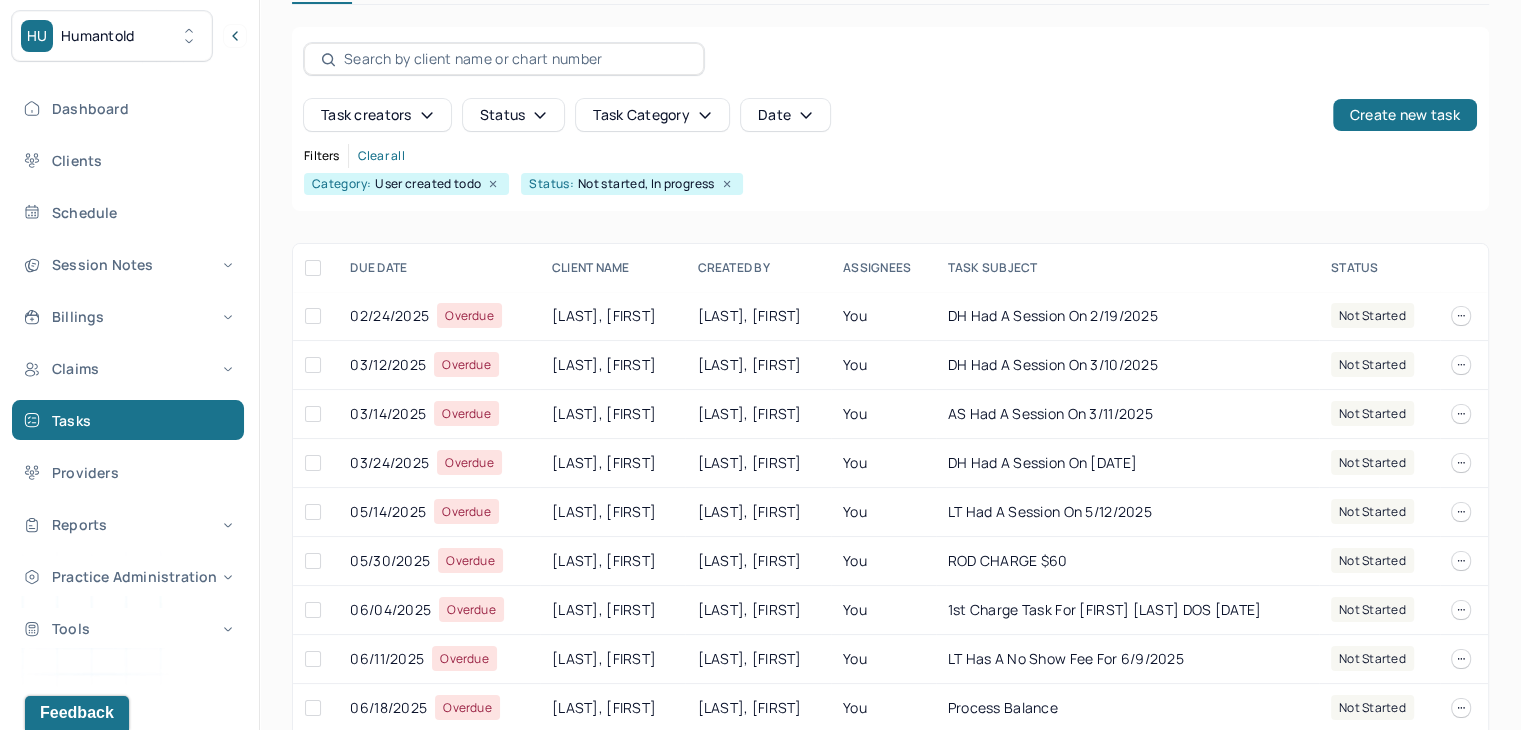 scroll, scrollTop: 0, scrollLeft: 0, axis: both 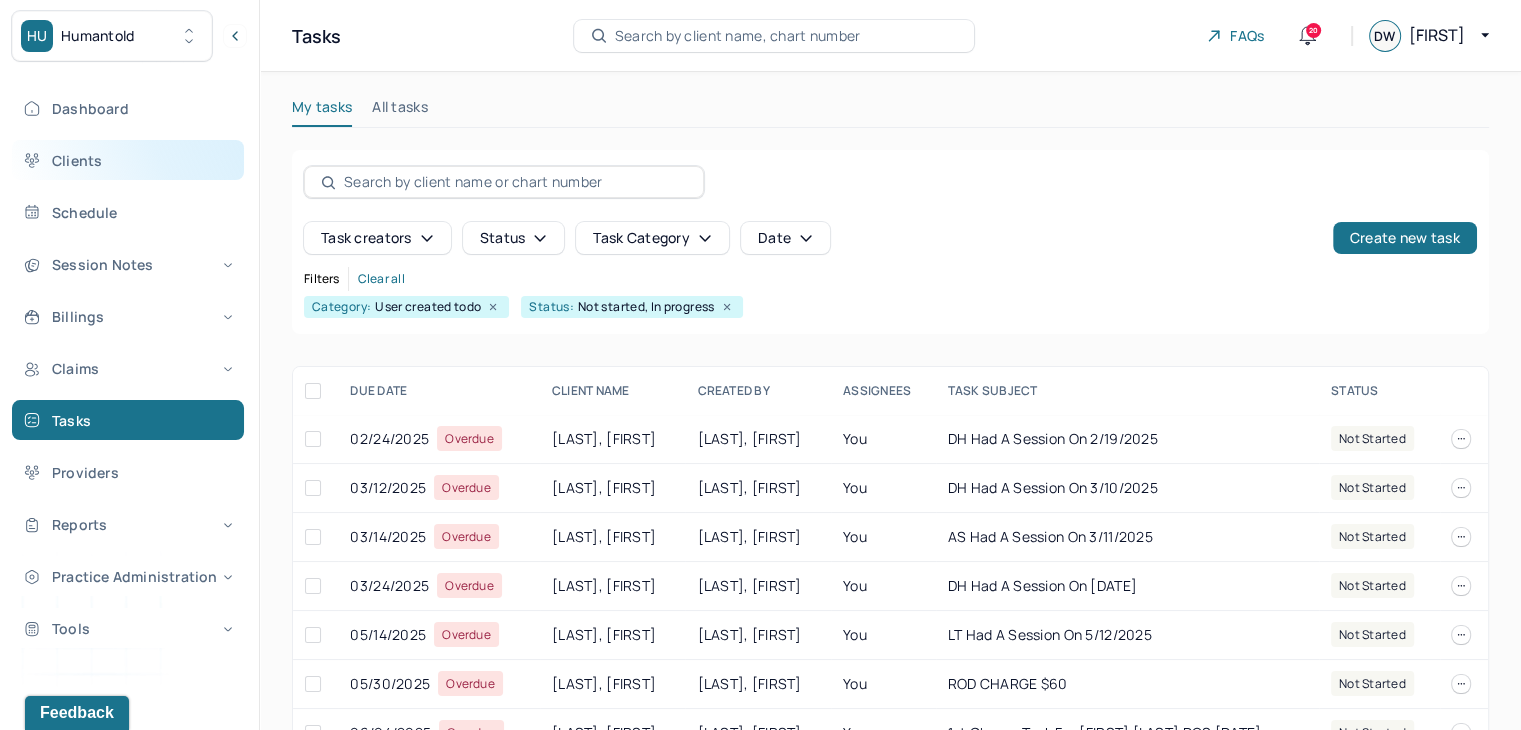 click on "Clients" at bounding box center [128, 160] 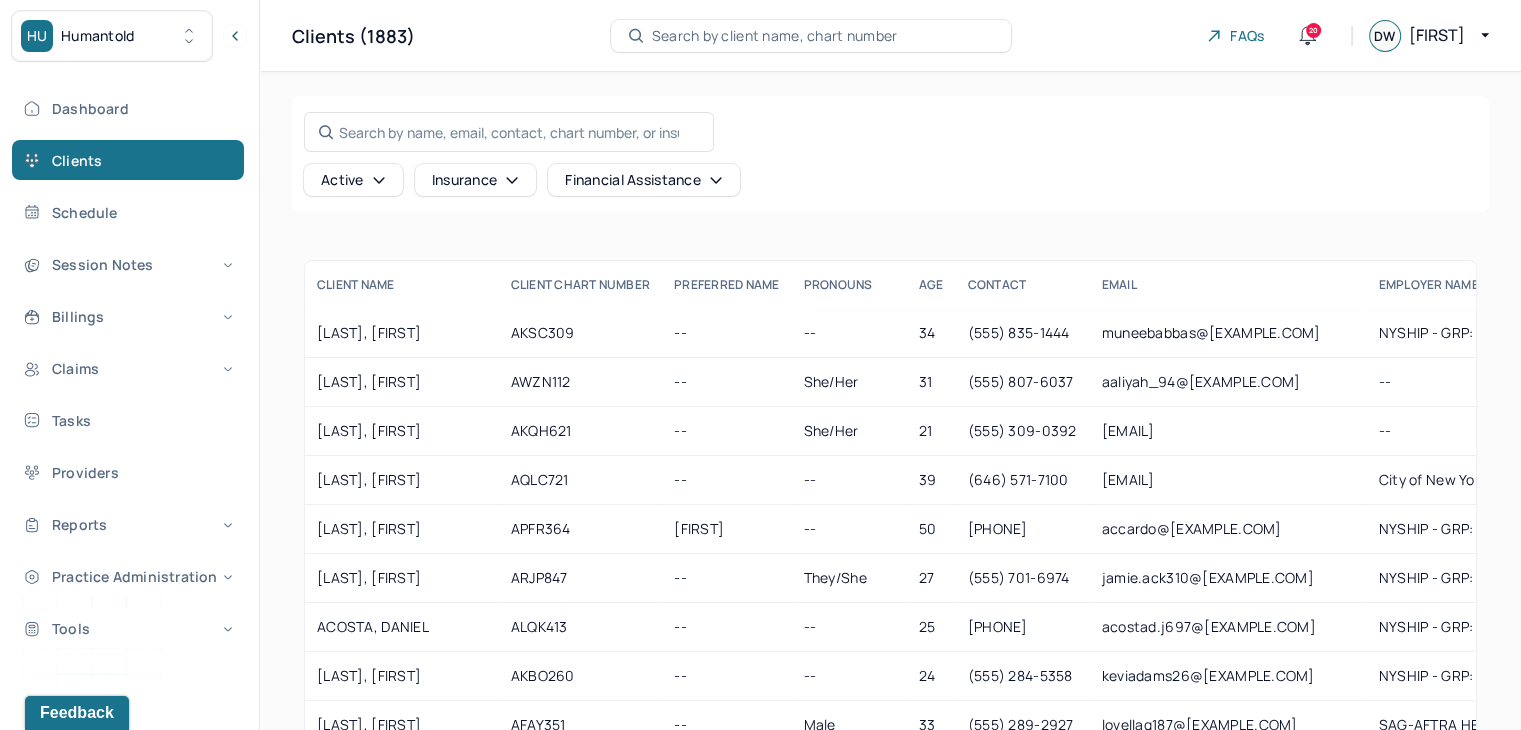 click on "Search by client name, chart number" at bounding box center [775, 36] 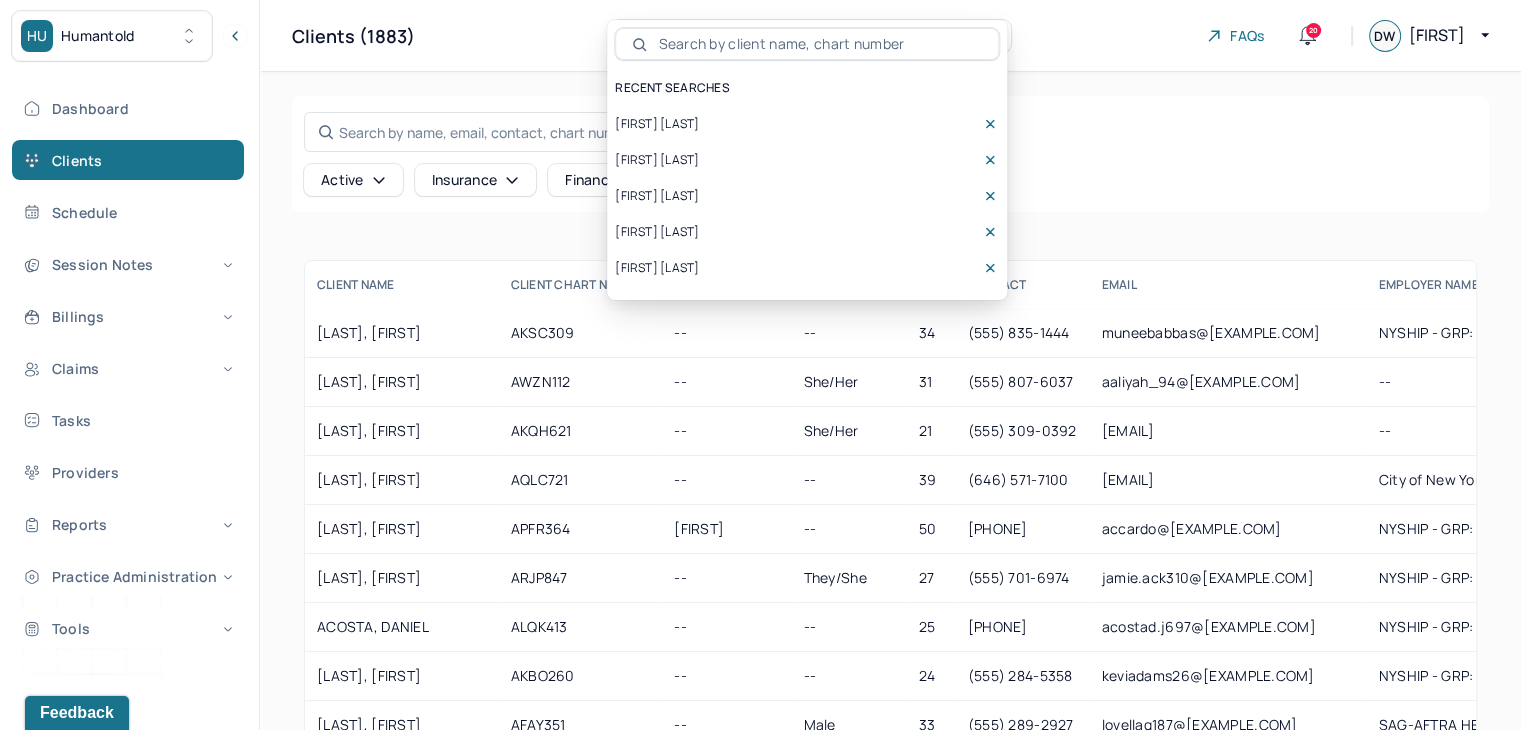 click on "[FIRST] [LAST]" at bounding box center [657, 196] 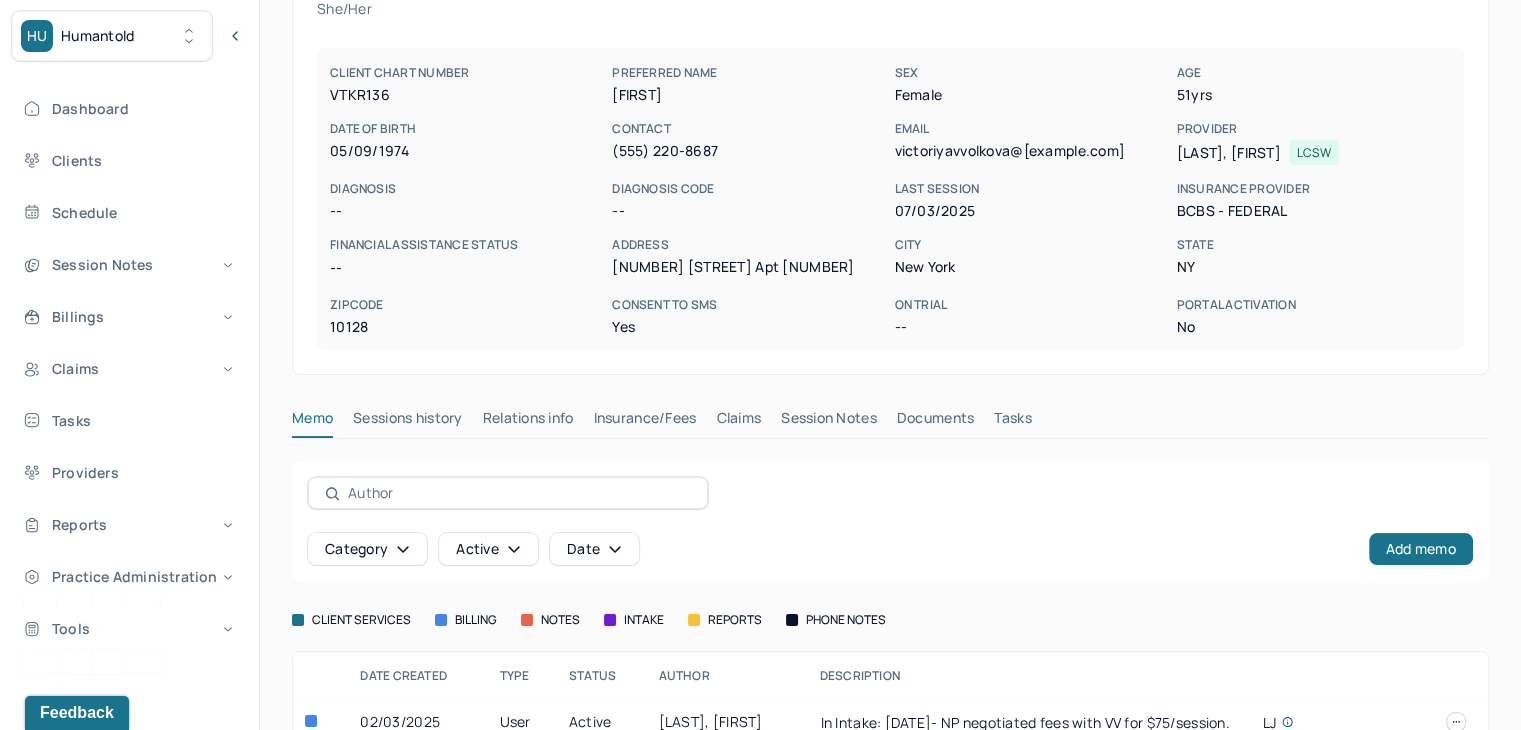 scroll, scrollTop: 237, scrollLeft: 0, axis: vertical 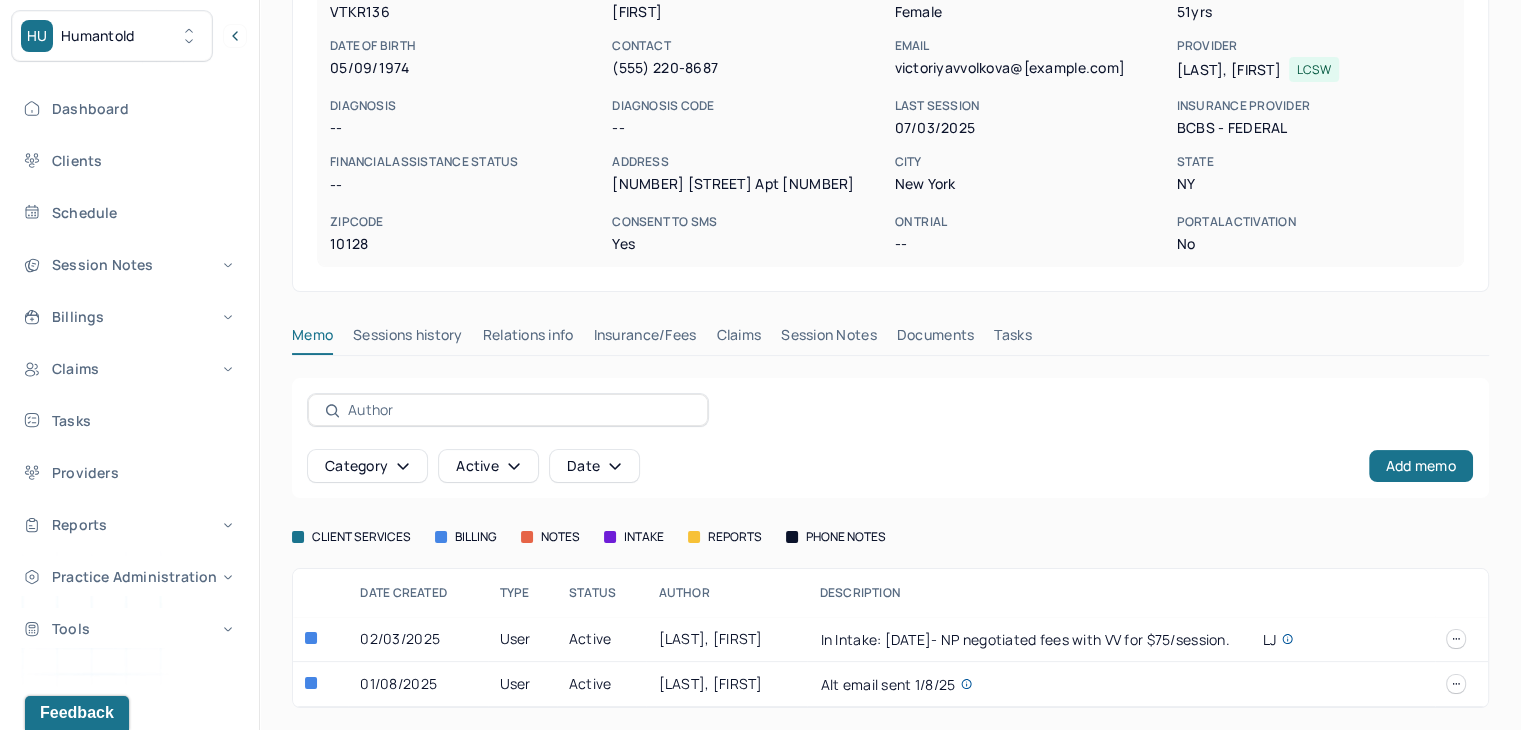 click on "Claims" at bounding box center (738, 339) 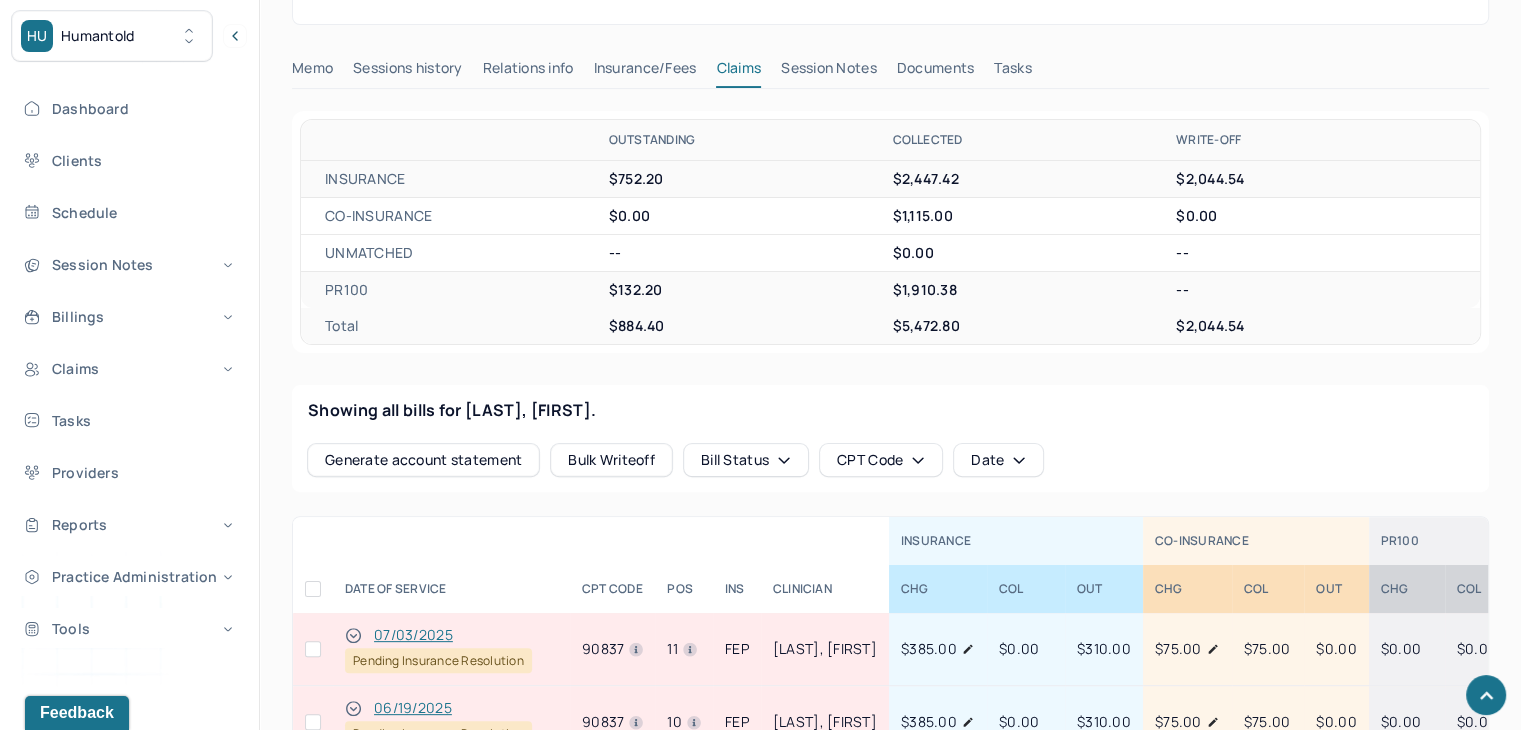 scroll, scrollTop: 737, scrollLeft: 0, axis: vertical 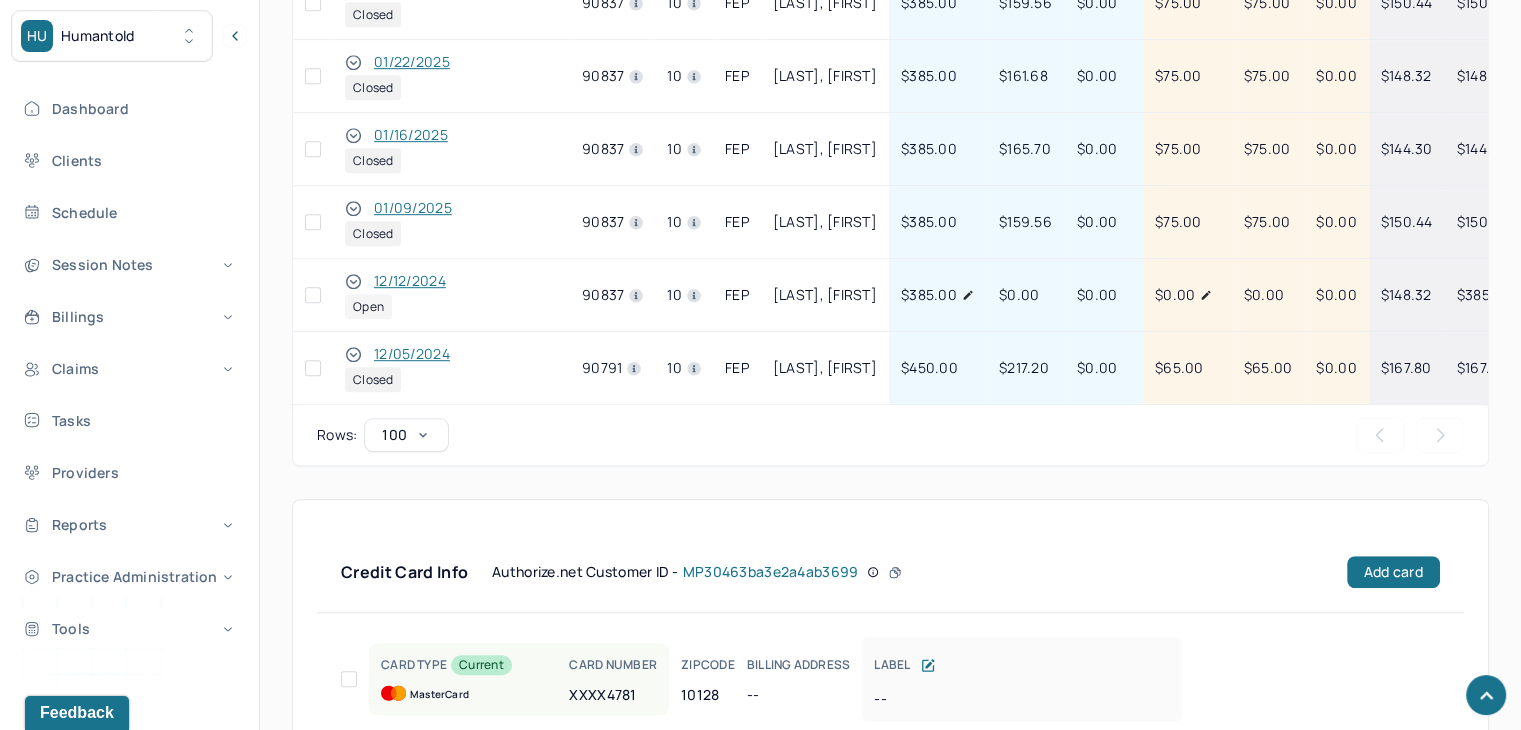 click 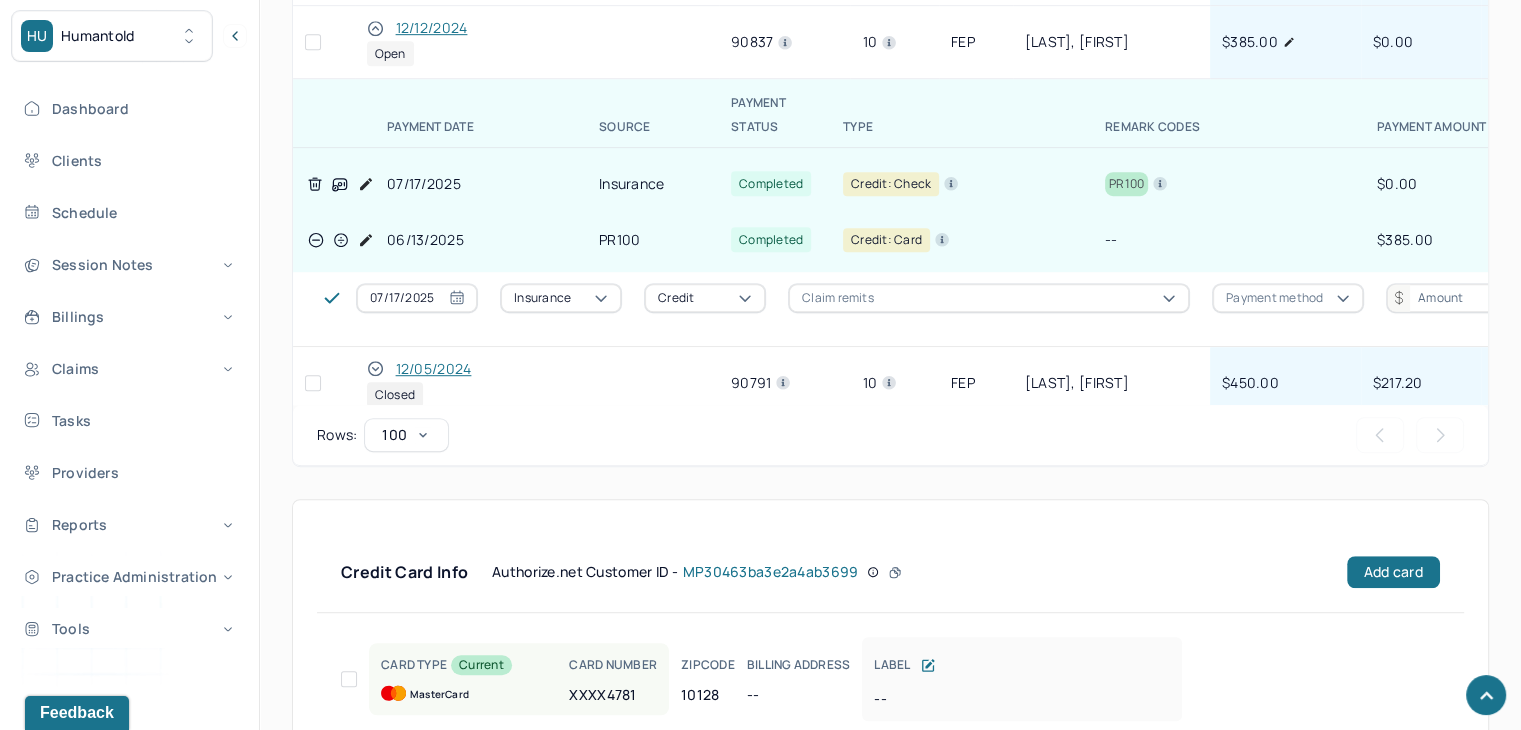 scroll, scrollTop: 1036, scrollLeft: 0, axis: vertical 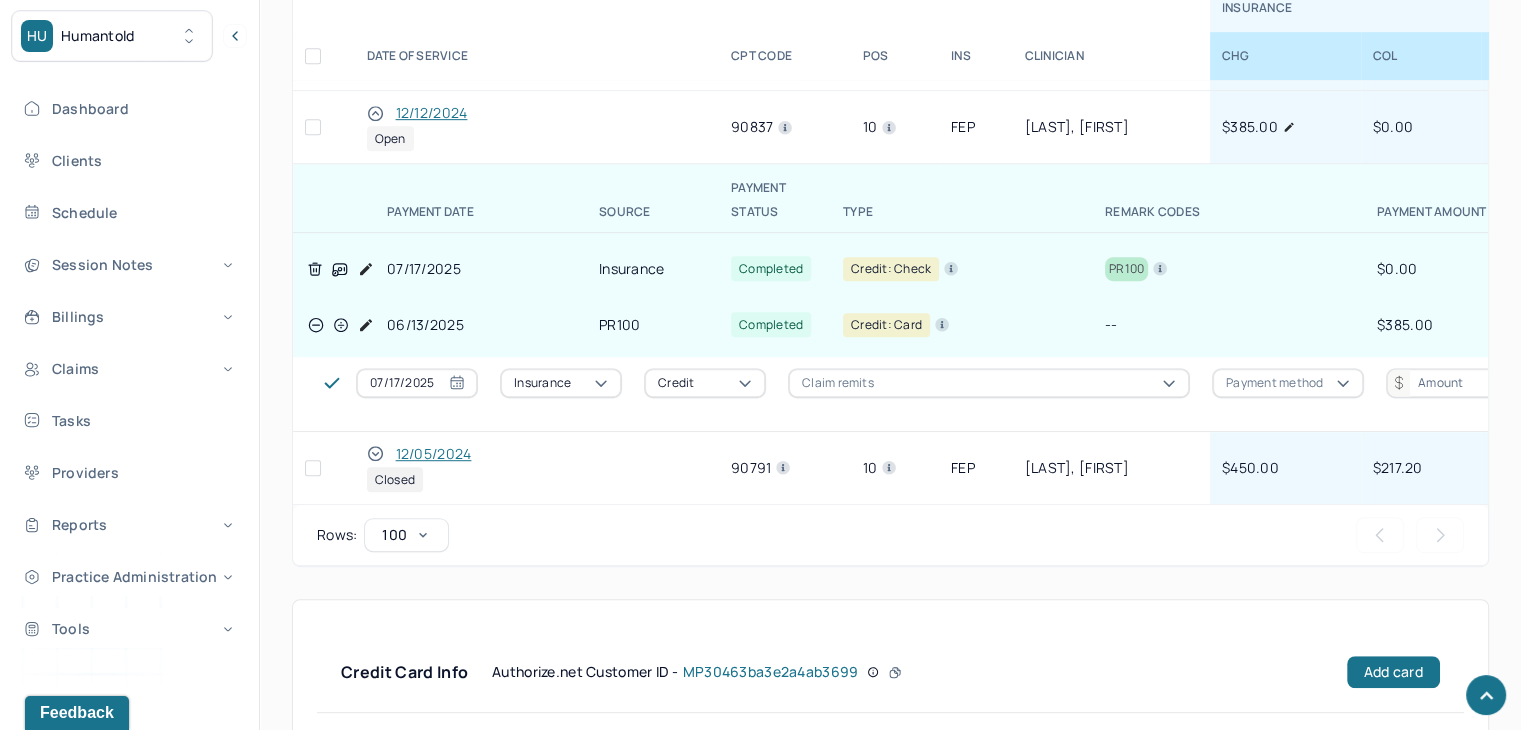click 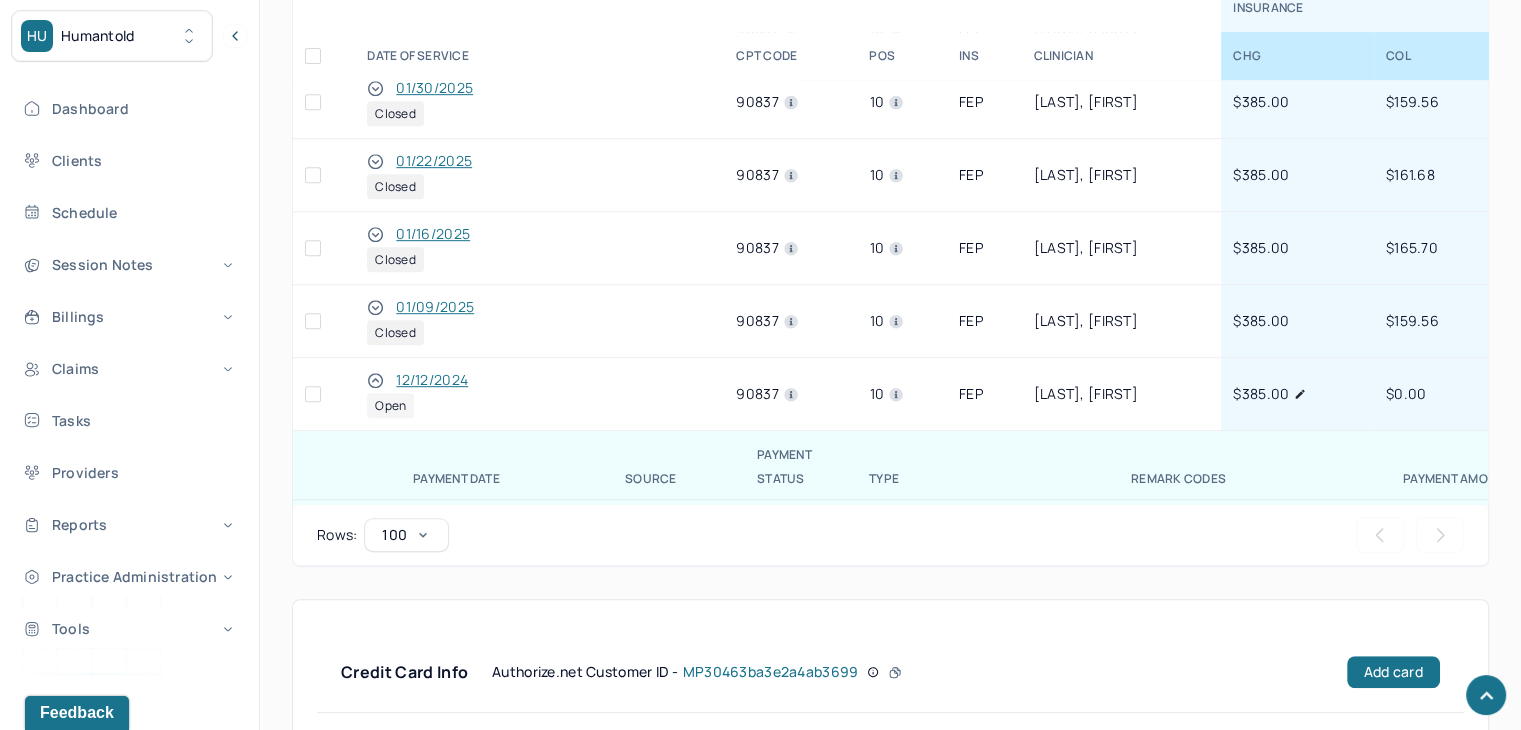 scroll, scrollTop: 736, scrollLeft: 0, axis: vertical 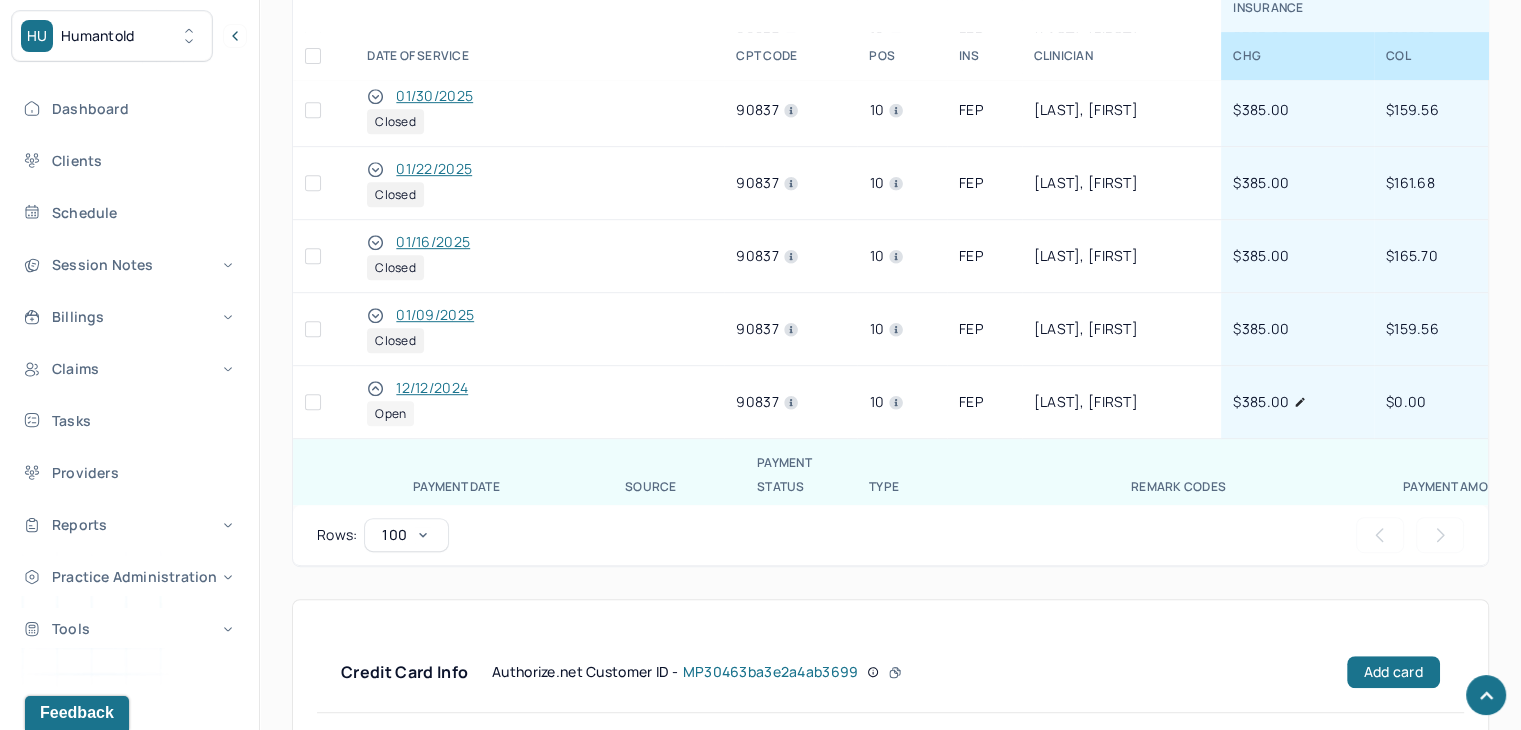 click 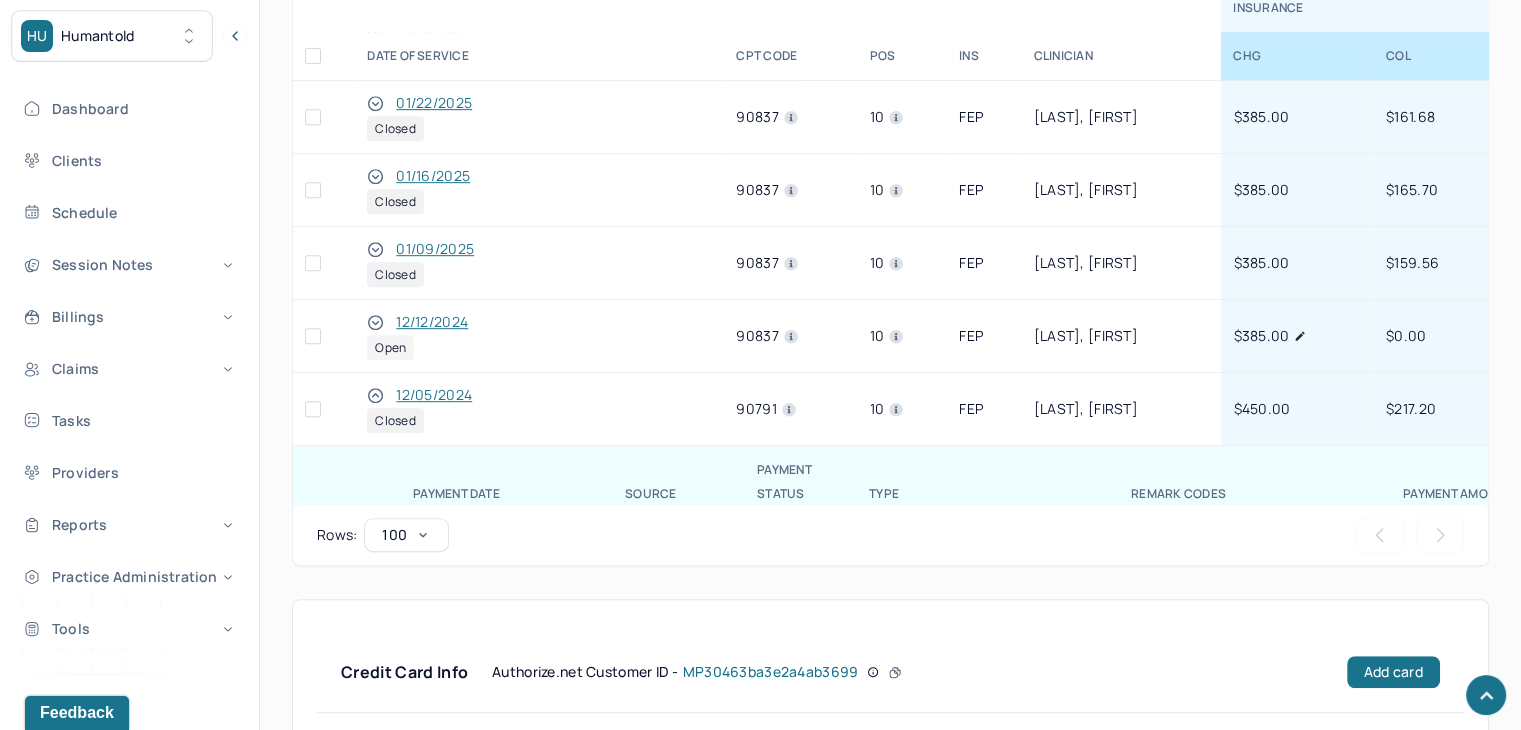 scroll, scrollTop: 836, scrollLeft: 0, axis: vertical 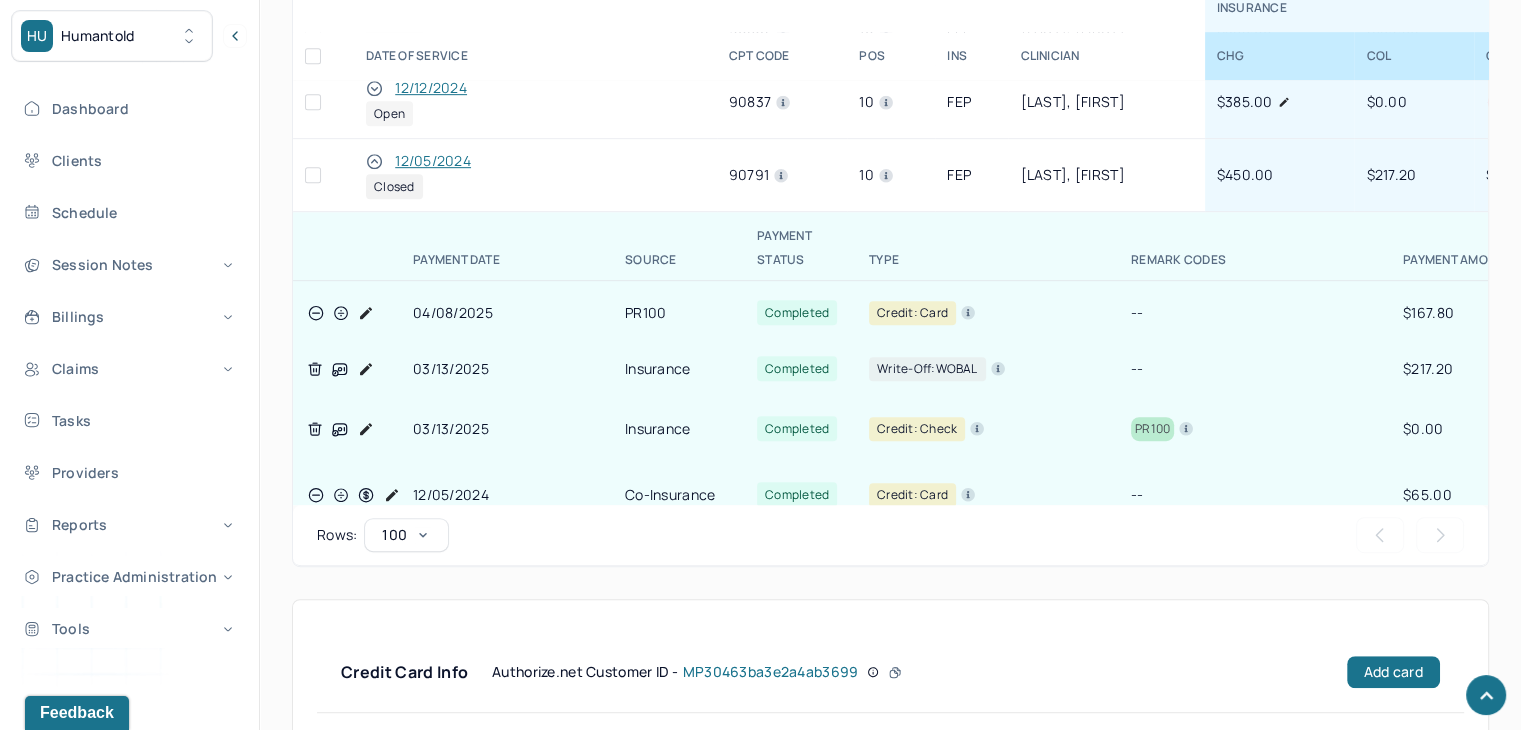 click 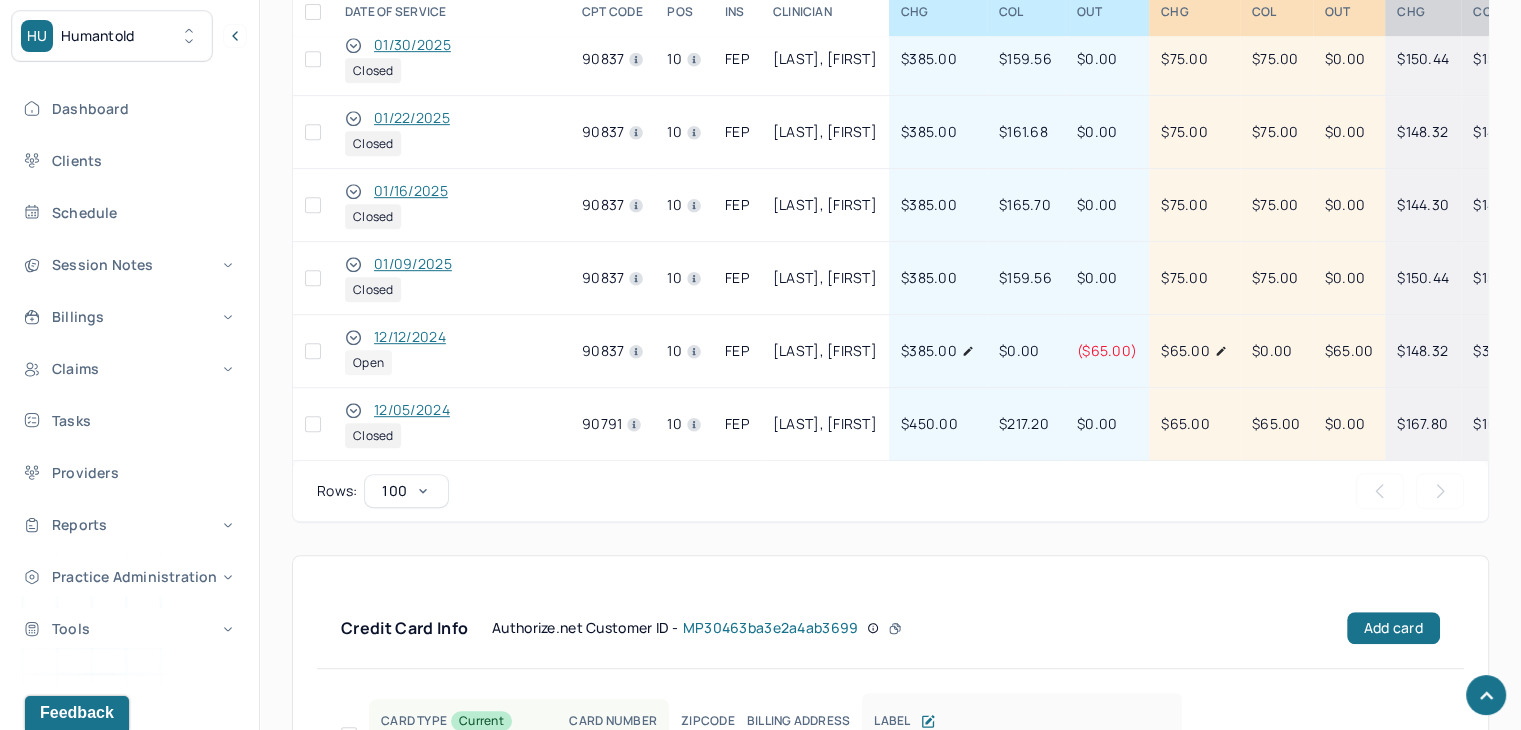 scroll, scrollTop: 1320, scrollLeft: 0, axis: vertical 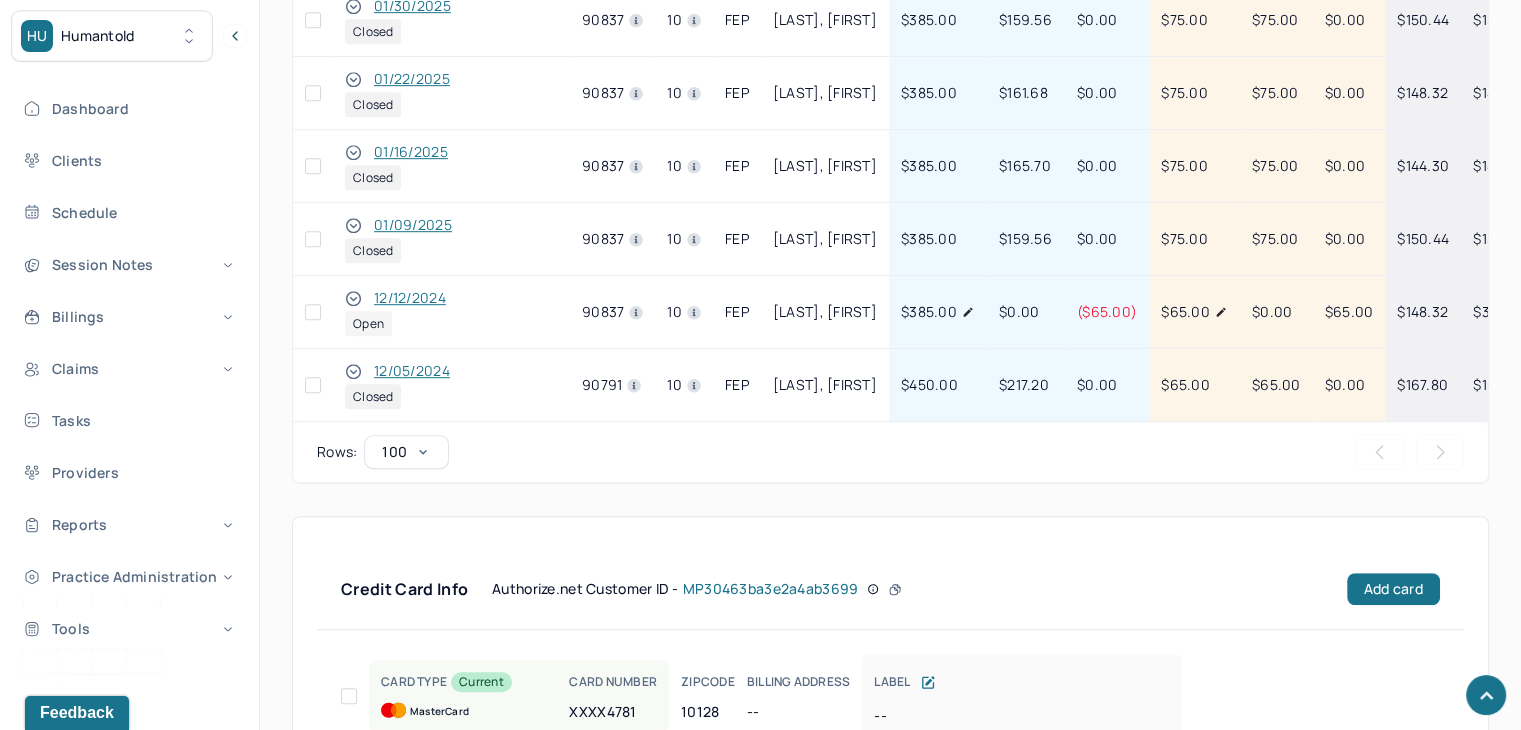 click 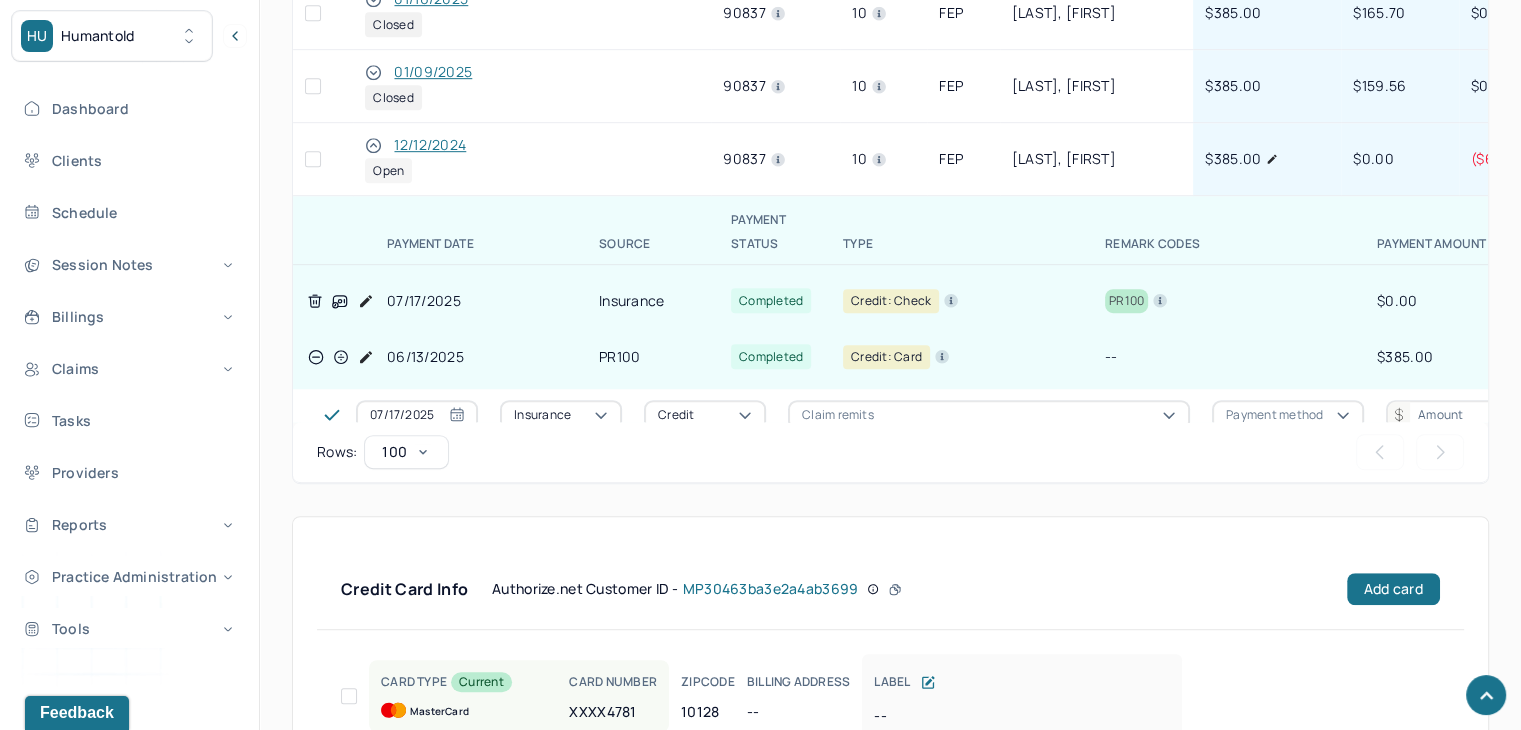 scroll, scrollTop: 954, scrollLeft: 0, axis: vertical 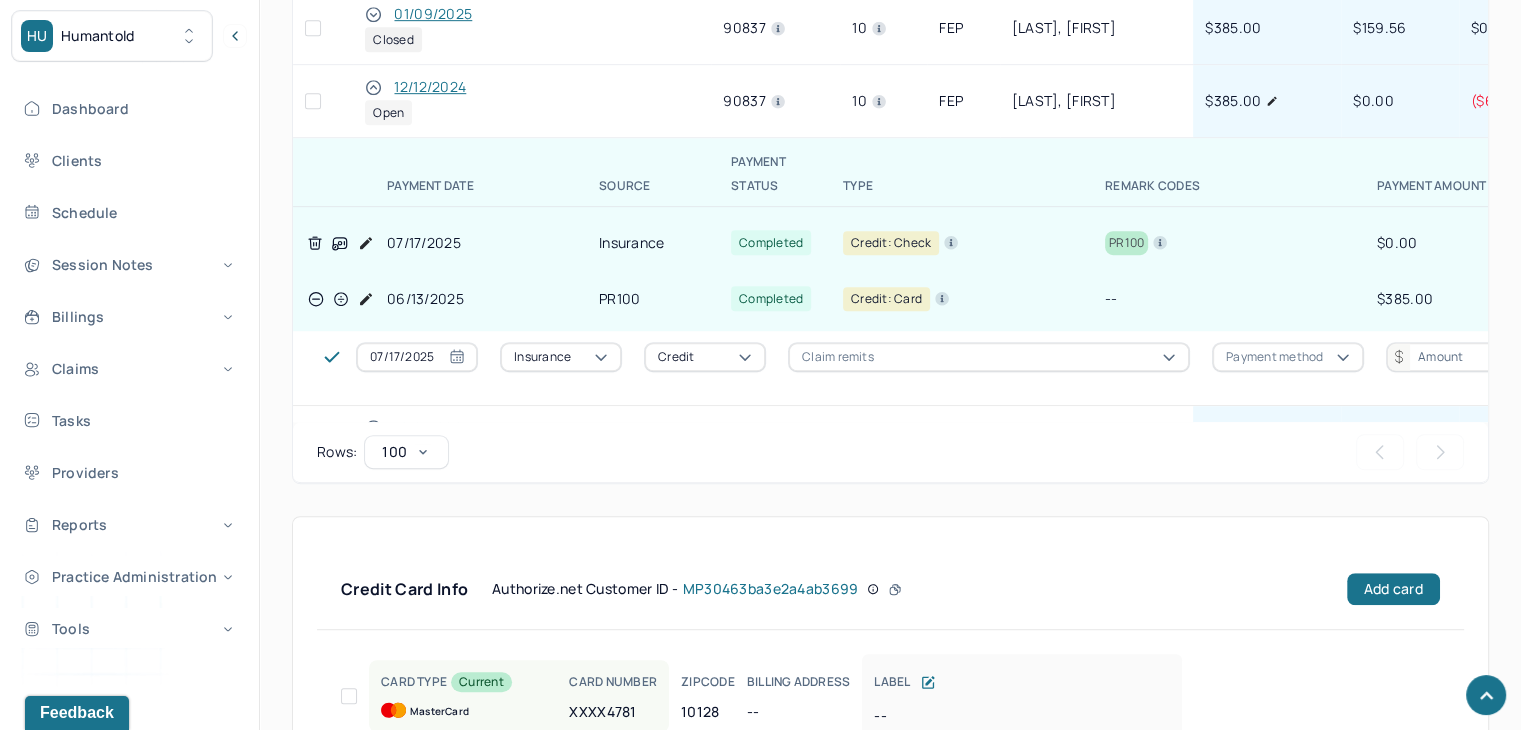 click 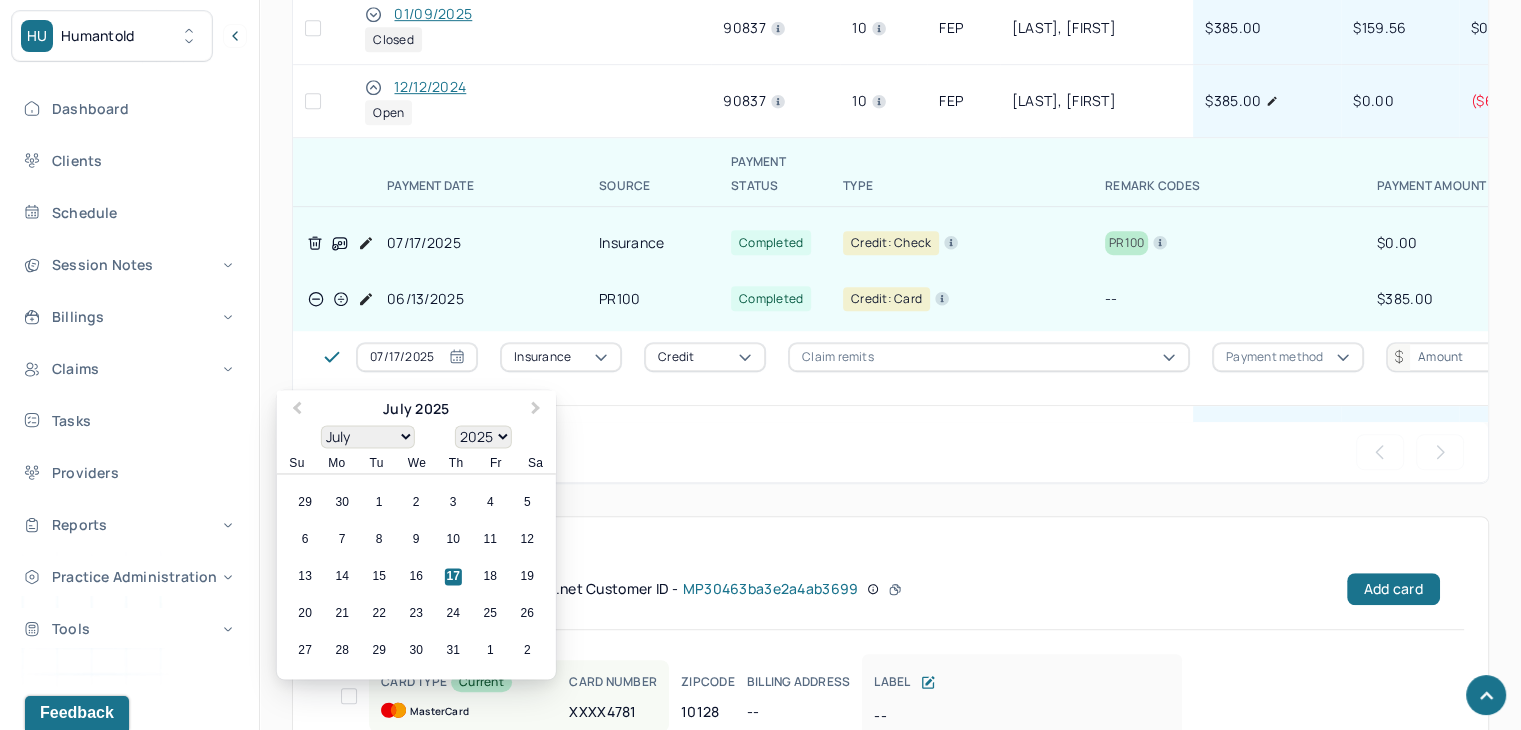 click on "07/17/2025" at bounding box center [417, 357] 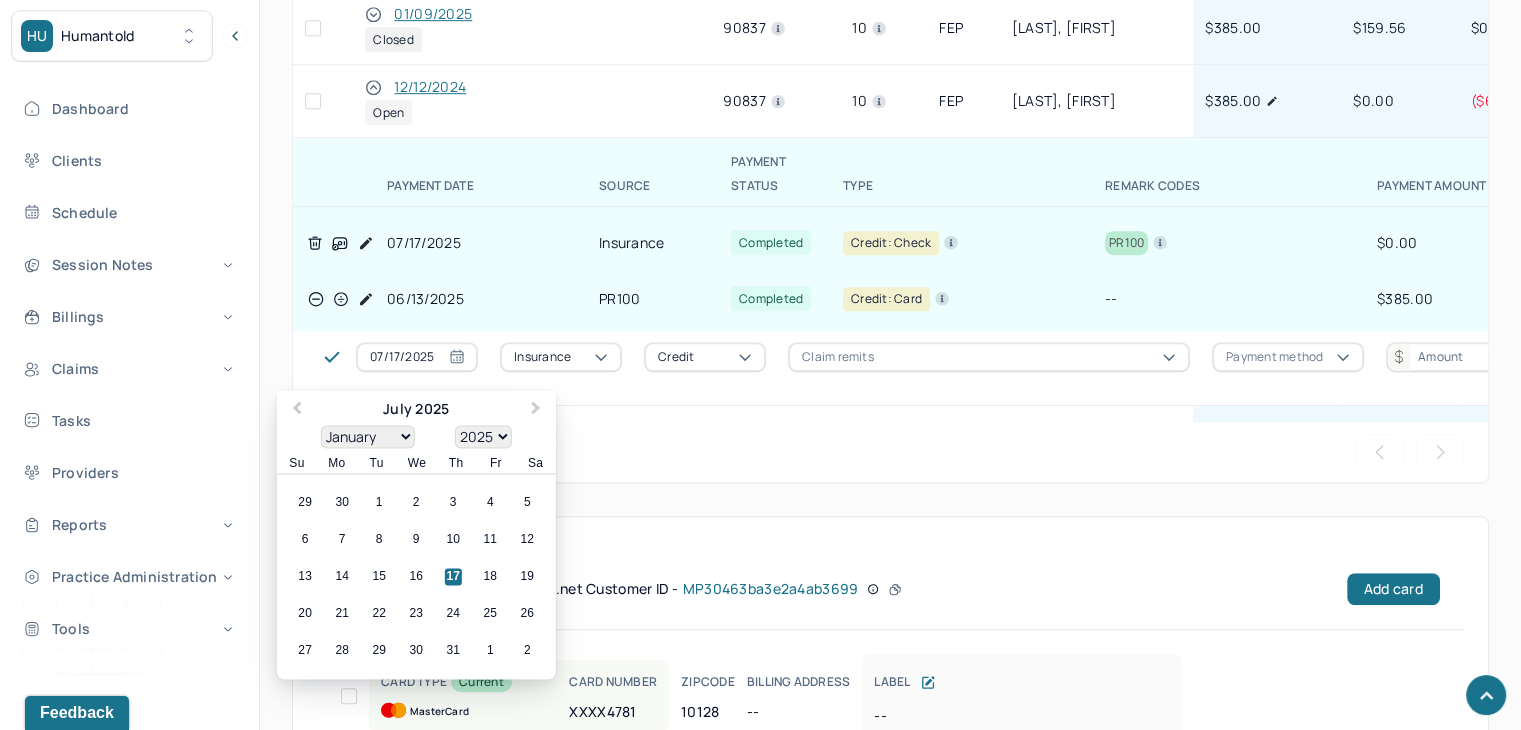 click on "January February March April May June July August September October November December" at bounding box center [368, 436] 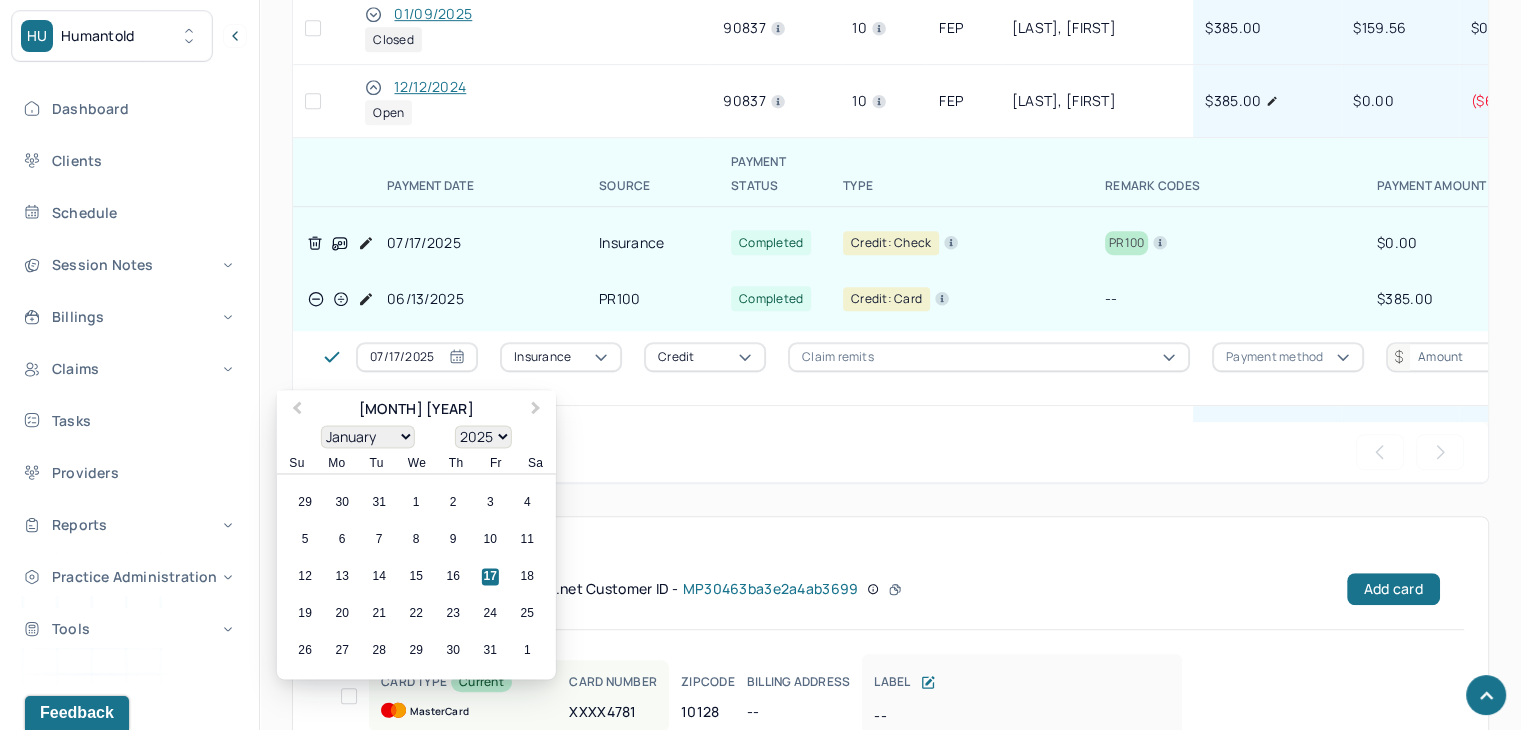 click on "January February March April May June July August September October November December" at bounding box center (368, 436) 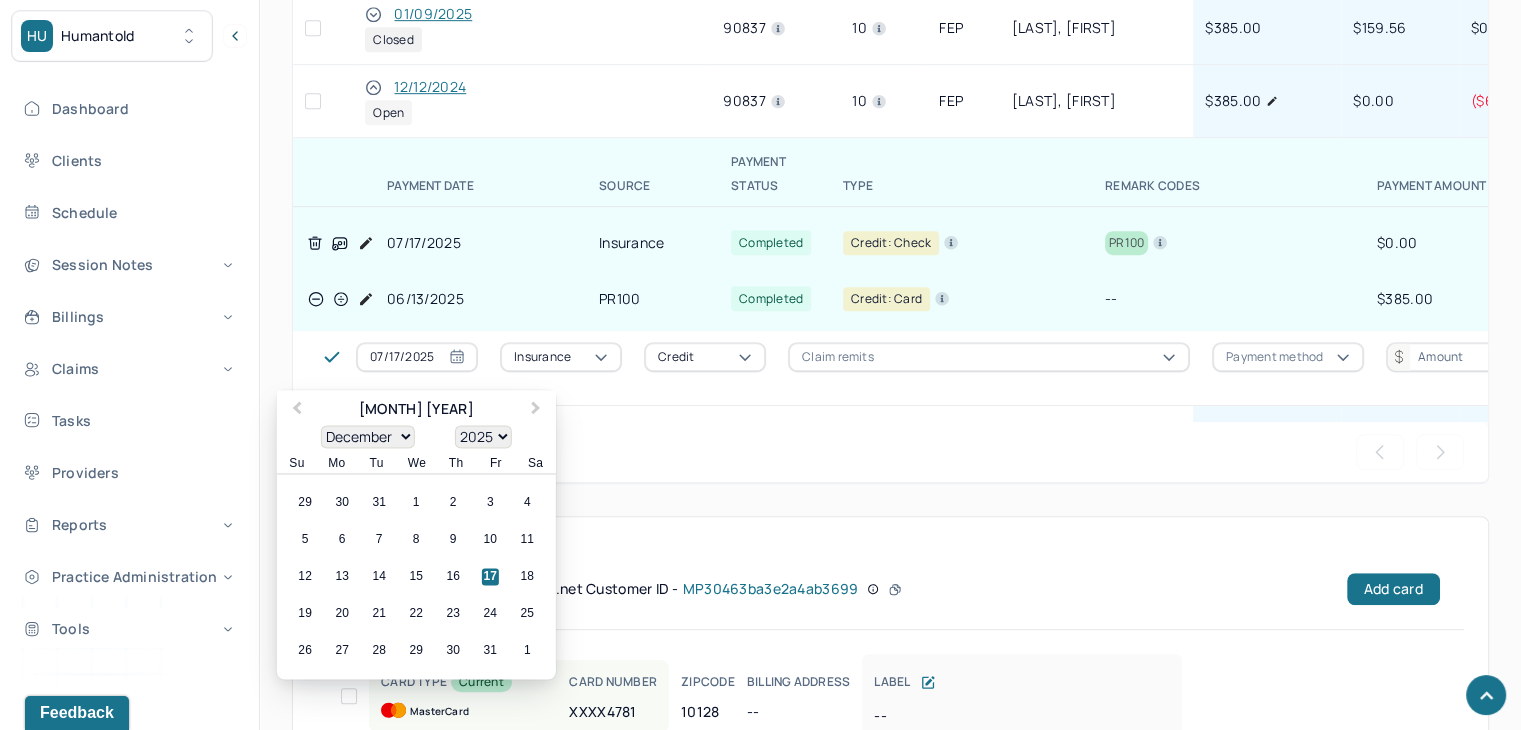 click on "January February March April May June July August September October November December" at bounding box center (368, 436) 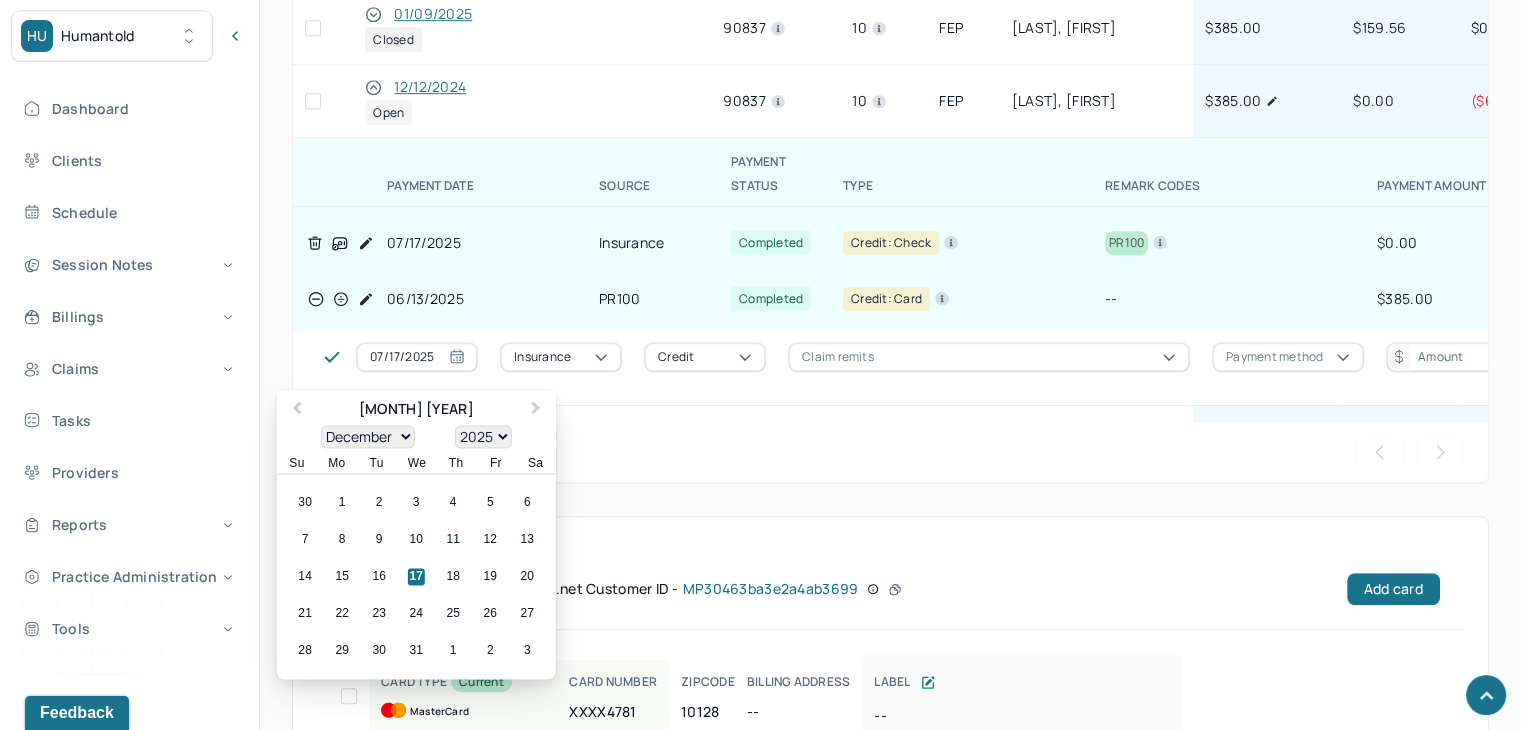 click on "1900 1901 1902 1903 1904 1905 1906 1907 1908 1909 1910 1911 1912 1913 1914 1915 1916 1917 1918 1919 1920 1921 1922 1923 1924 1925 1926 1927 1928 1929 1930 1931 1932 1933 1934 1935 1936 1937 1938 1939 1940 1941 1942 1943 1944 1945 1946 1947 1948 1949 1950 1951 1952 1953 1954 1955 1956 1957 1958 1959 1960 1961 1962 1963 1964 1965 1966 1967 1968 1969 1970 1971 1972 1973 1974 1975 1976 1977 1978 1979 1980 1981 1982 1983 1984 1985 1986 1987 1988 1989 1990 1991 1992 1993 1994 1995 1996 1997 1998 1999 2000 2001 2002 2003 2004 2005 2006 2007 2008 2009 2010 2011 2012 2013 2014 2015 2016 2017 2018 2019 2020 2021 2022 2023 2024 2025 2026 2027 2028 2029 2030 2031 2032 2033 2034 2035 2036 2037 2038 2039 2040 2041 2042 2043 2044 2045 2046 2047 2048 2049 2050 2051 2052 2053 2054 2055 2056 2057 2058 2059 2060 2061 2062 2063 2064 2065 2066 2067 2068 2069 2070 2071 2072 2073 2074 2075 2076 2077 2078 2079 2080 2081 2082 2083 2084 2085 2086 2087 2088 2089 2090 2091 2092 2093 2094 2095 2096 2097 2098 2099 2100" at bounding box center [483, 436] 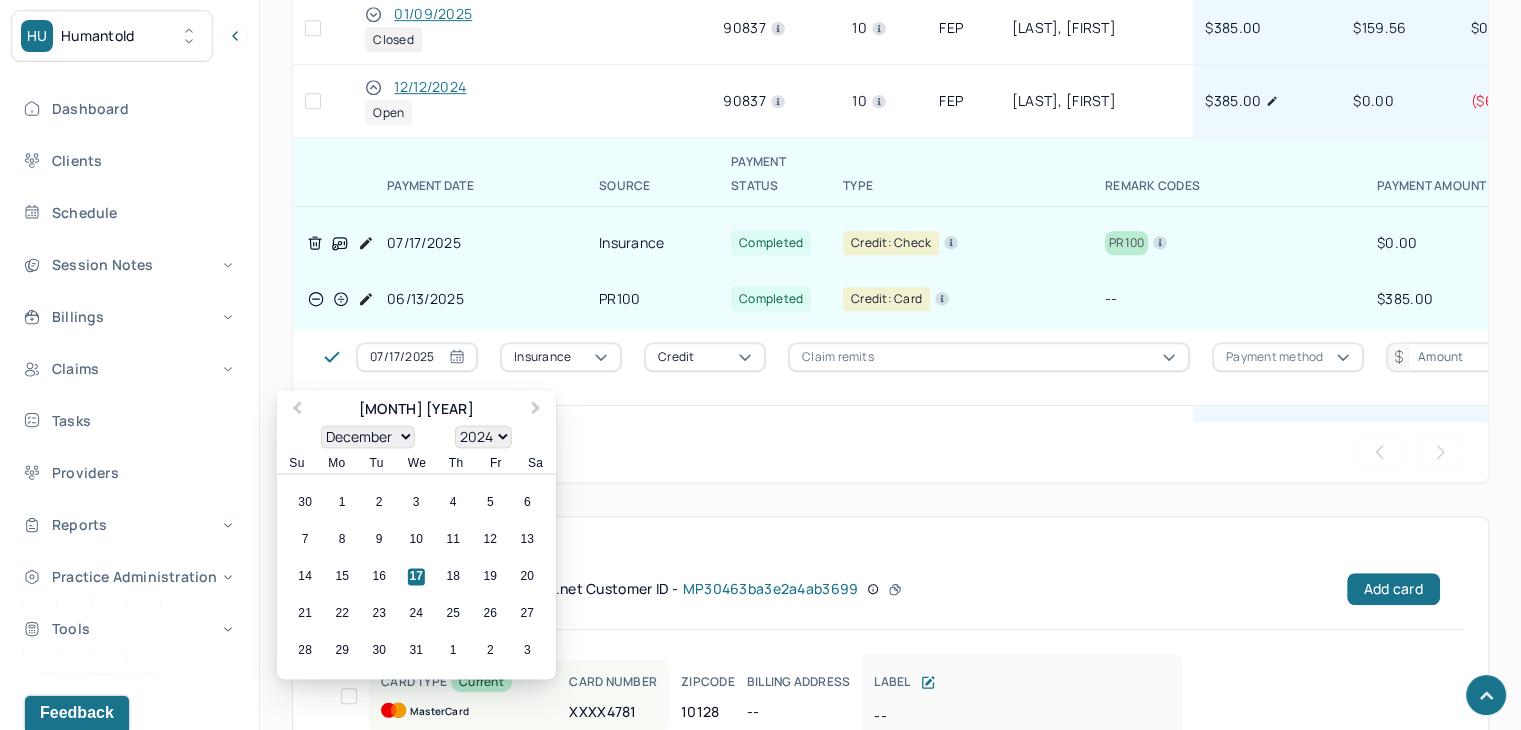 click on "1900 1901 1902 1903 1904 1905 1906 1907 1908 1909 1910 1911 1912 1913 1914 1915 1916 1917 1918 1919 1920 1921 1922 1923 1924 1925 1926 1927 1928 1929 1930 1931 1932 1933 1934 1935 1936 1937 1938 1939 1940 1941 1942 1943 1944 1945 1946 1947 1948 1949 1950 1951 1952 1953 1954 1955 1956 1957 1958 1959 1960 1961 1962 1963 1964 1965 1966 1967 1968 1969 1970 1971 1972 1973 1974 1975 1976 1977 1978 1979 1980 1981 1982 1983 1984 1985 1986 1987 1988 1989 1990 1991 1992 1993 1994 1995 1996 1997 1998 1999 2000 2001 2002 2003 2004 2005 2006 2007 2008 2009 2010 2011 2012 2013 2014 2015 2016 2017 2018 2019 2020 2021 2022 2023 2024 2025 2026 2027 2028 2029 2030 2031 2032 2033 2034 2035 2036 2037 2038 2039 2040 2041 2042 2043 2044 2045 2046 2047 2048 2049 2050 2051 2052 2053 2054 2055 2056 2057 2058 2059 2060 2061 2062 2063 2064 2065 2066 2067 2068 2069 2070 2071 2072 2073 2074 2075 2076 2077 2078 2079 2080 2081 2082 2083 2084 2085 2086 2087 2088 2089 2090 2091 2092 2093 2094 2095 2096 2097 2098 2099 2100" at bounding box center [483, 436] 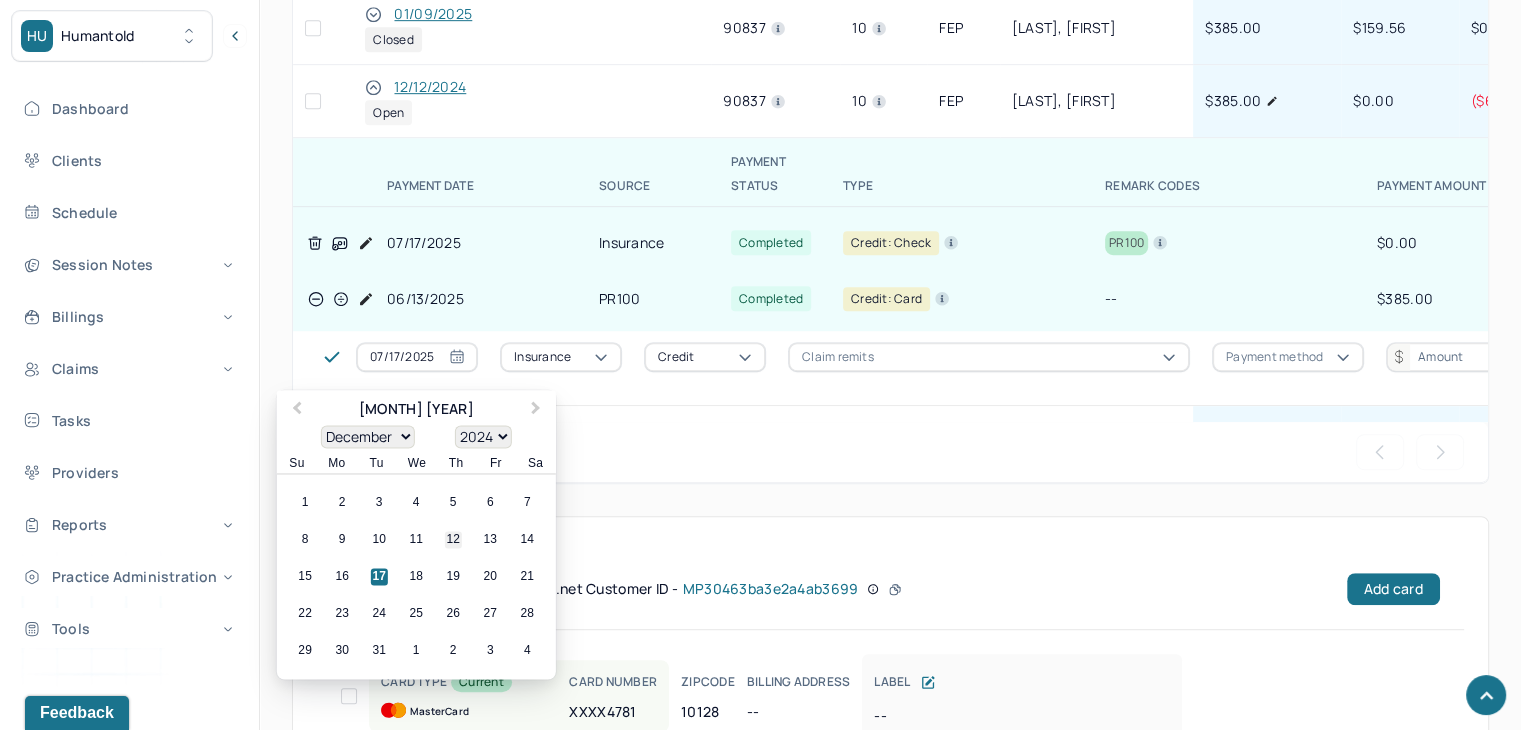 click on "12" at bounding box center (453, 540) 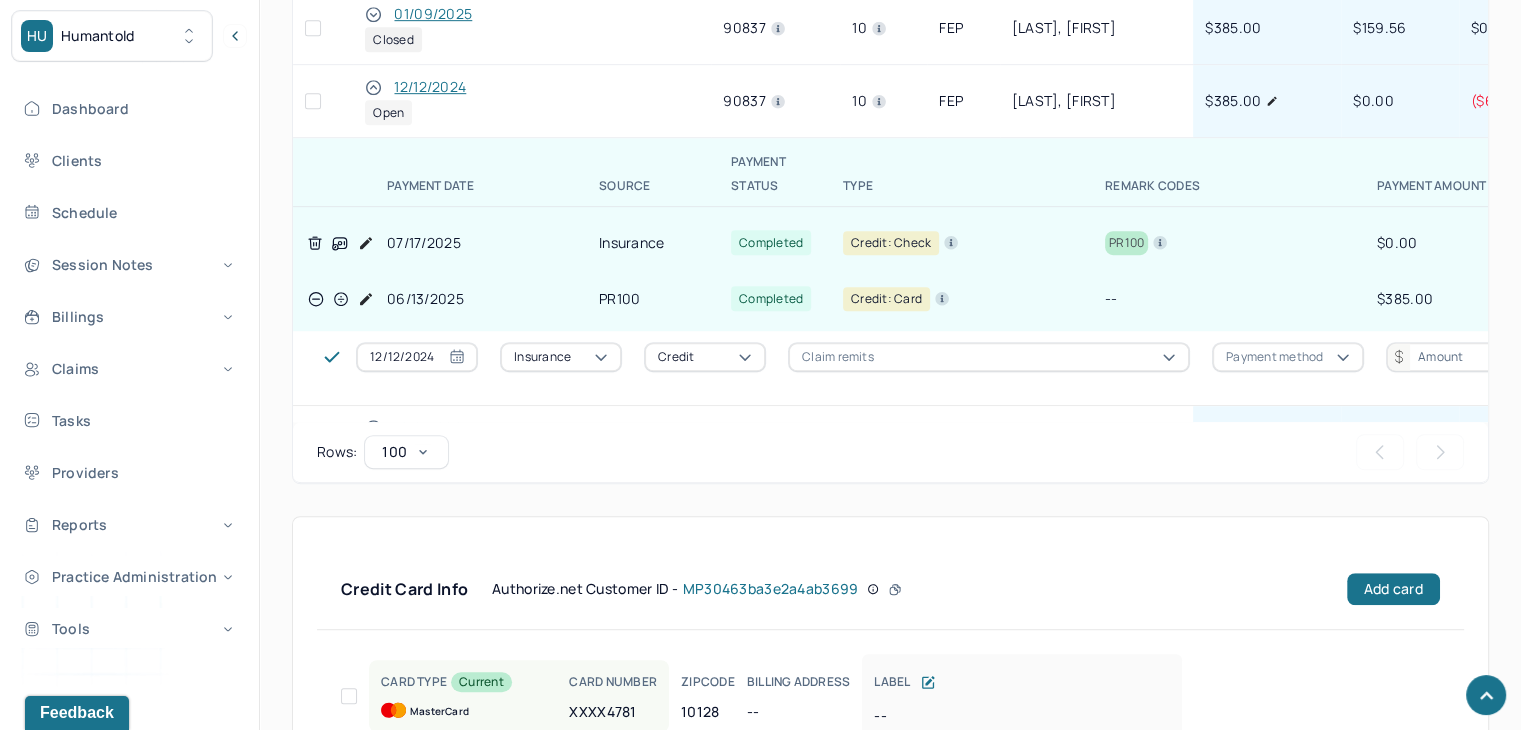 click on "Insurance" at bounding box center (542, 357) 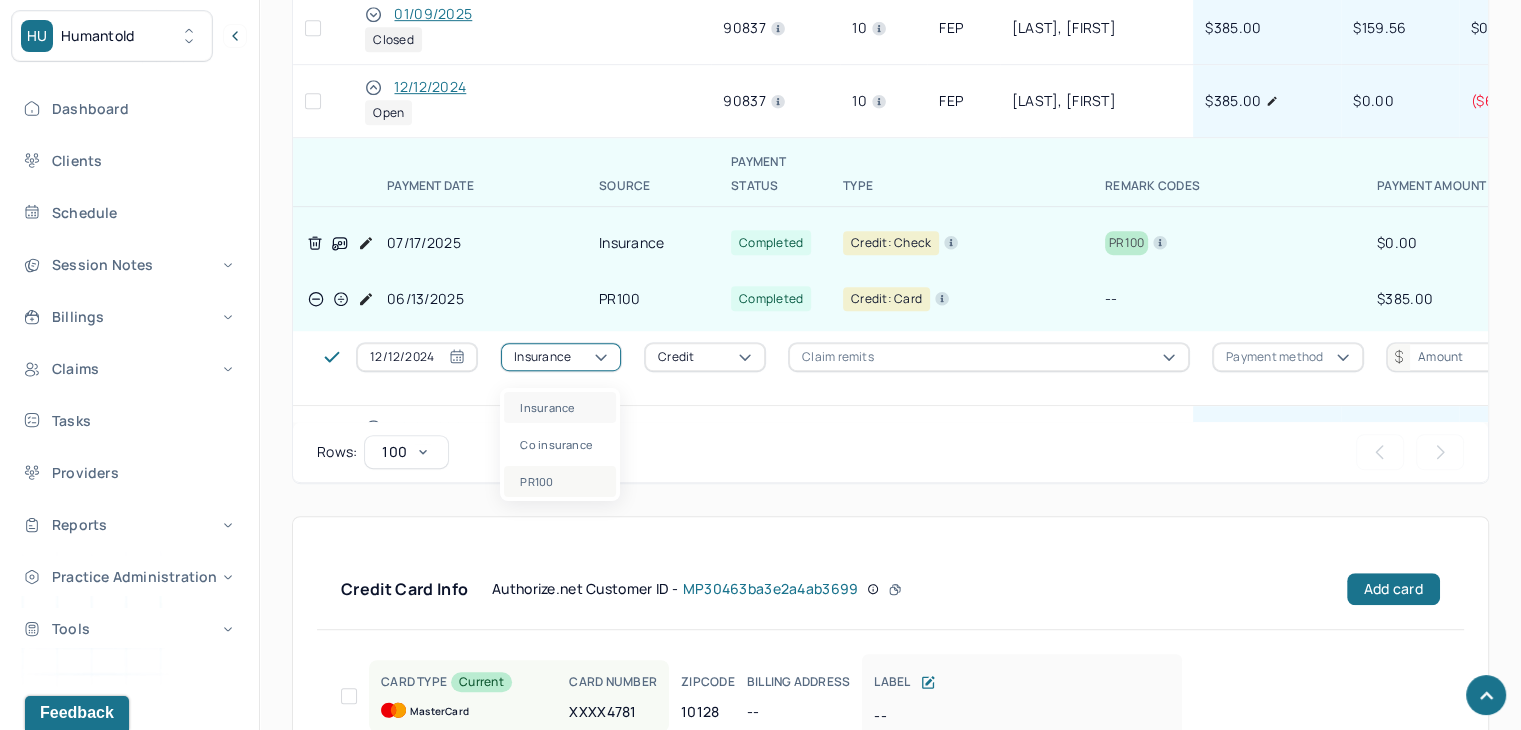 click on "PR100" at bounding box center [560, 481] 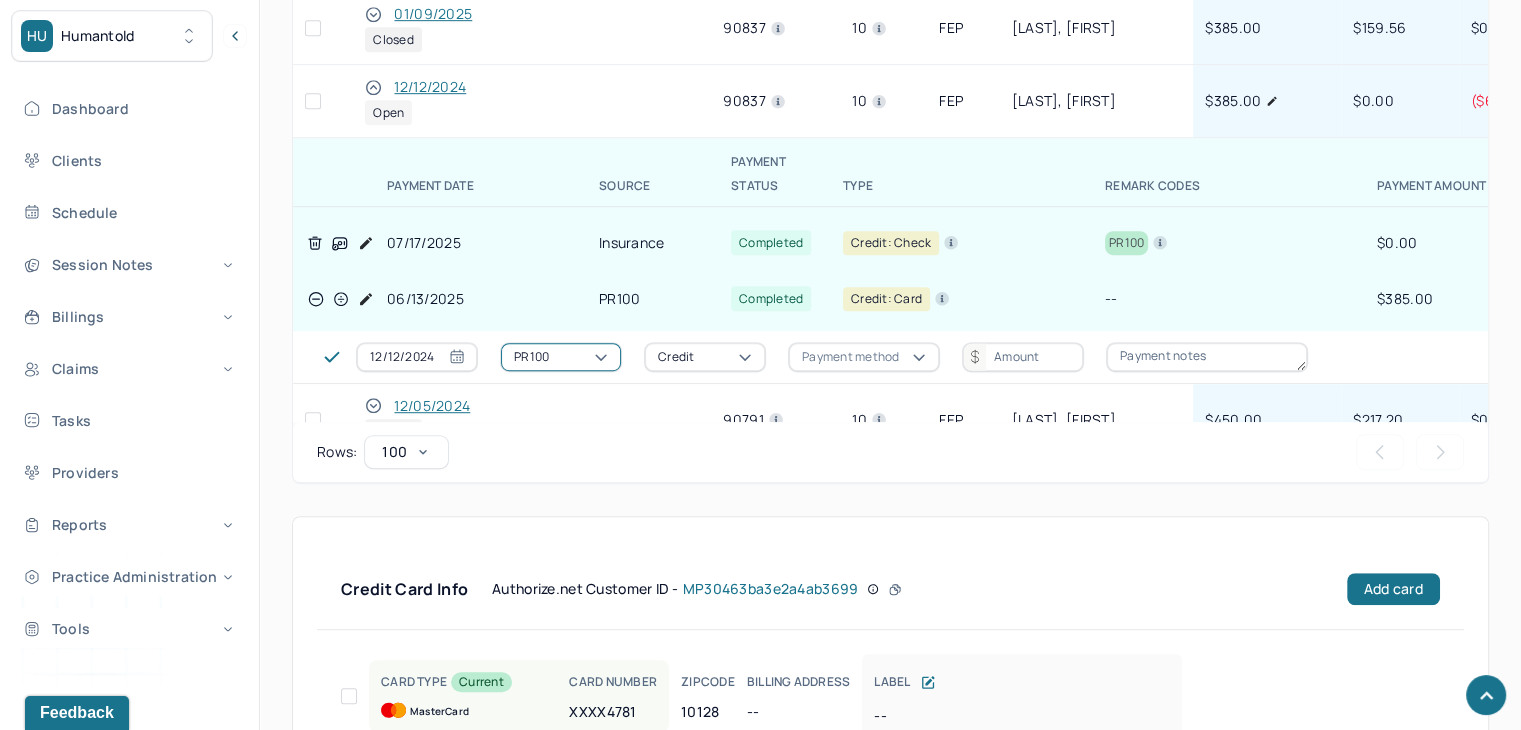 click 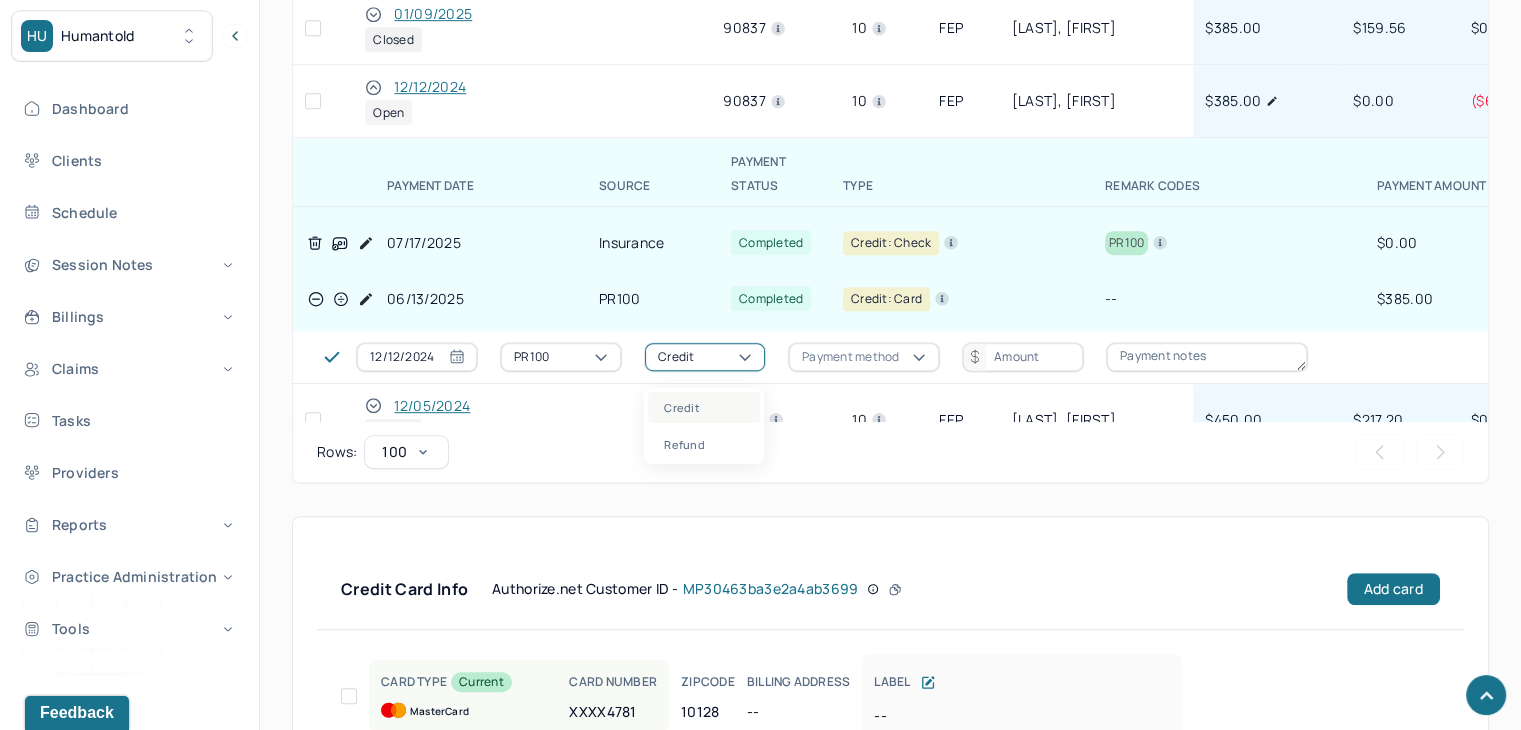 click on "Credit" at bounding box center [704, 407] 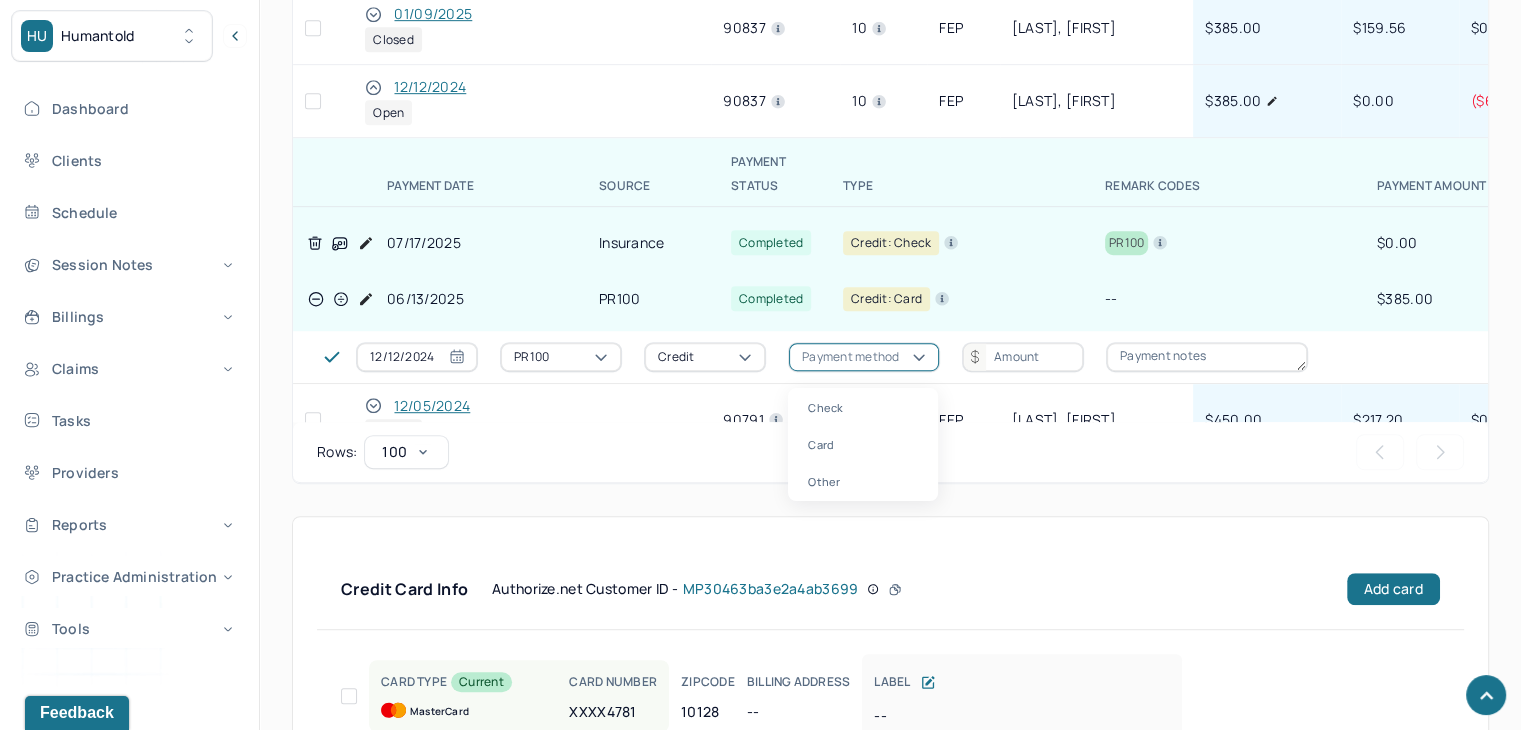 click on "Payment method" at bounding box center (850, 357) 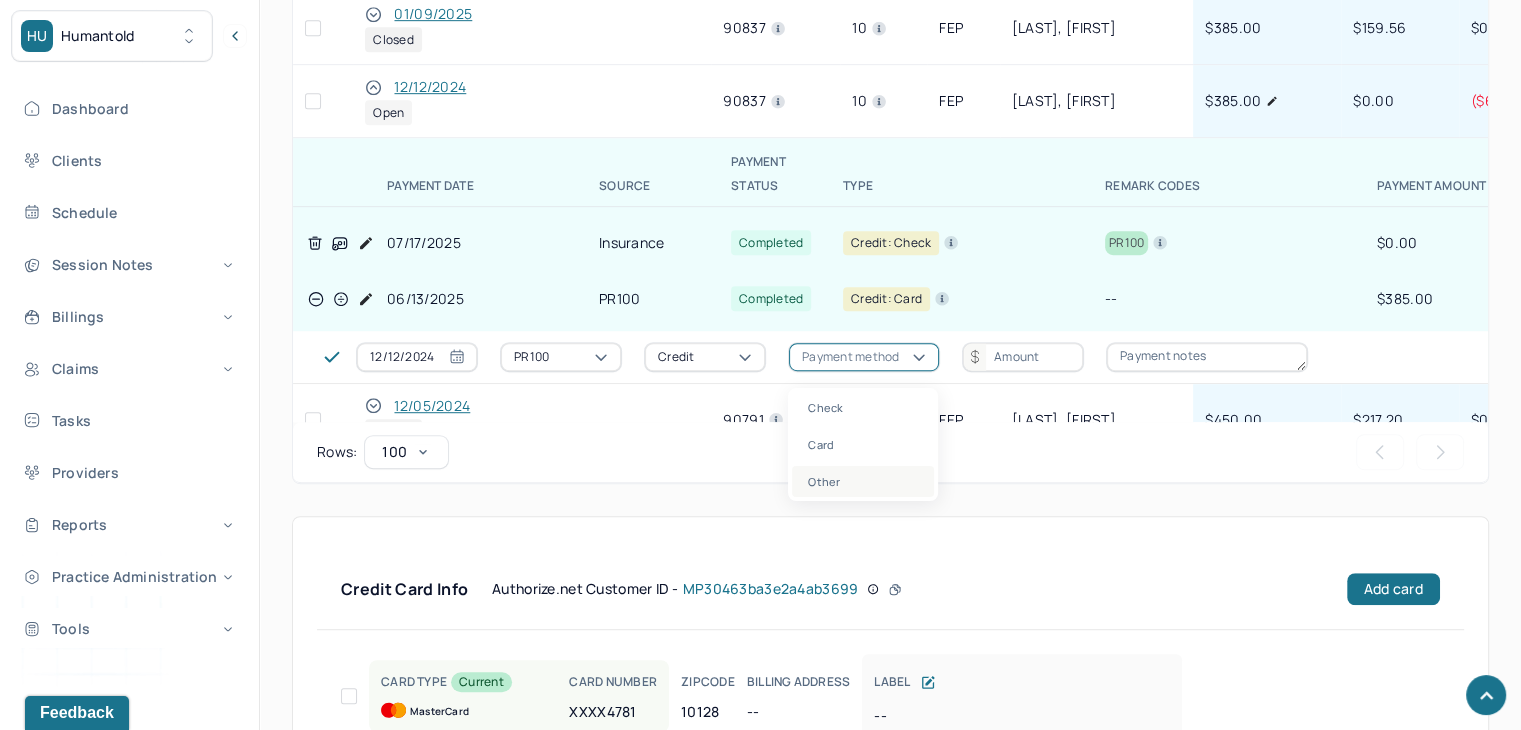 click on "Other" at bounding box center (863, 481) 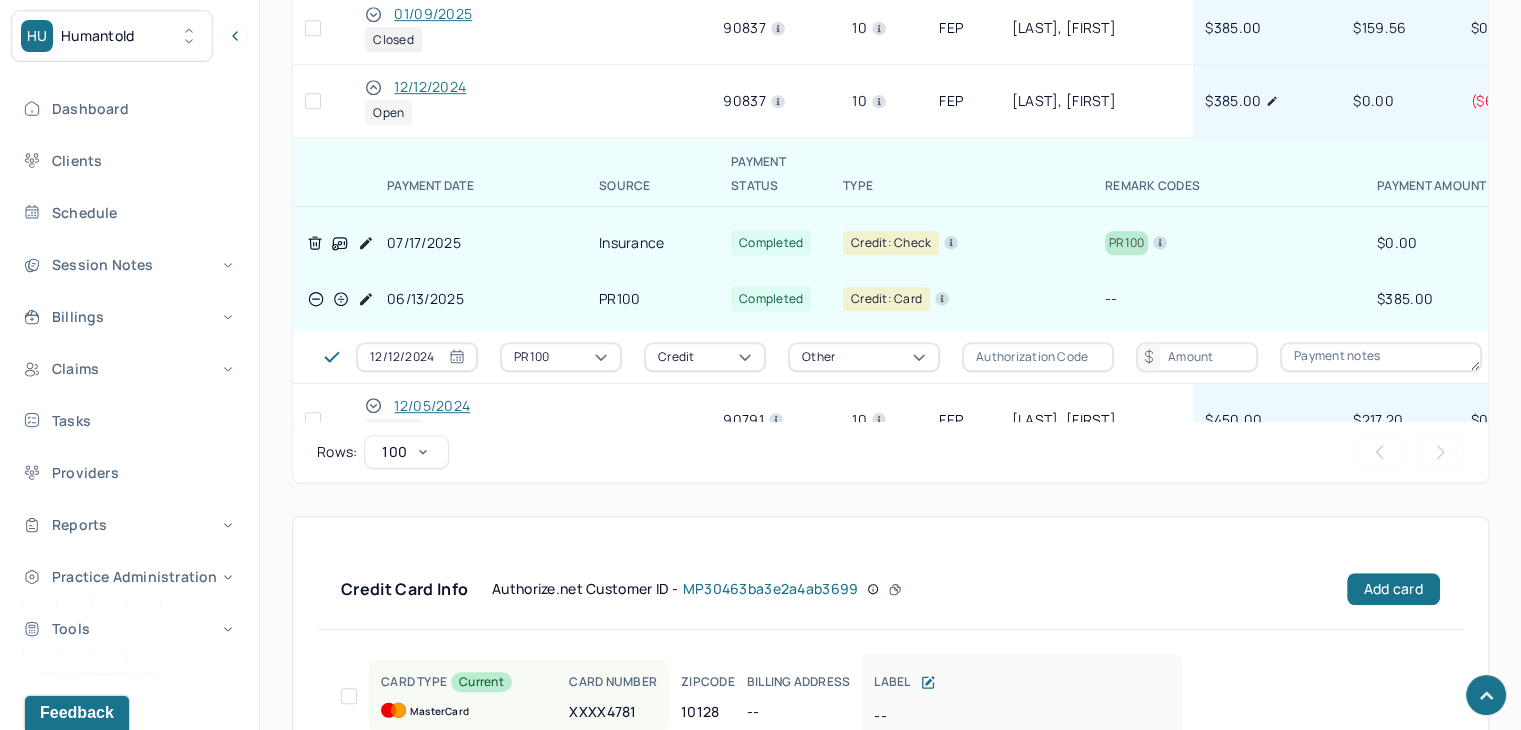 click at bounding box center (1197, 357) 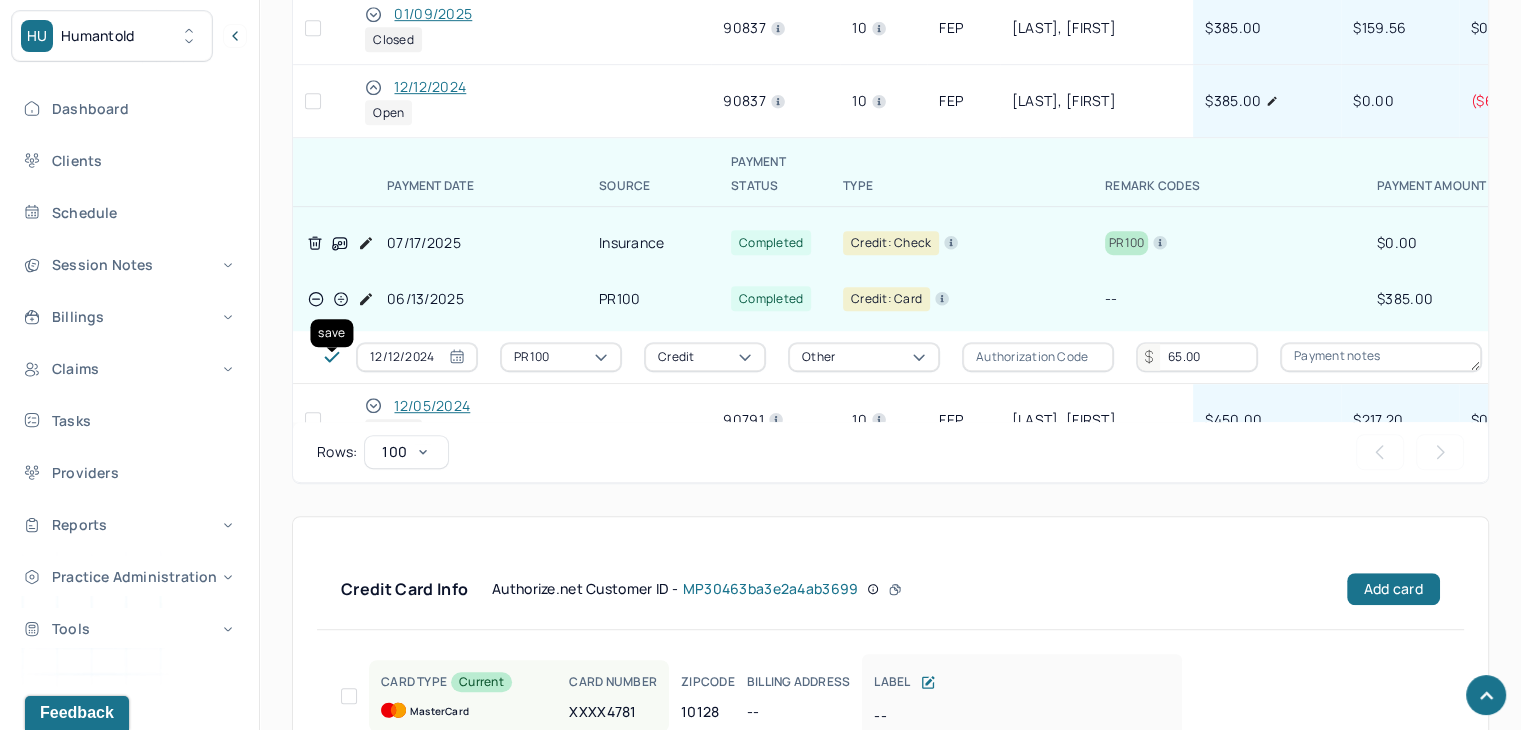 type on "65.00" 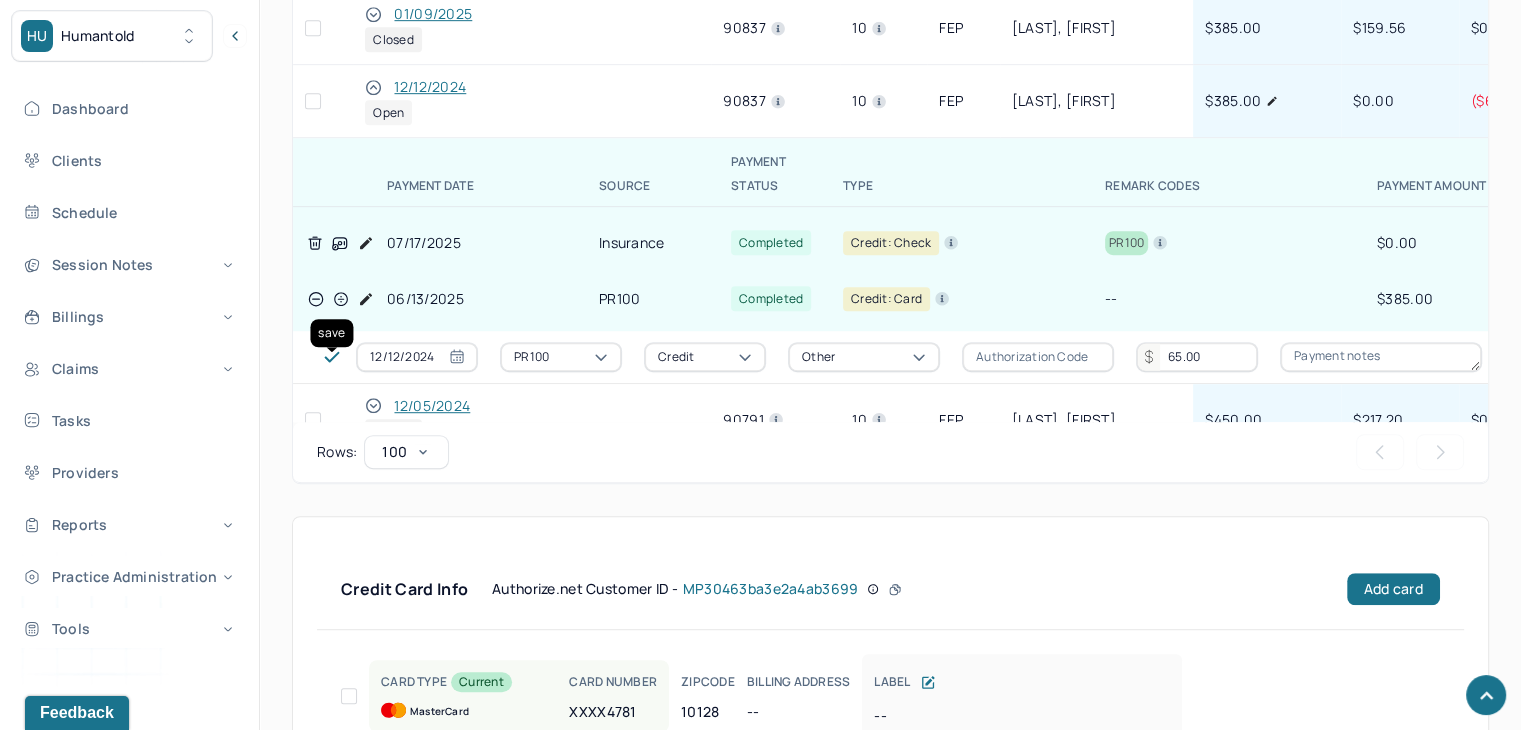 click 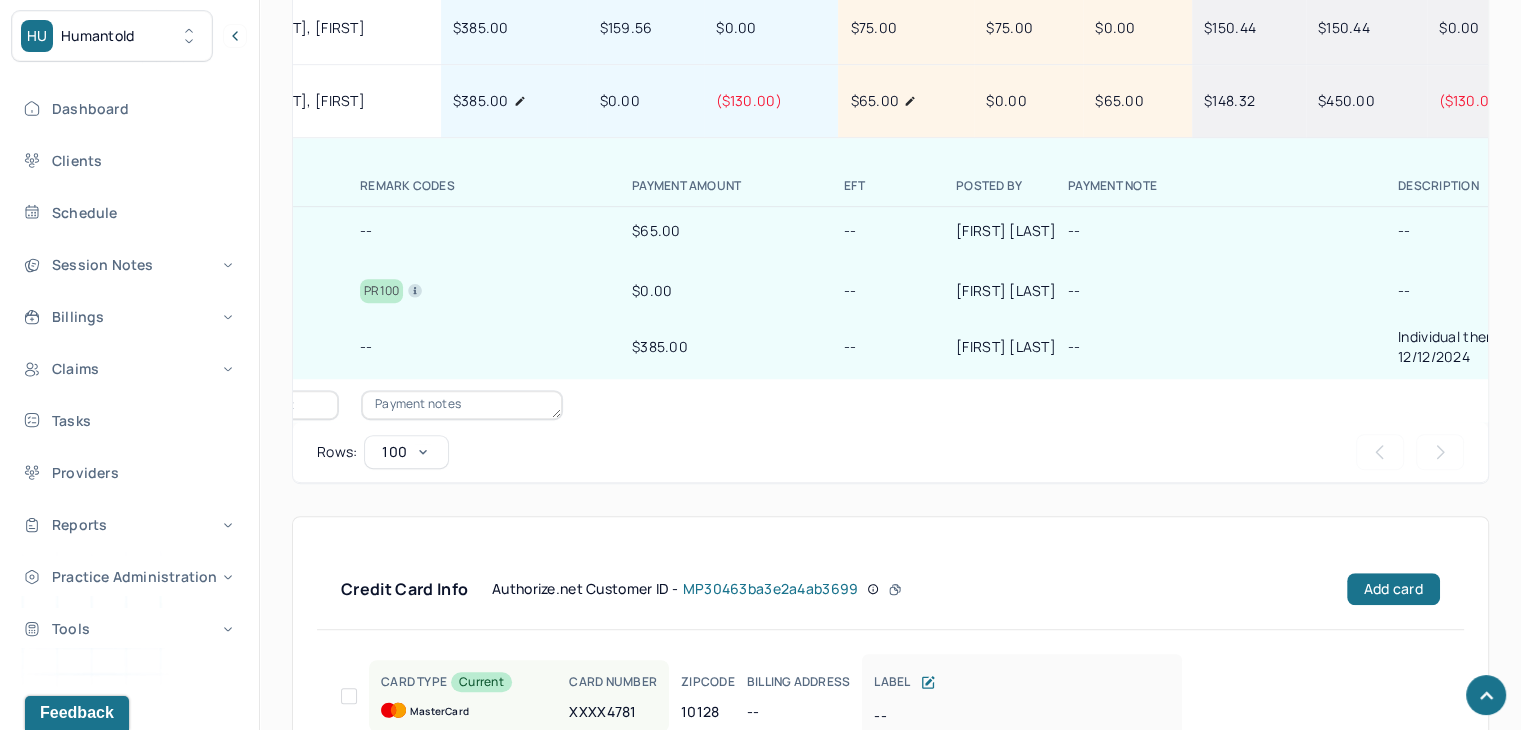 scroll, scrollTop: 954, scrollLeft: 776, axis: both 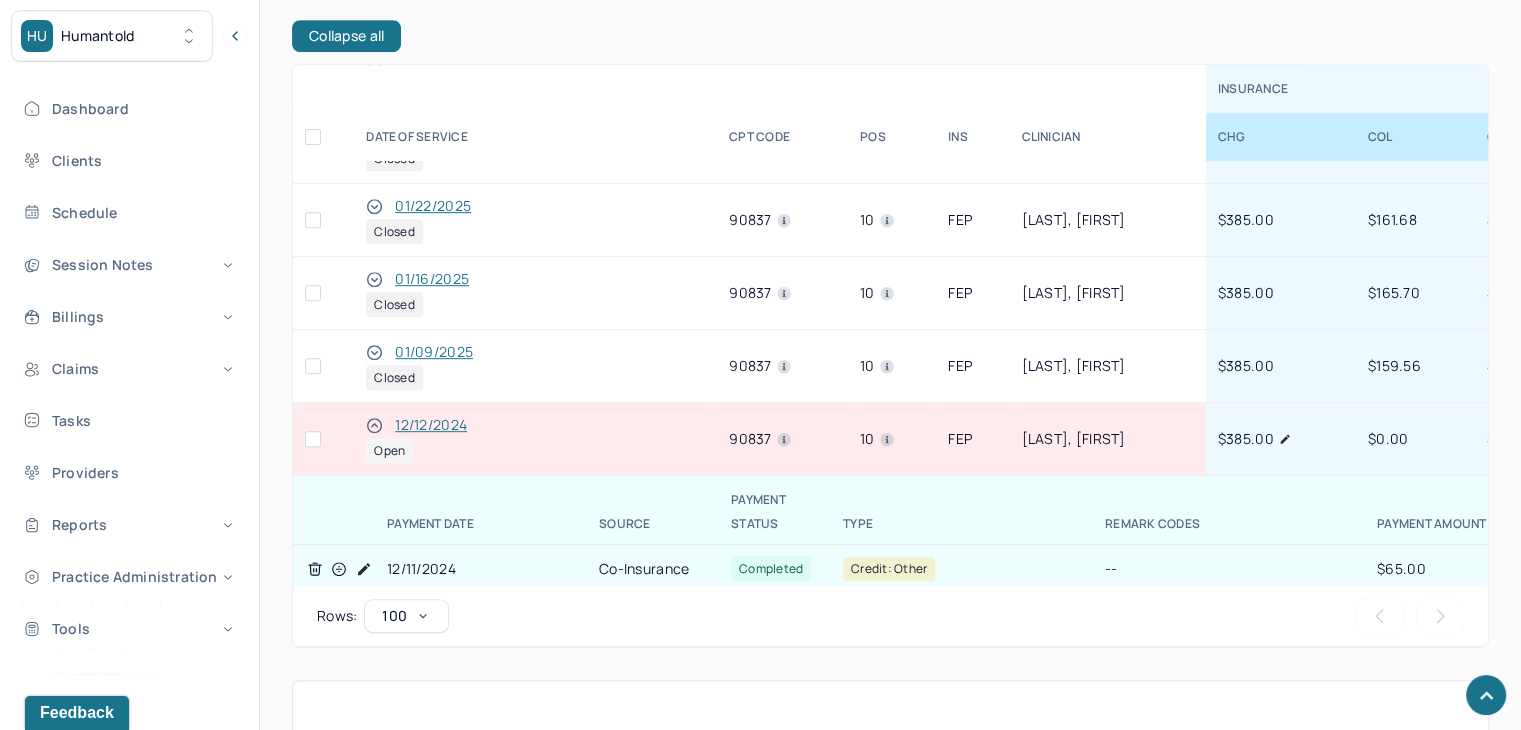 click 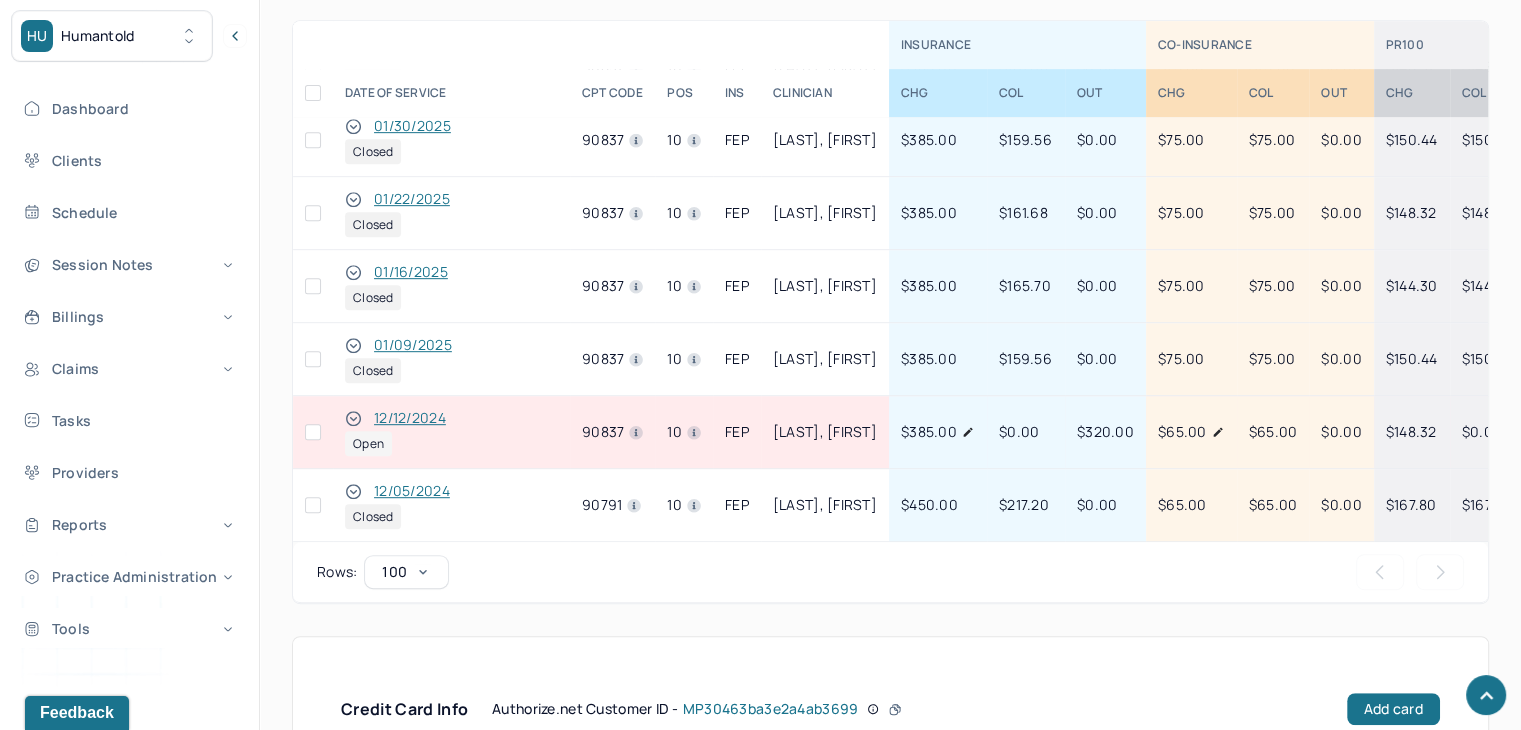 scroll, scrollTop: 754, scrollLeft: 0, axis: vertical 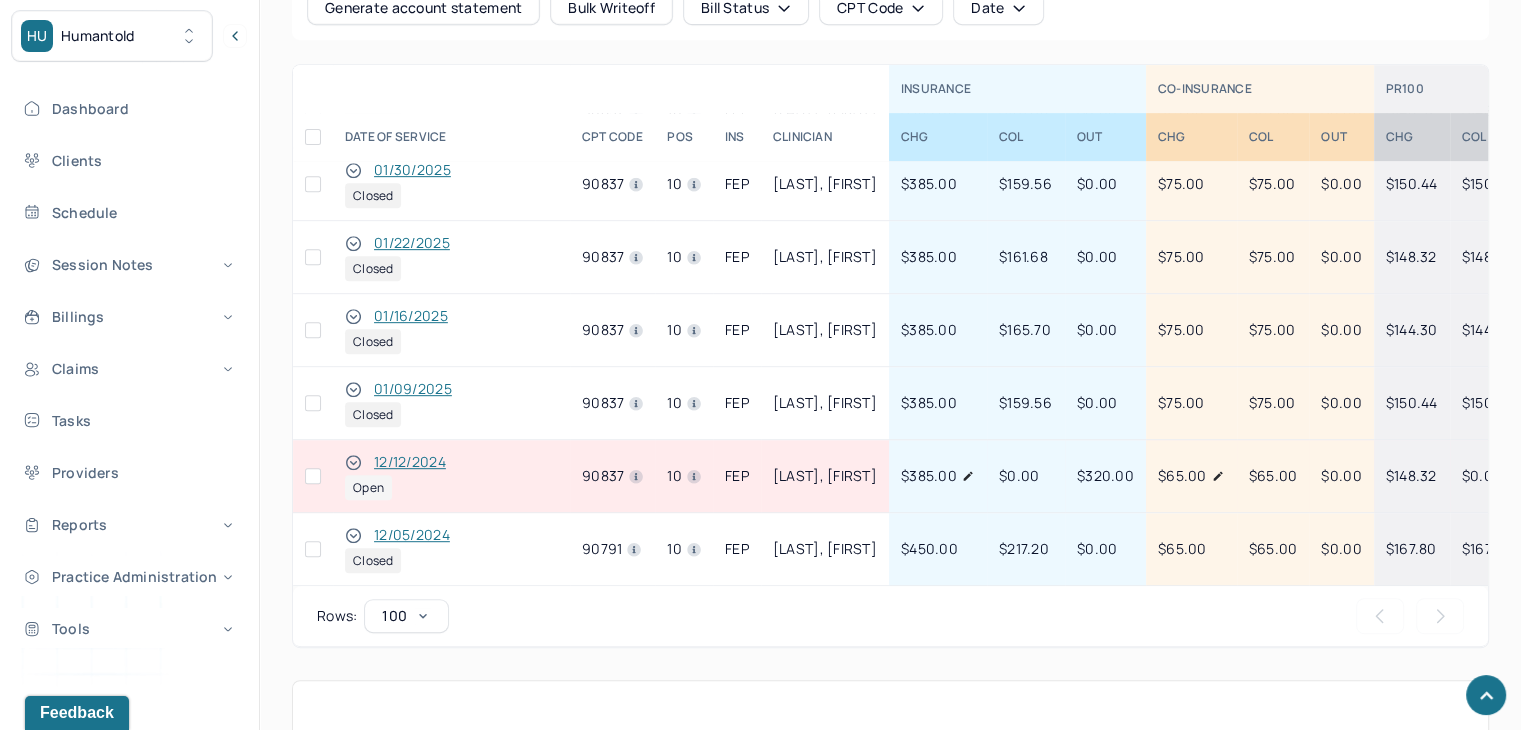 click 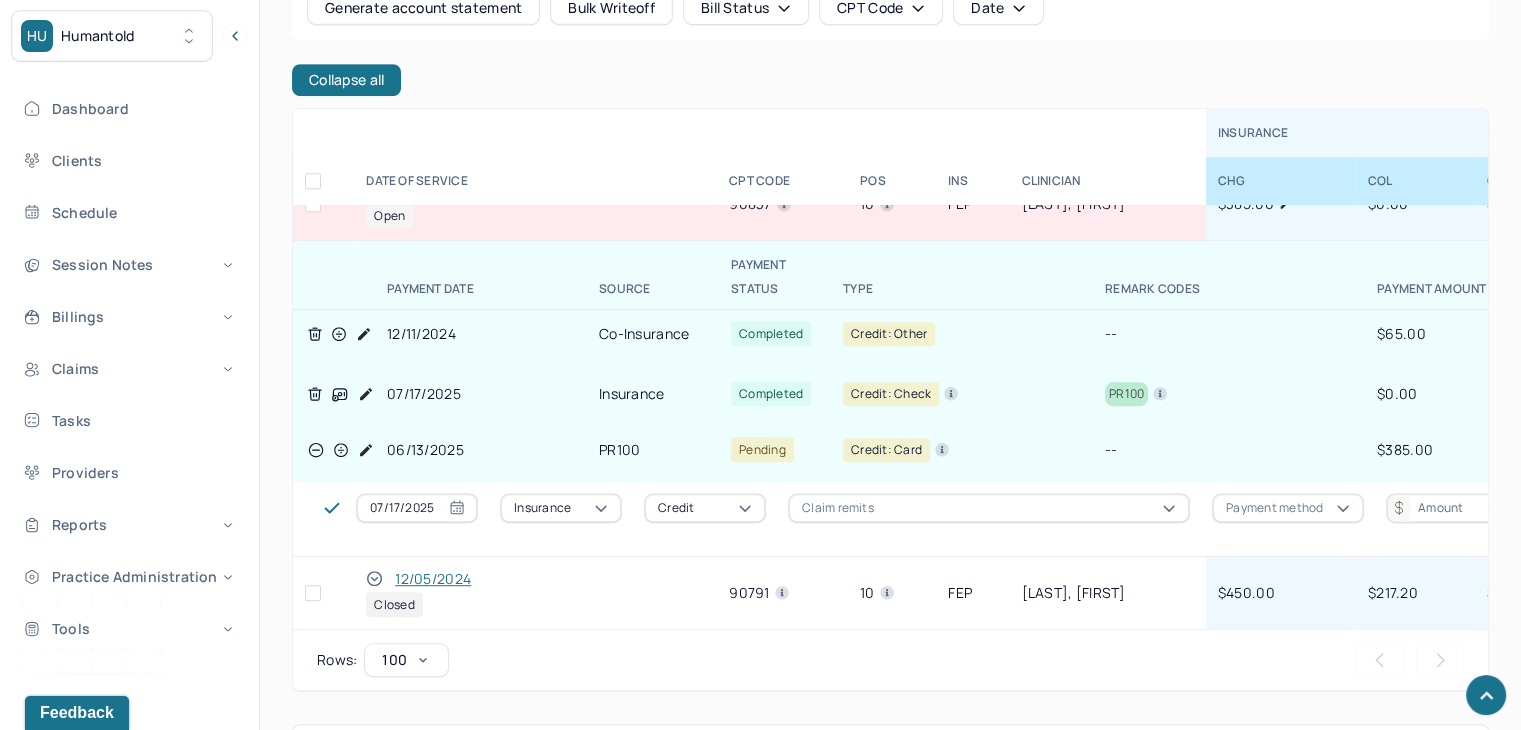 scroll, scrollTop: 1100, scrollLeft: 0, axis: vertical 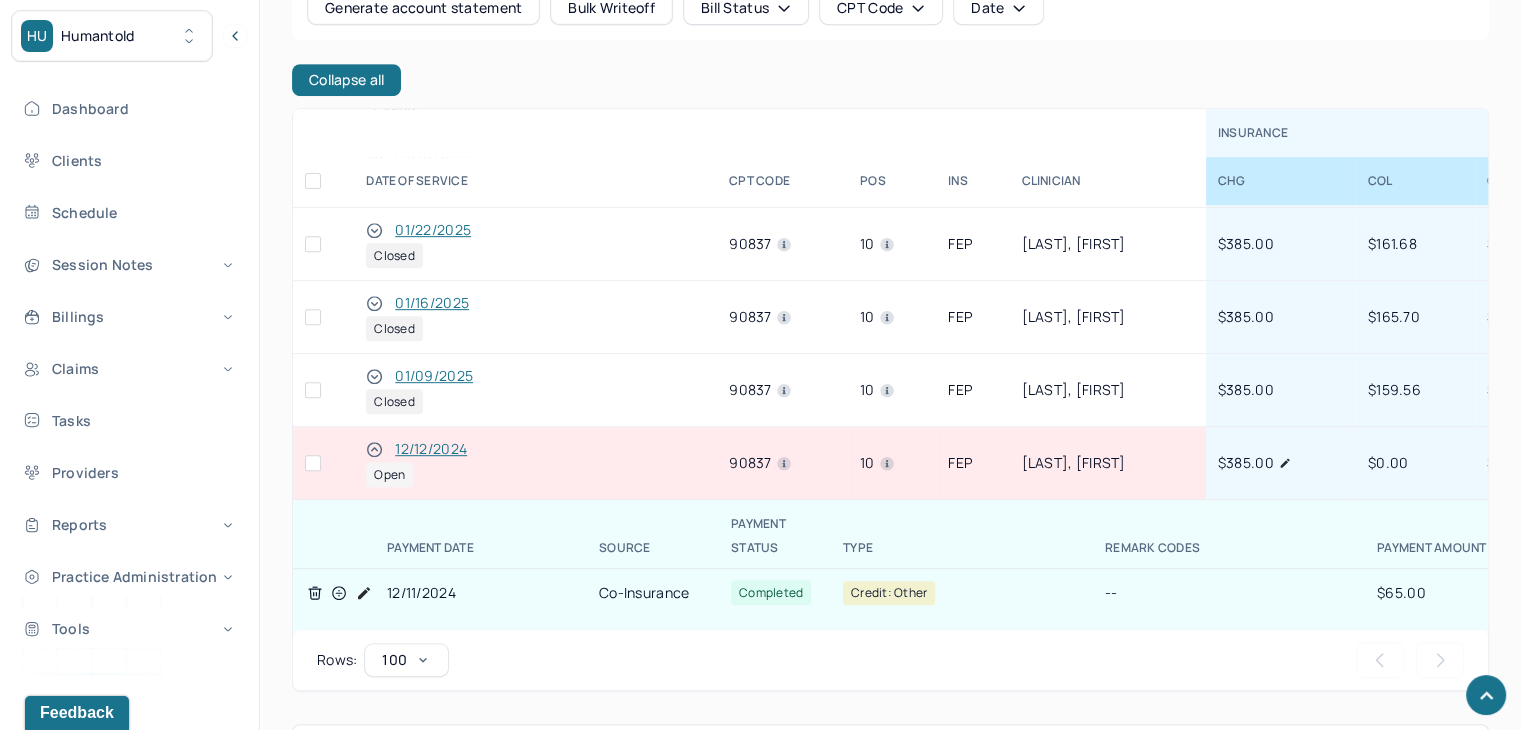 click 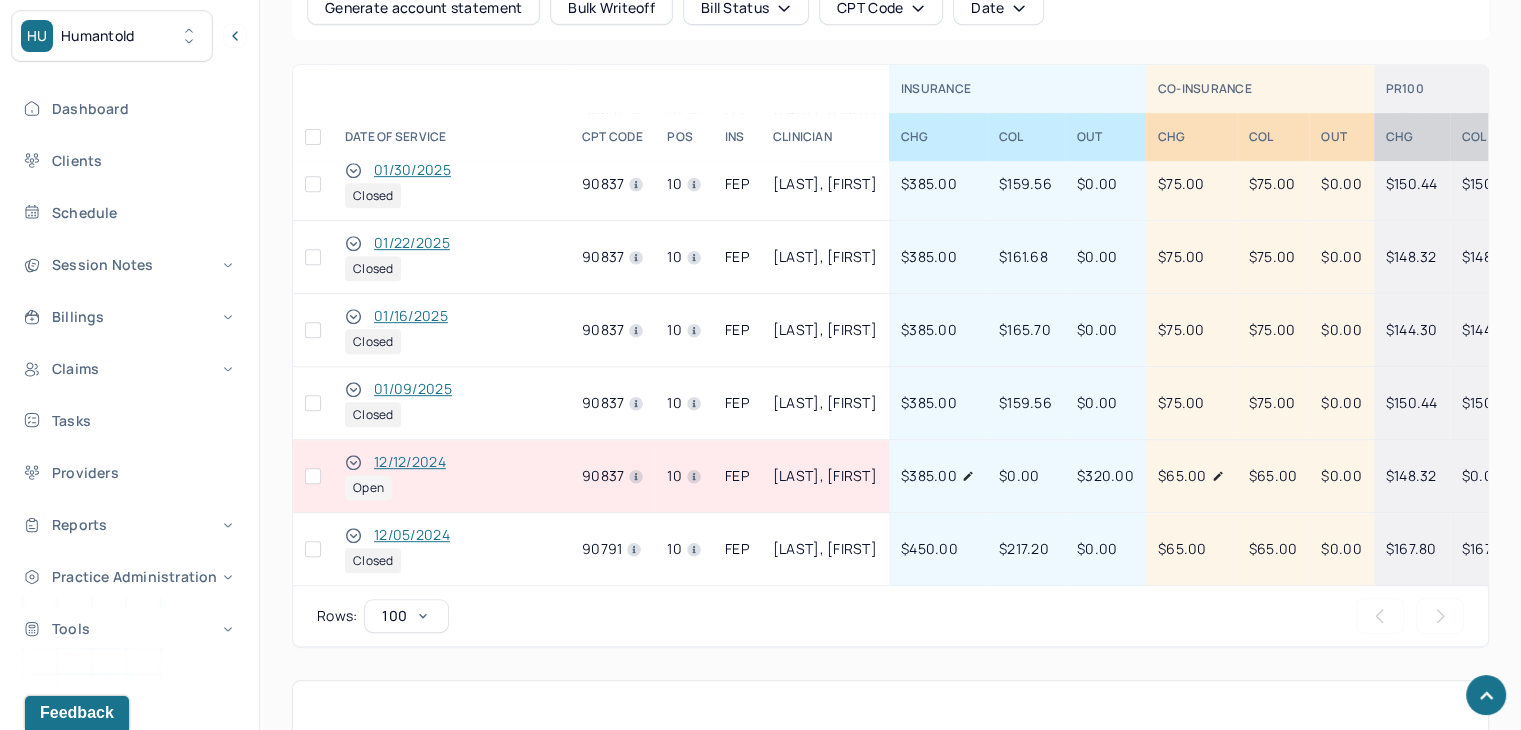 scroll, scrollTop: 654, scrollLeft: 0, axis: vertical 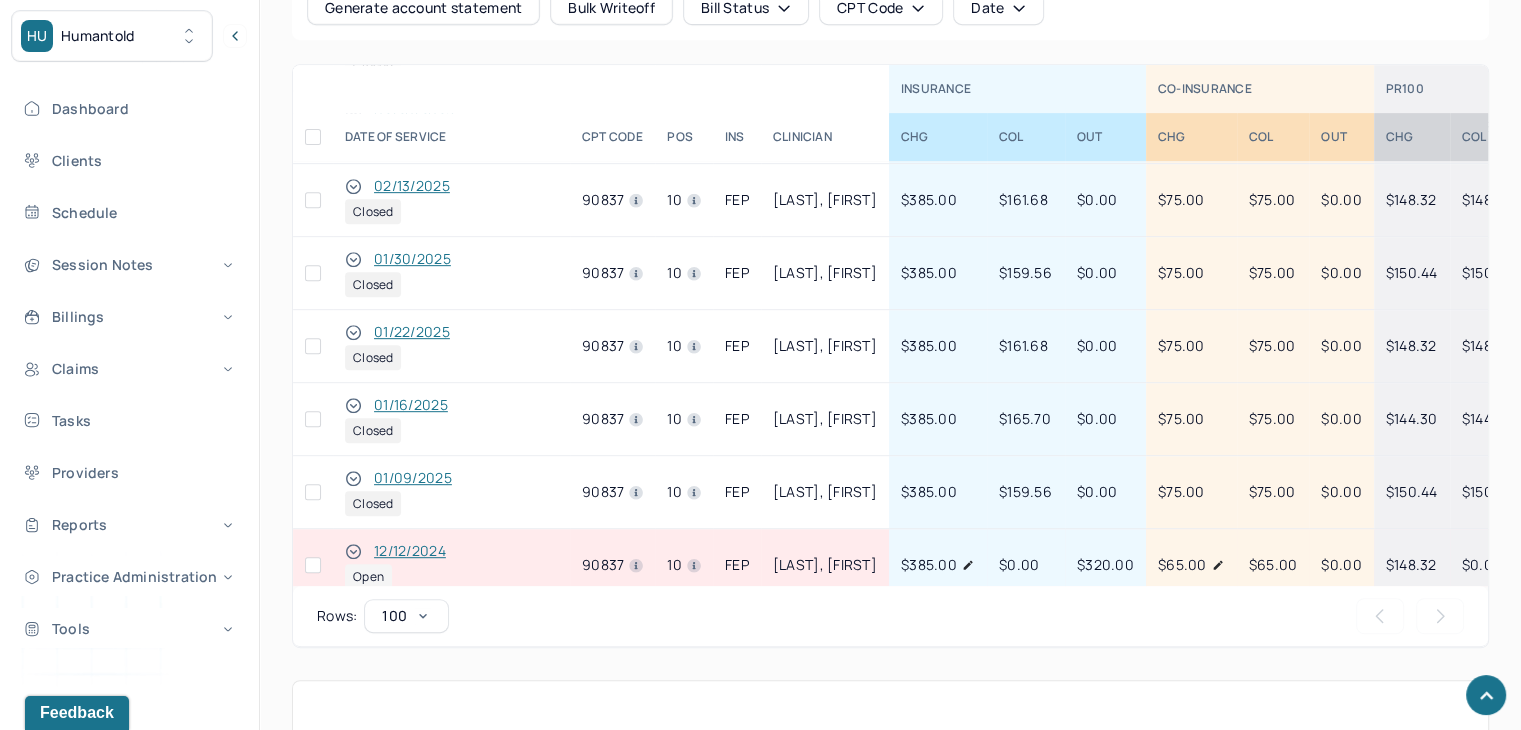 click 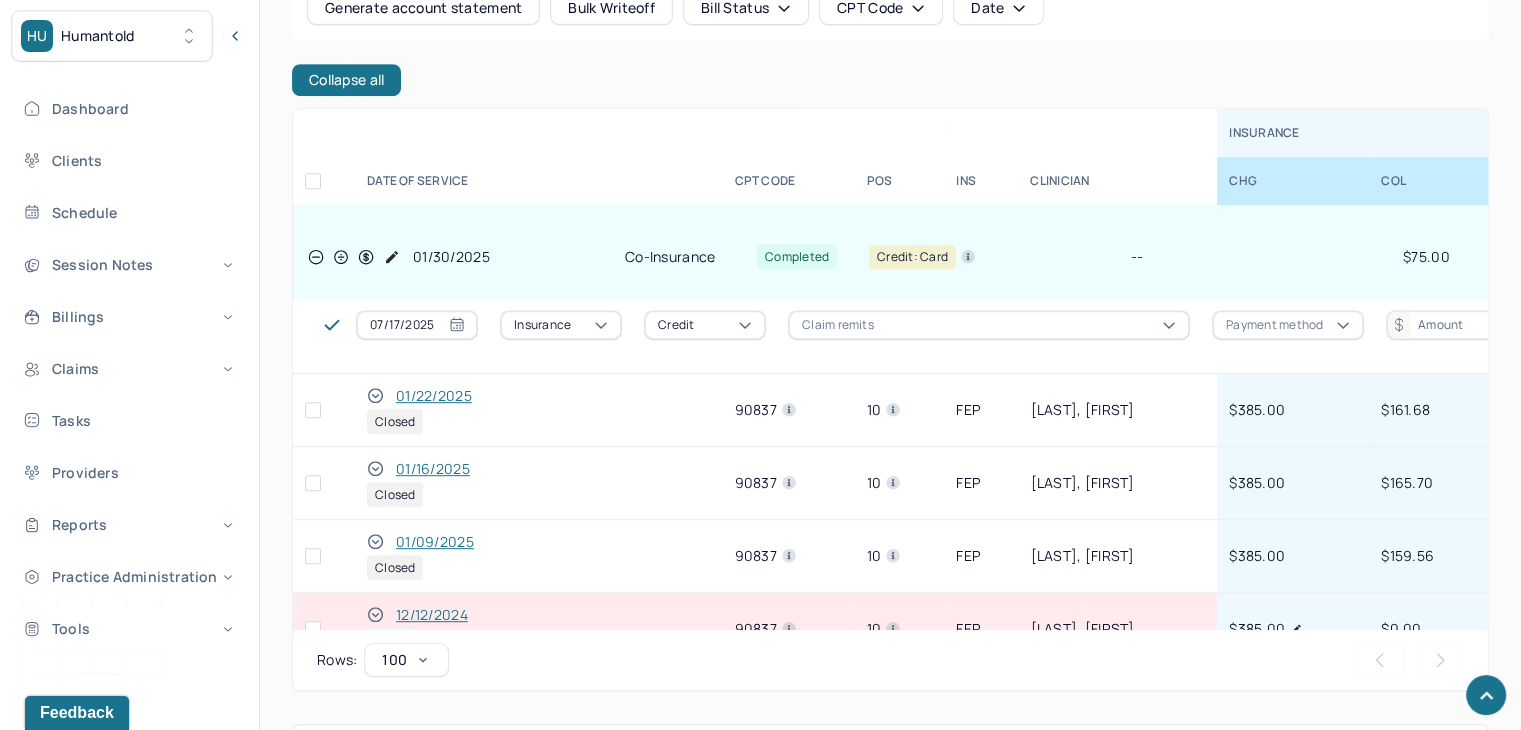 scroll, scrollTop: 1152, scrollLeft: 0, axis: vertical 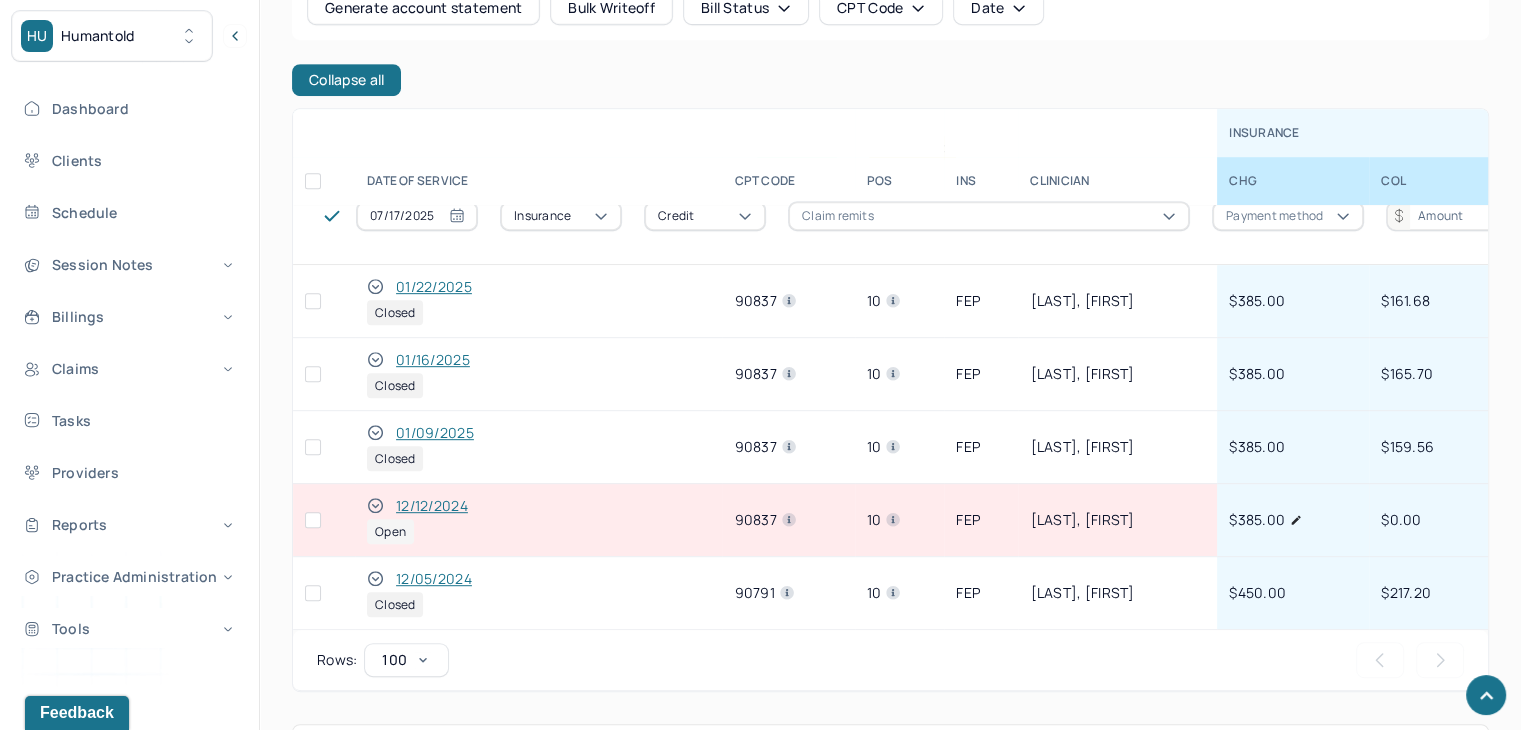 click 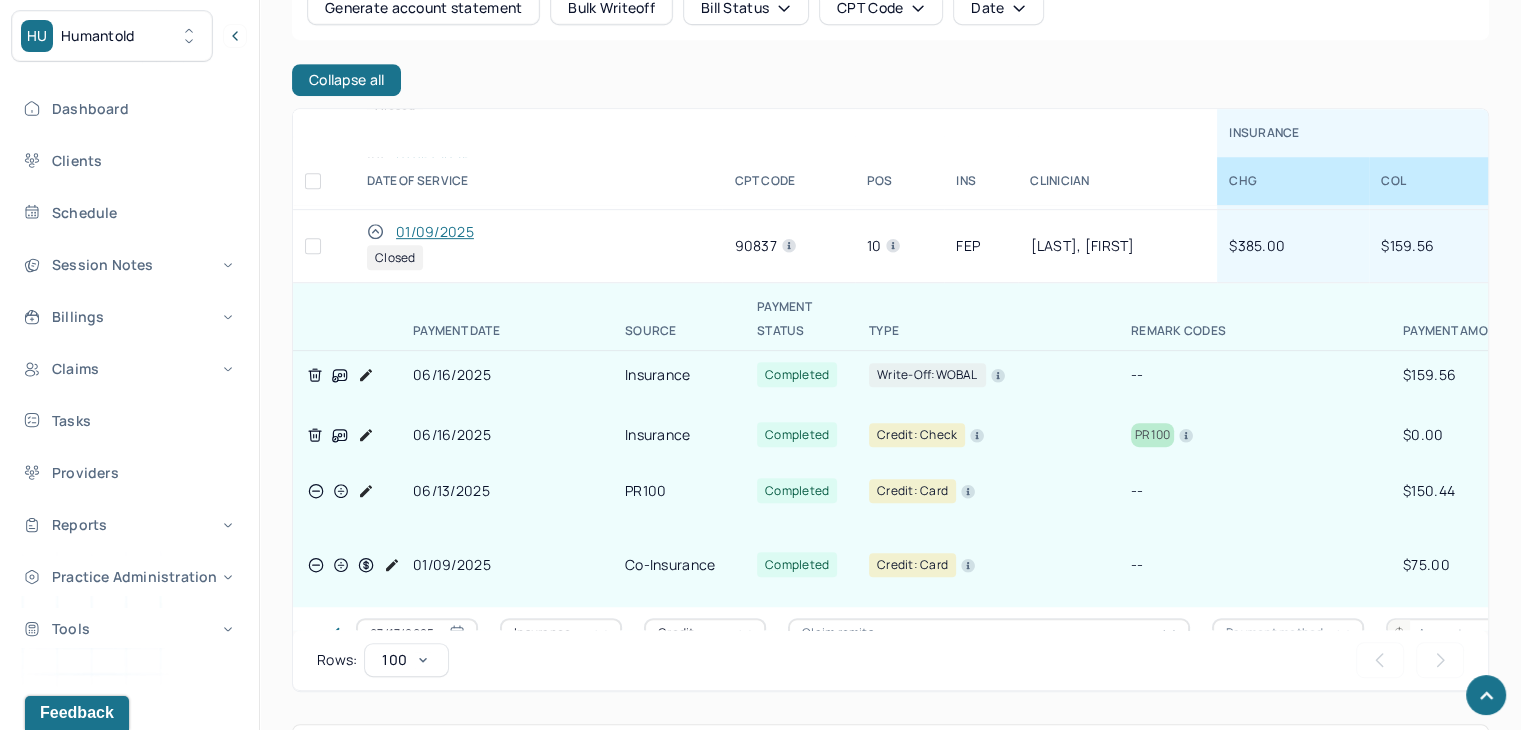 scroll, scrollTop: 1352, scrollLeft: 0, axis: vertical 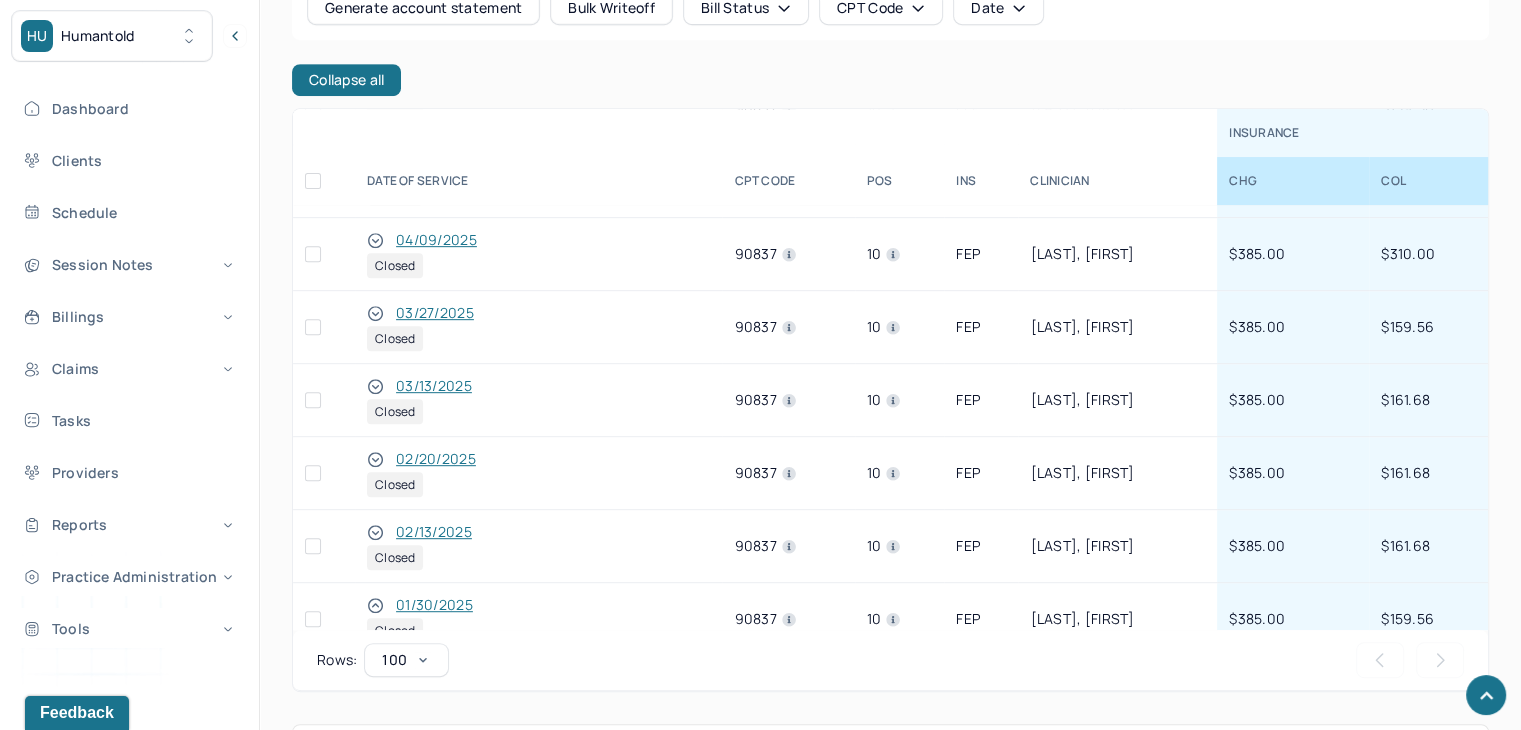 click 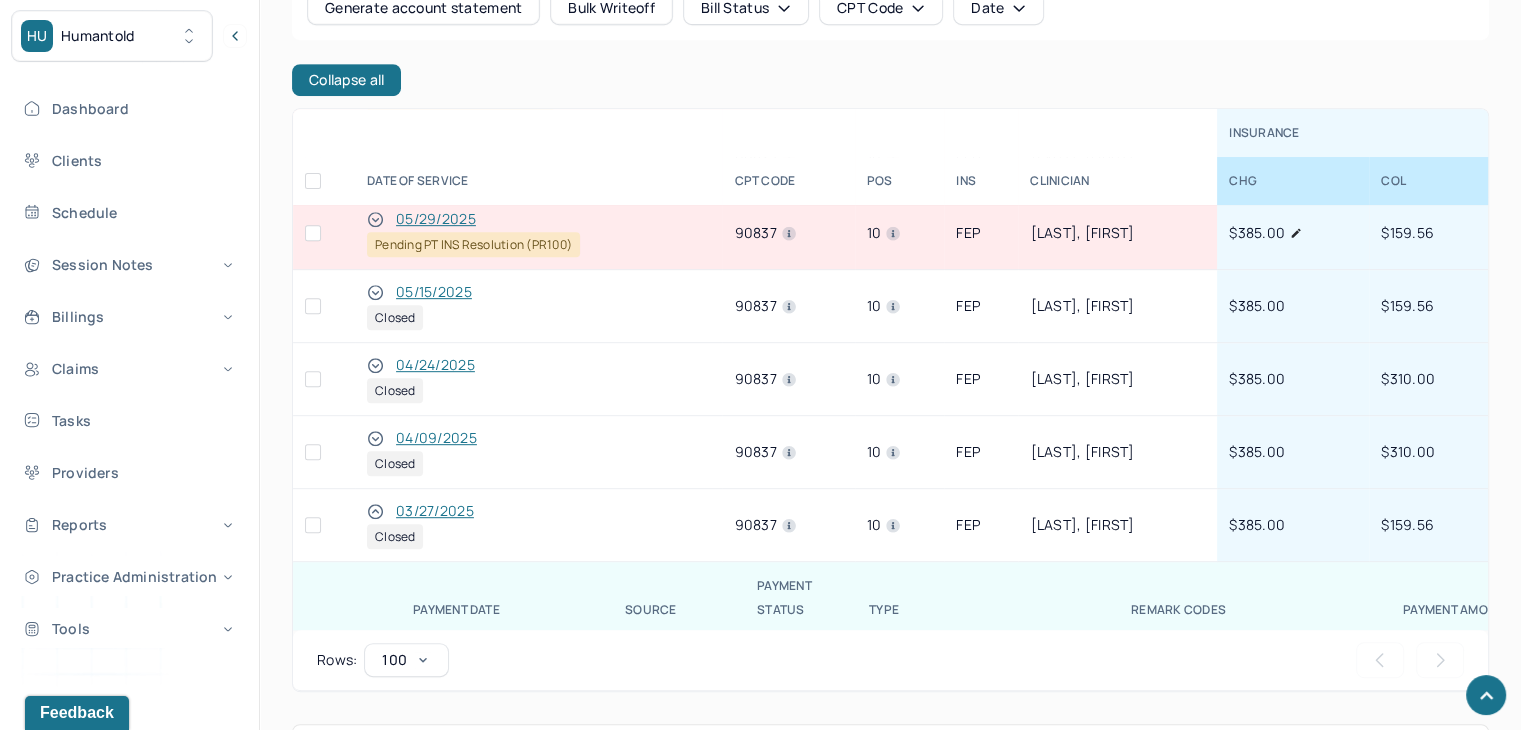 scroll, scrollTop: 152, scrollLeft: 0, axis: vertical 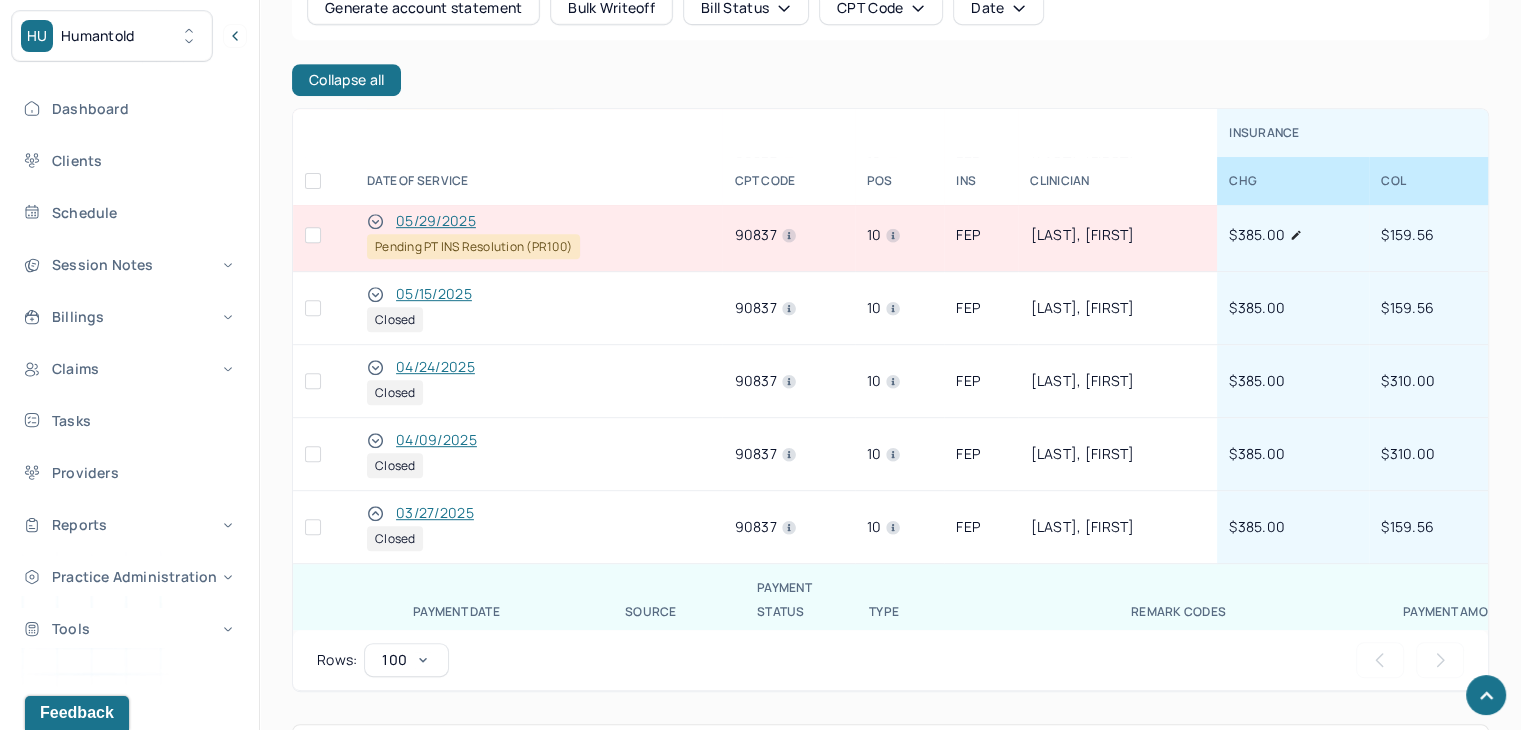 click 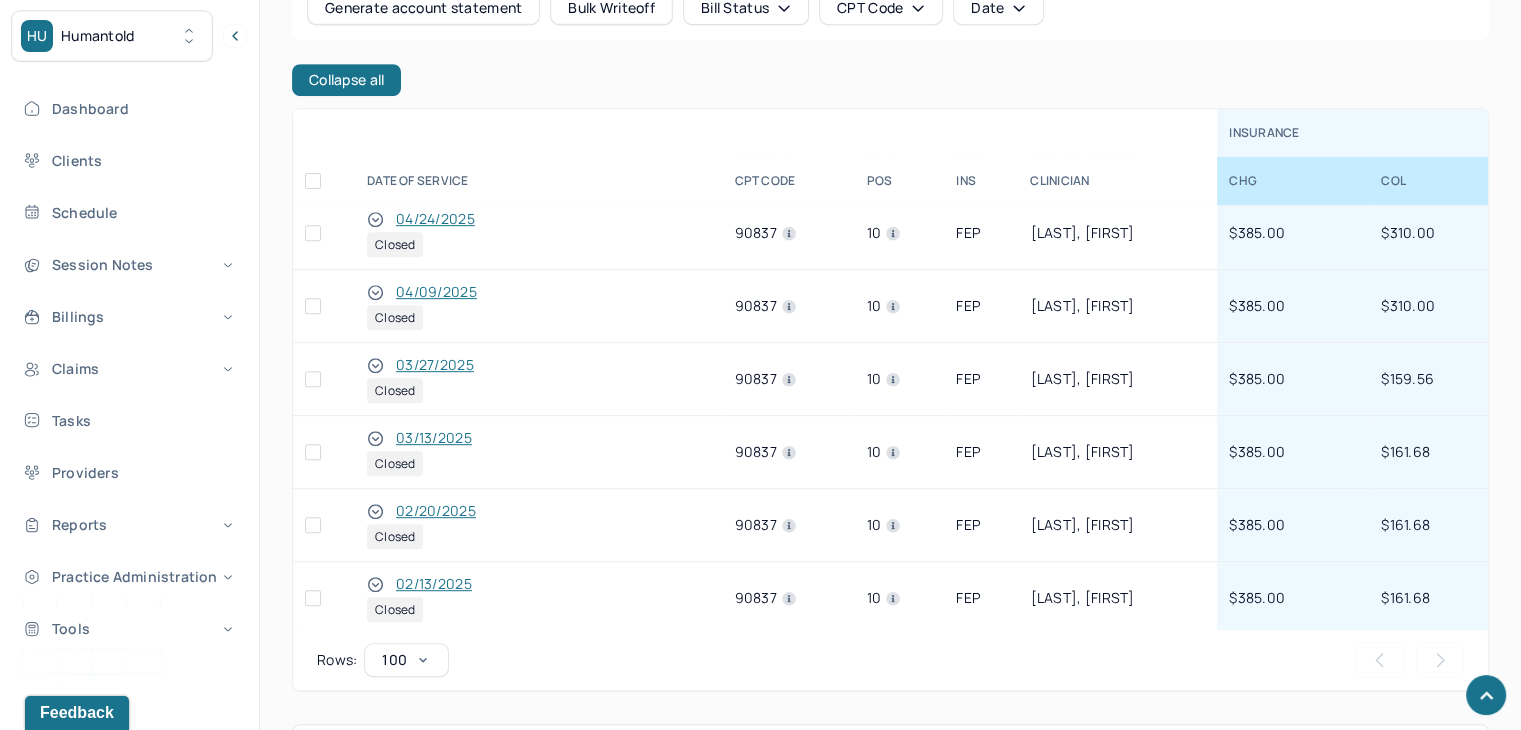 scroll, scrollTop: 400, scrollLeft: 0, axis: vertical 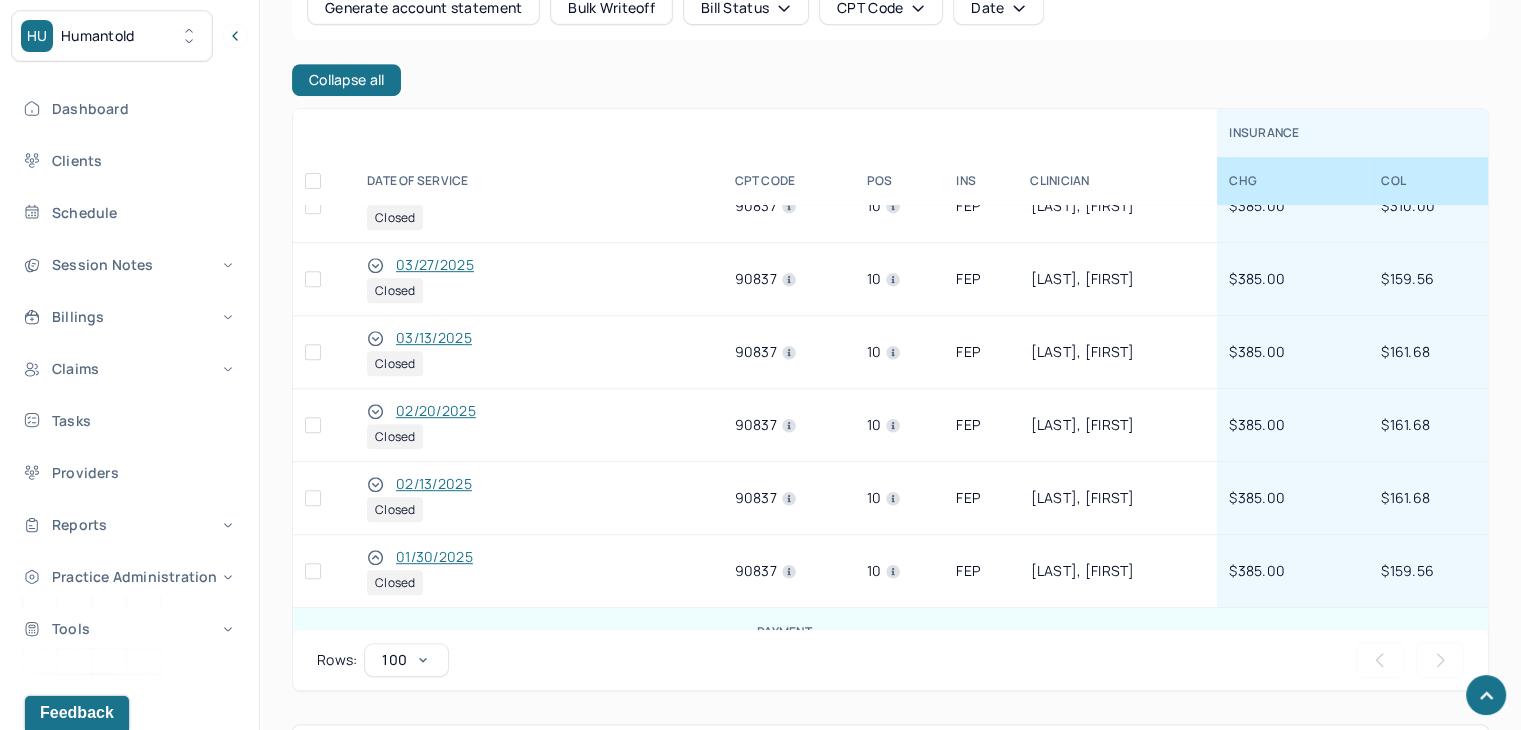 click 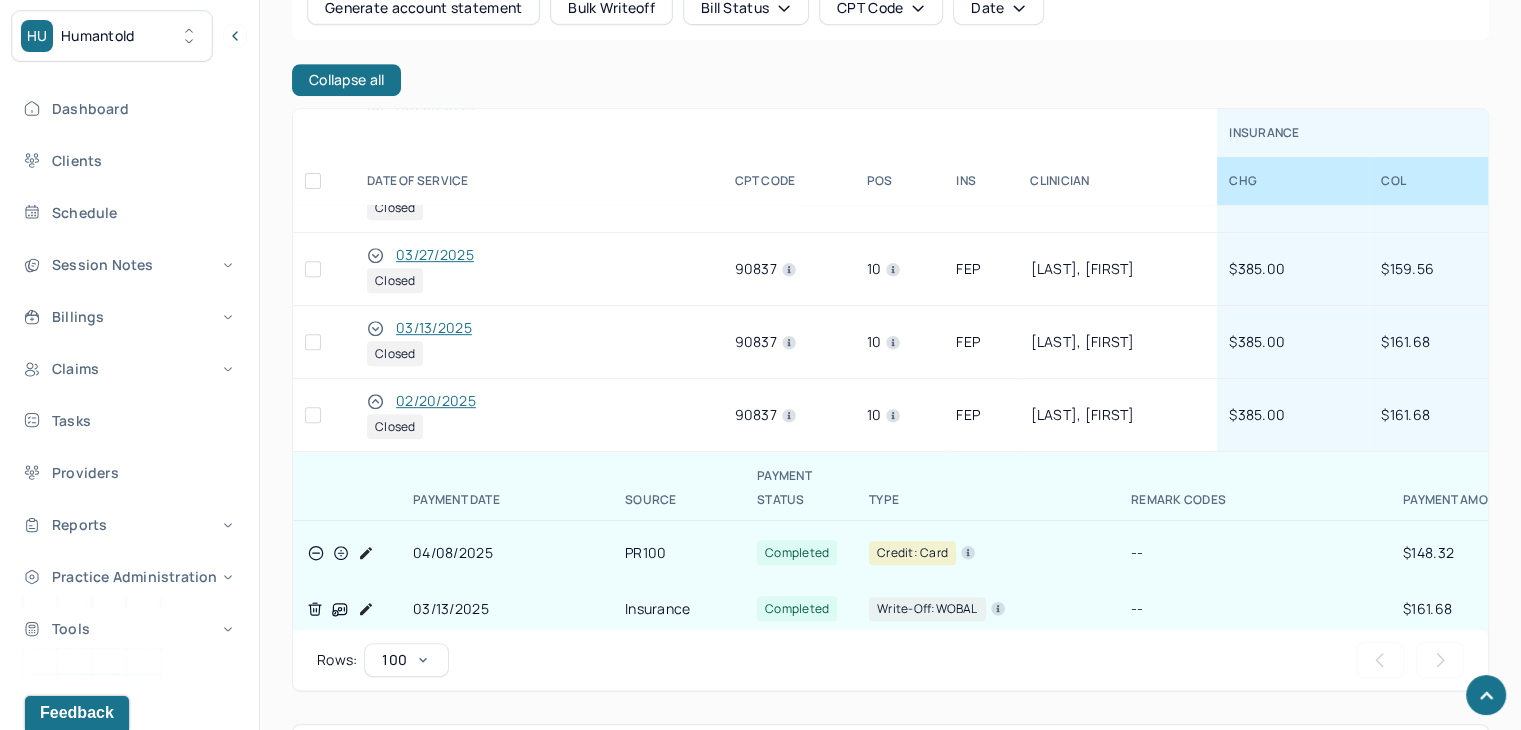 scroll, scrollTop: 400, scrollLeft: 0, axis: vertical 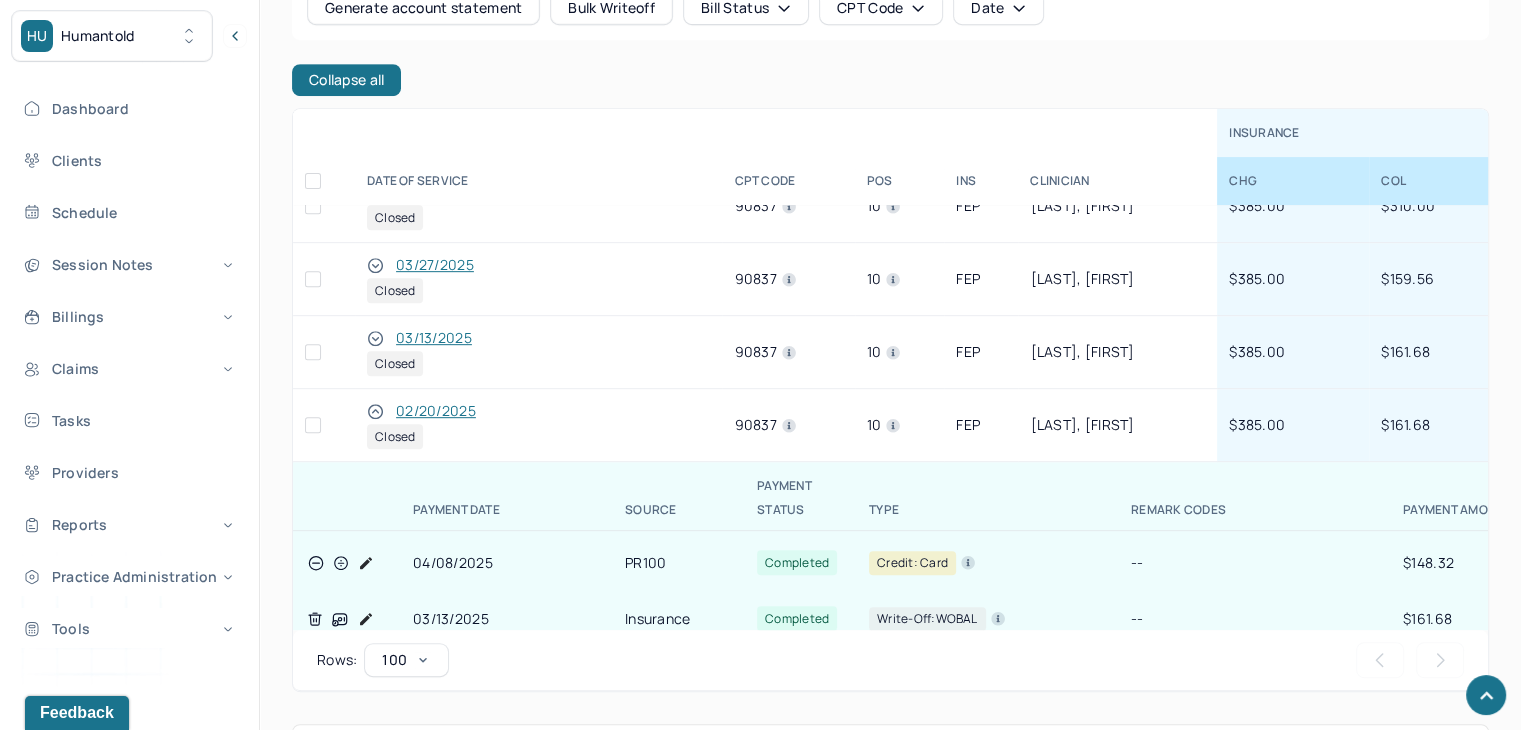 click 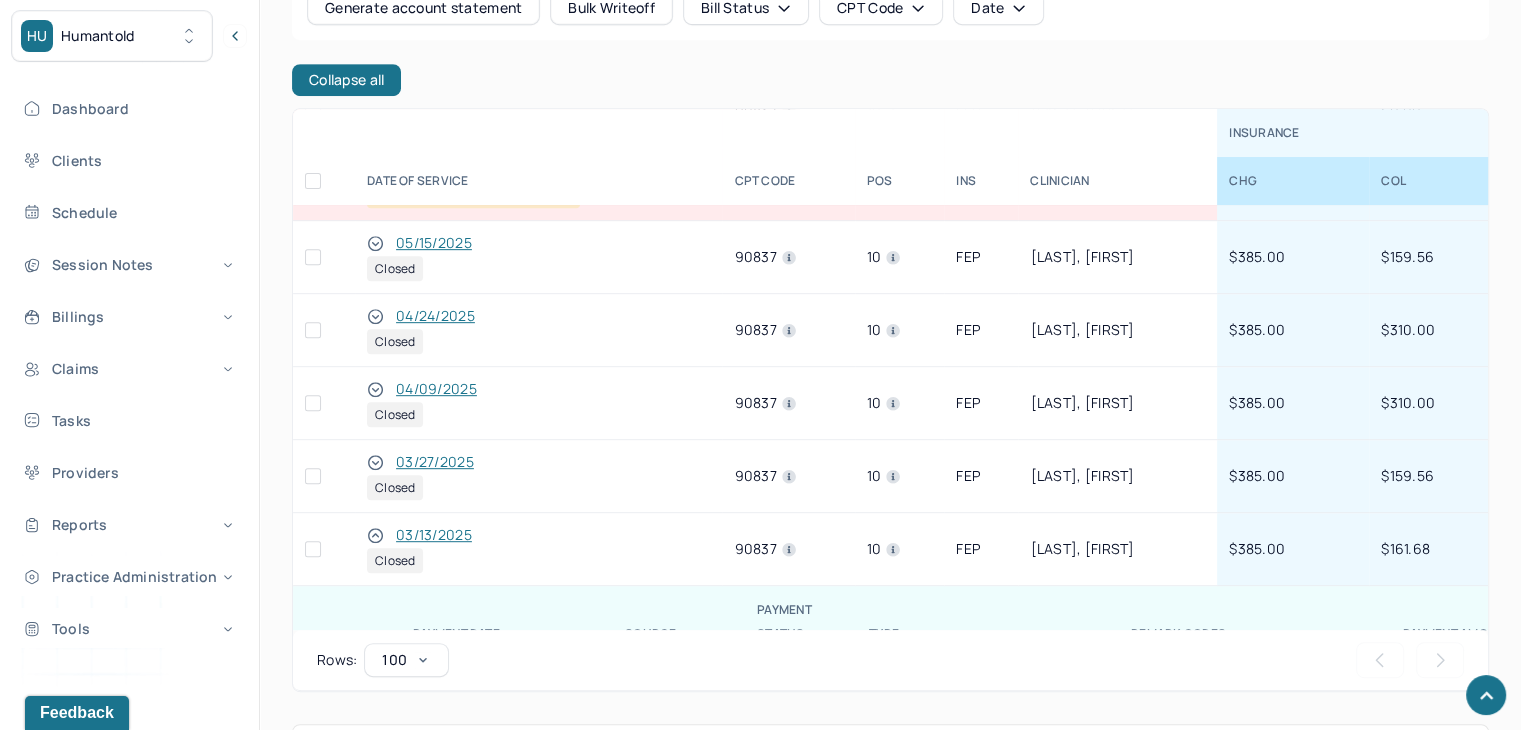 scroll, scrollTop: 200, scrollLeft: 0, axis: vertical 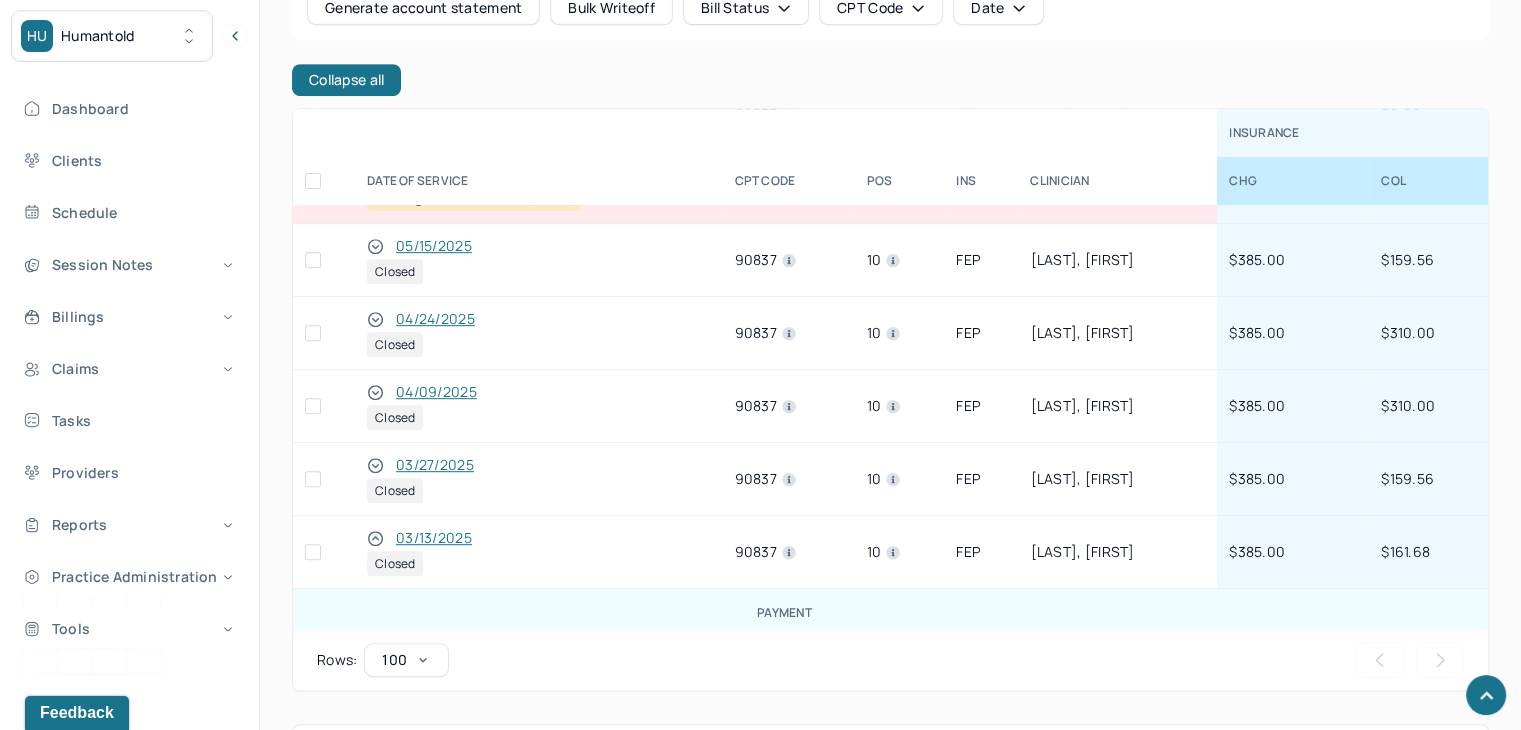 click 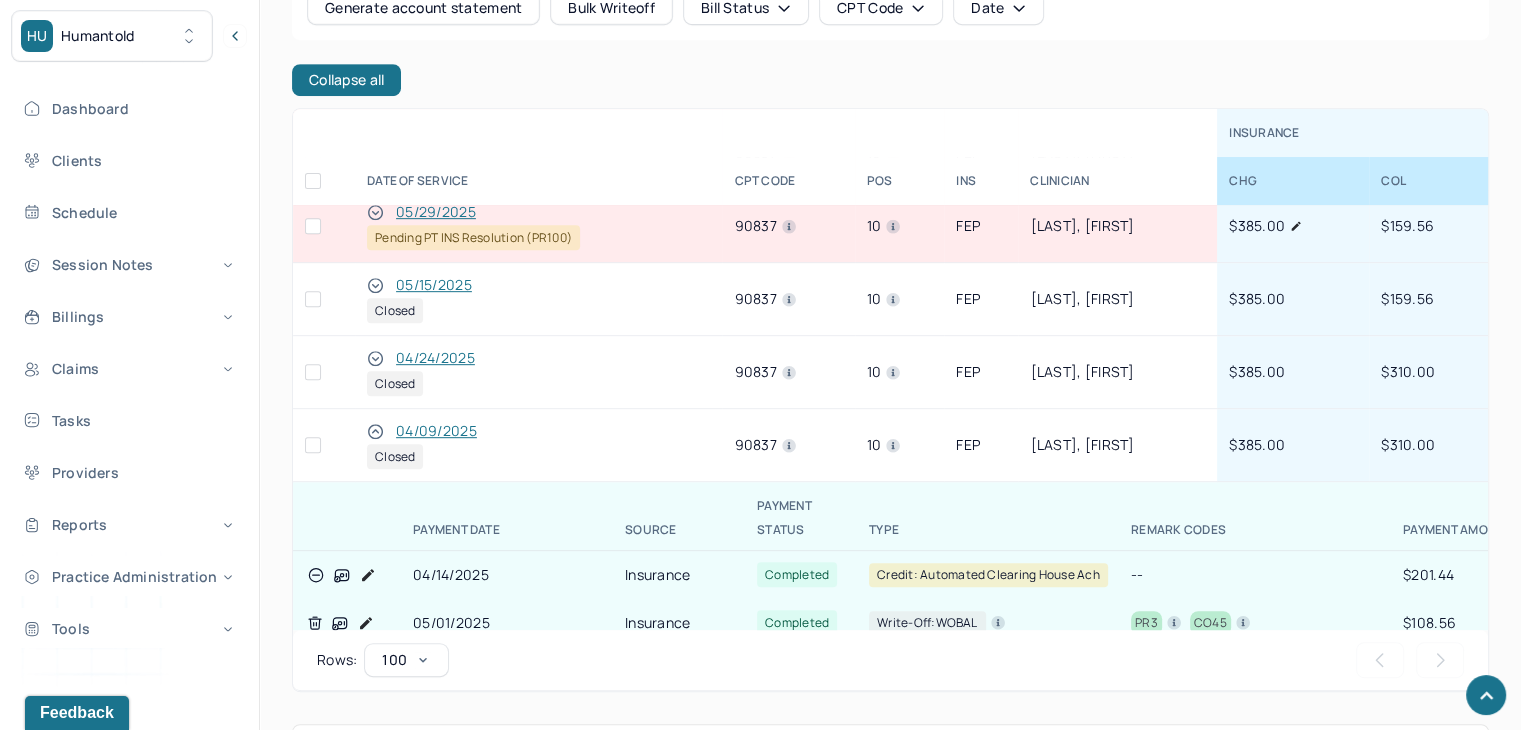 scroll, scrollTop: 100, scrollLeft: 0, axis: vertical 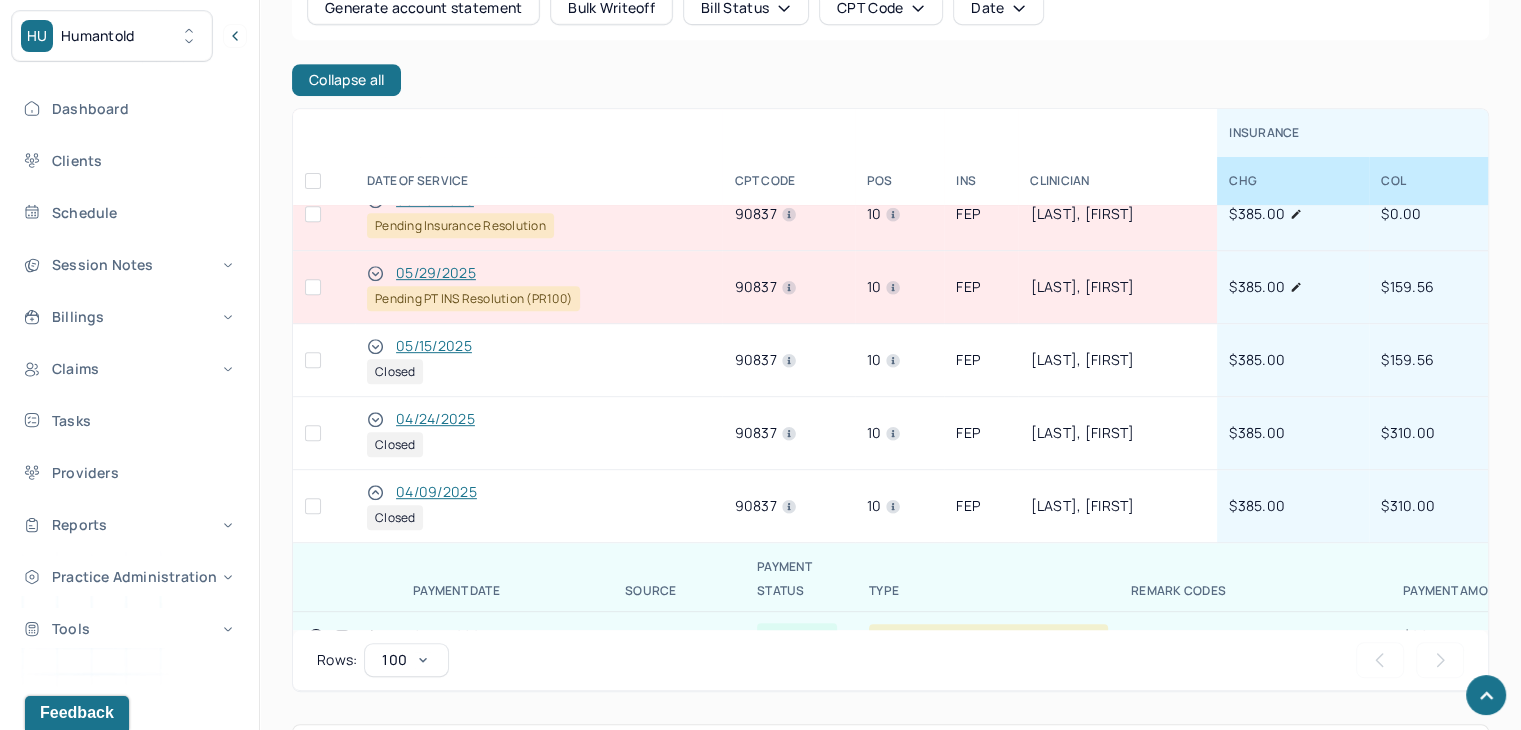 click 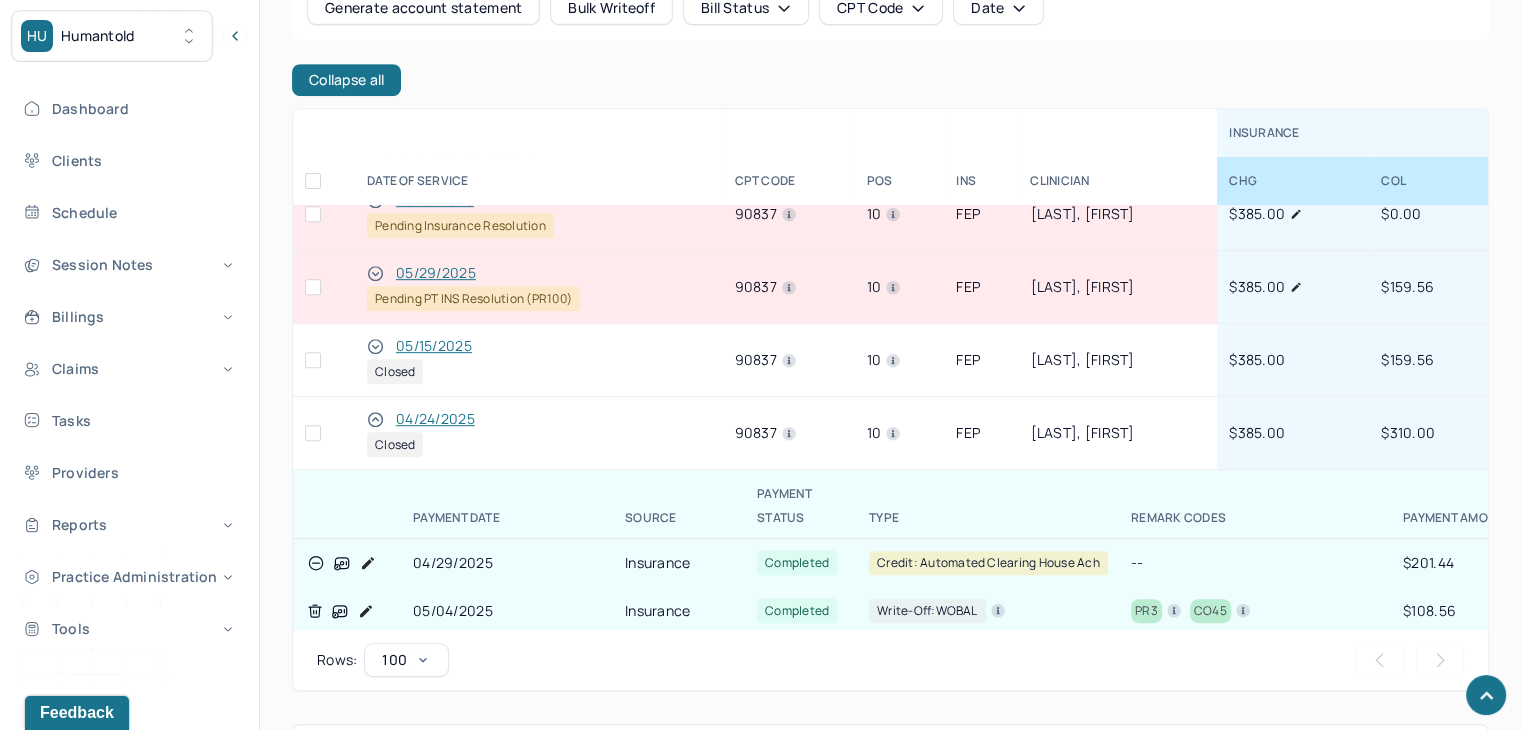 scroll, scrollTop: 100, scrollLeft: 0, axis: vertical 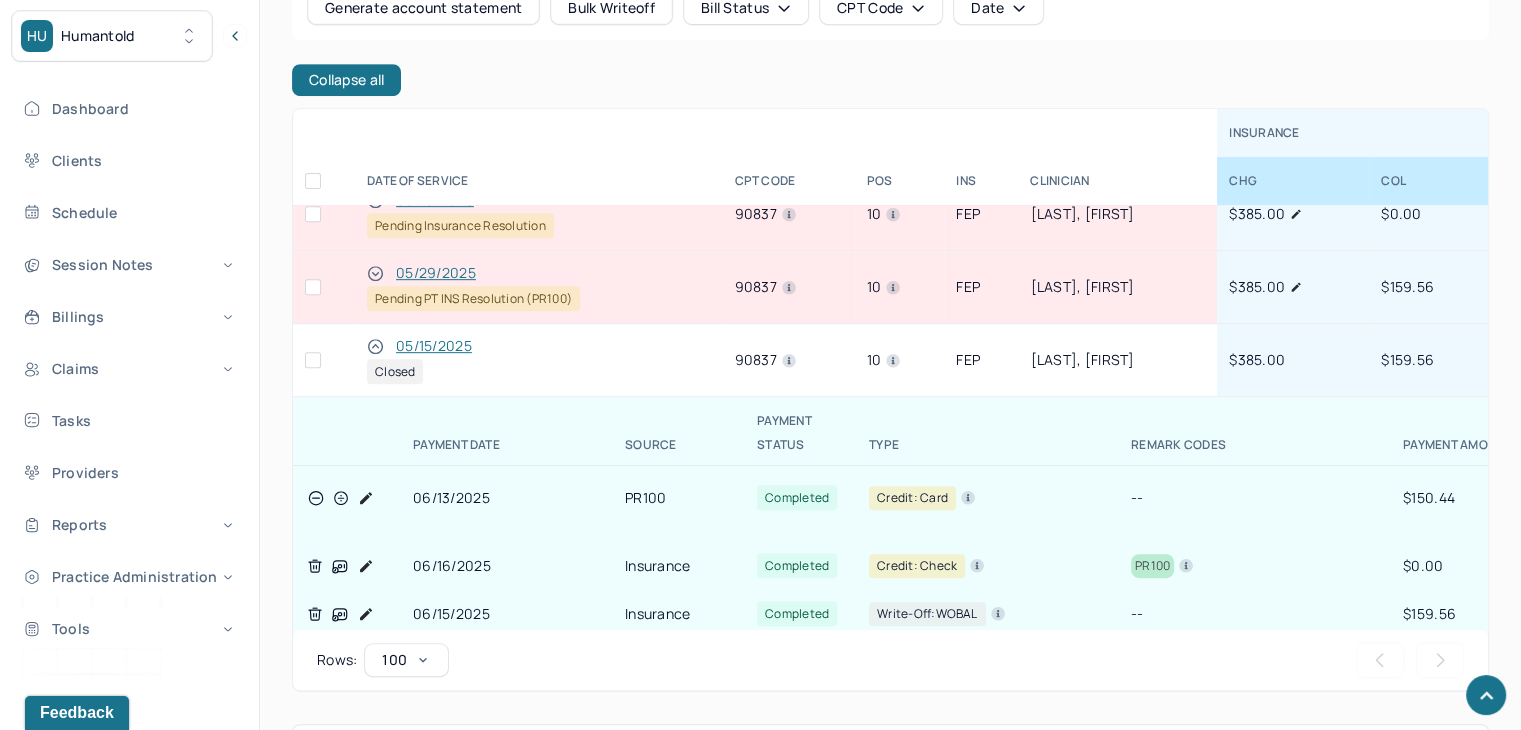 click 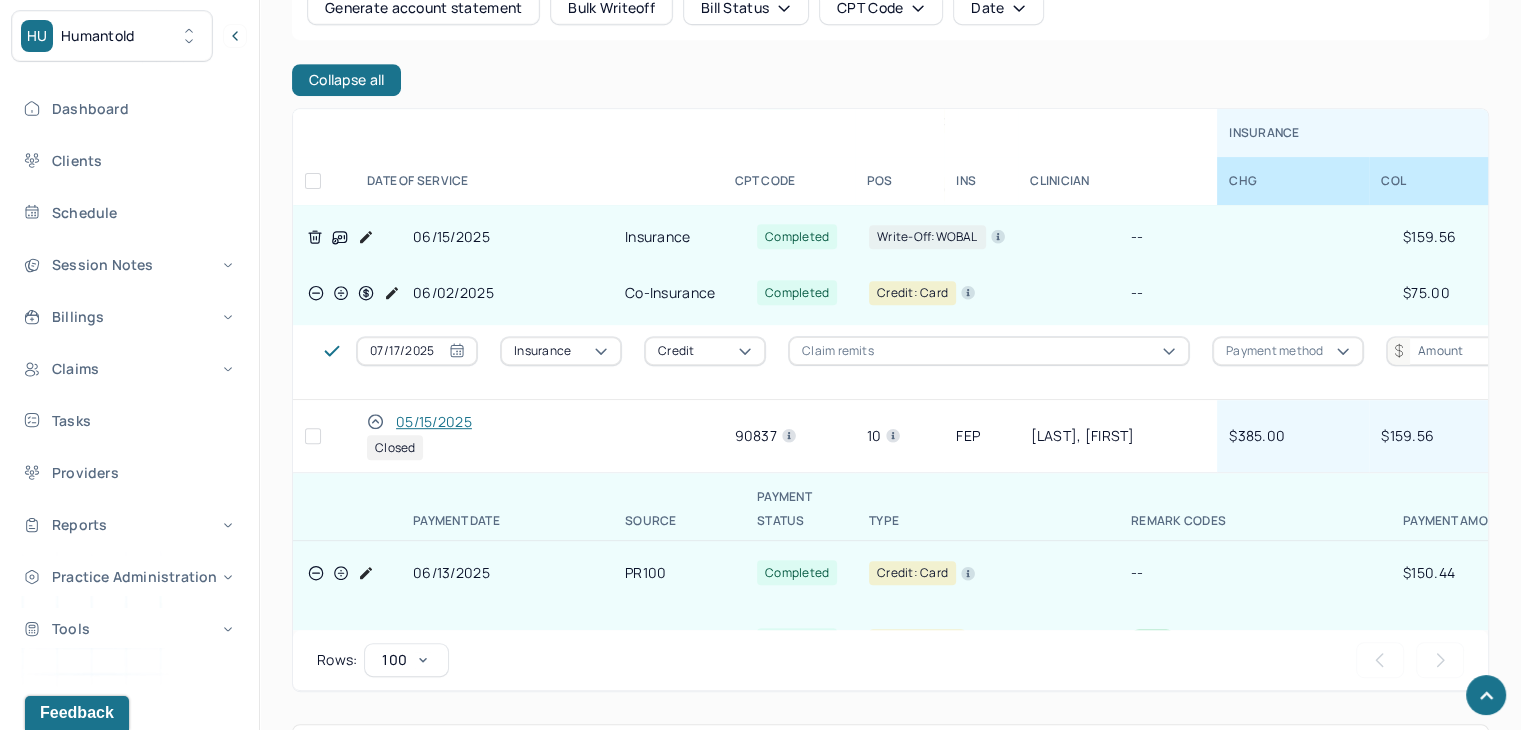 scroll, scrollTop: 100, scrollLeft: 0, axis: vertical 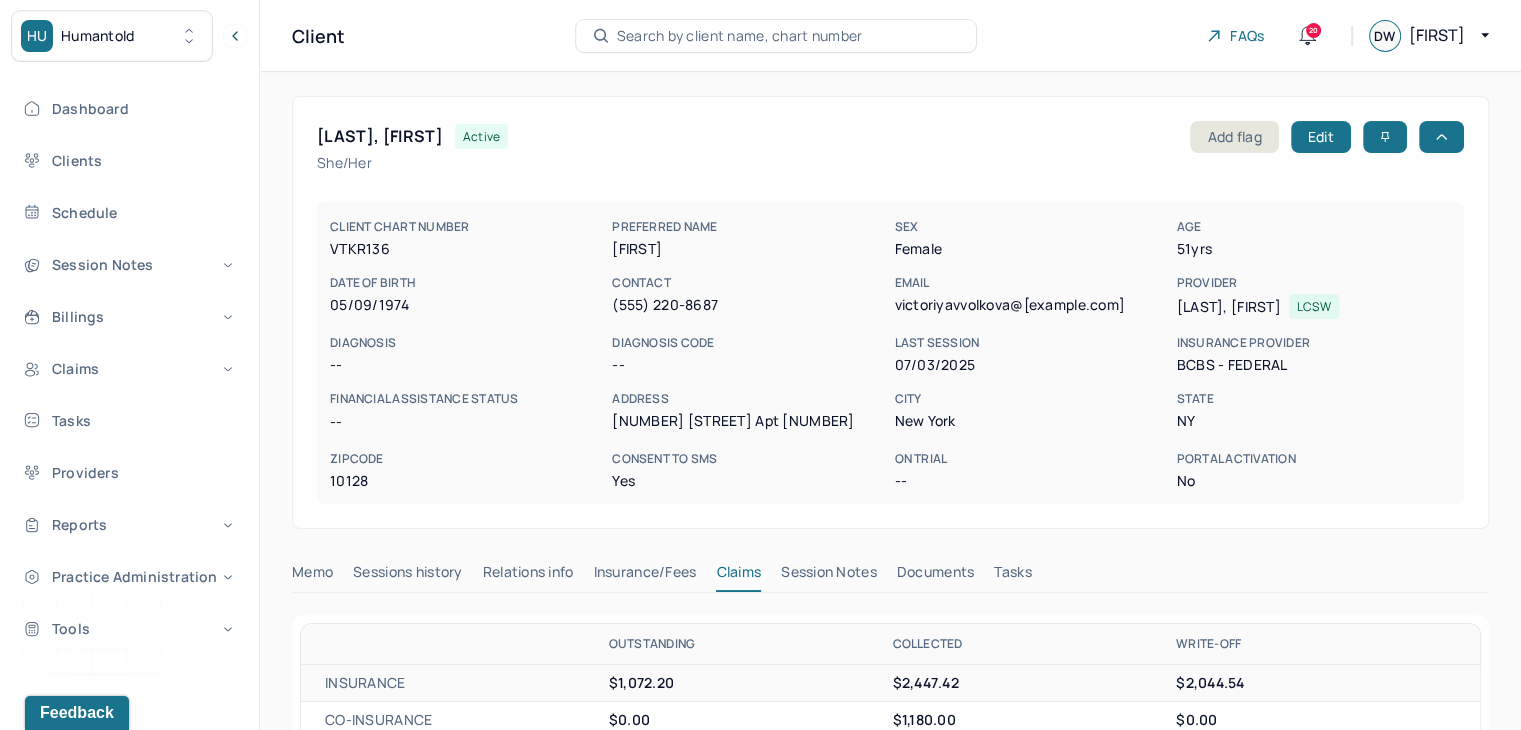 click on "Search by client name, chart number" at bounding box center [740, 36] 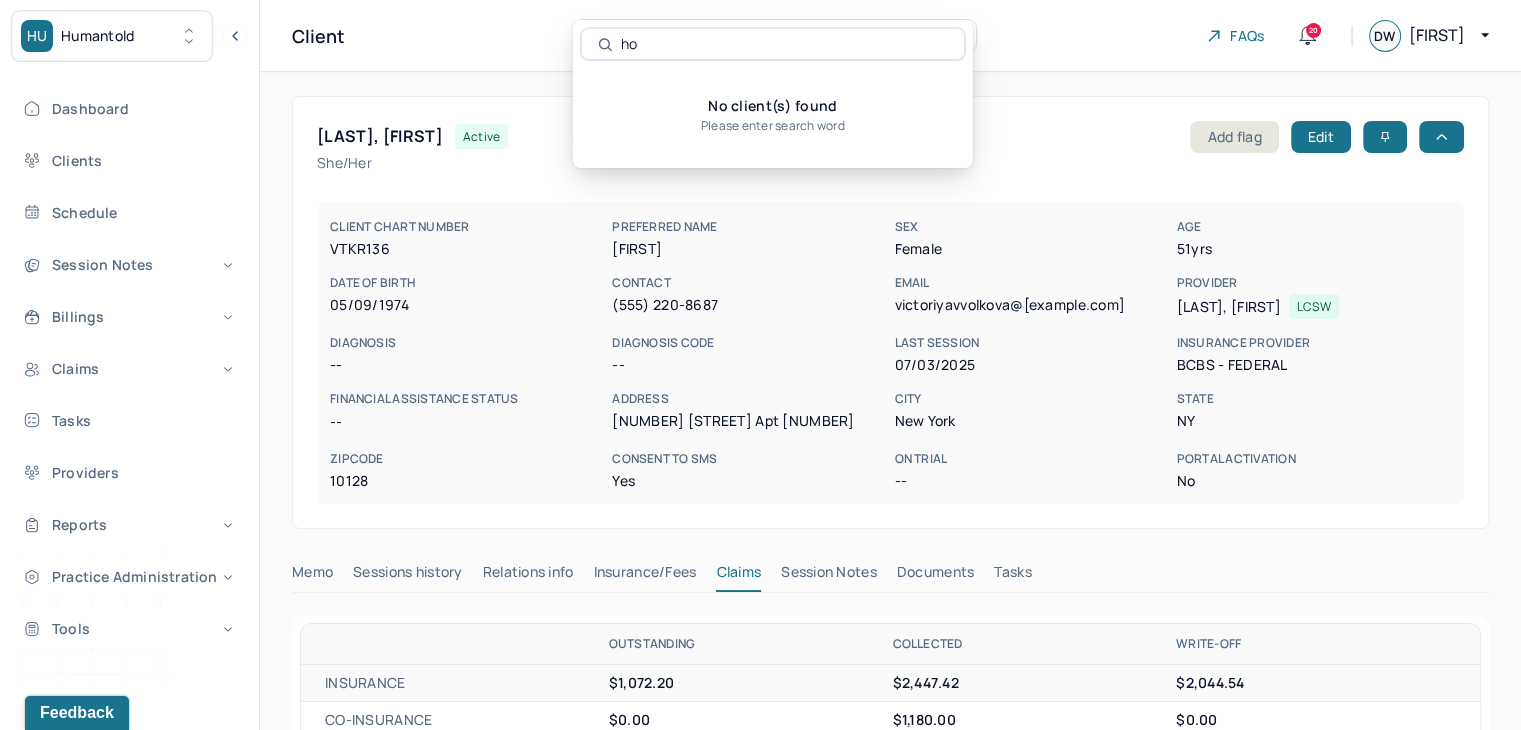 type on "h" 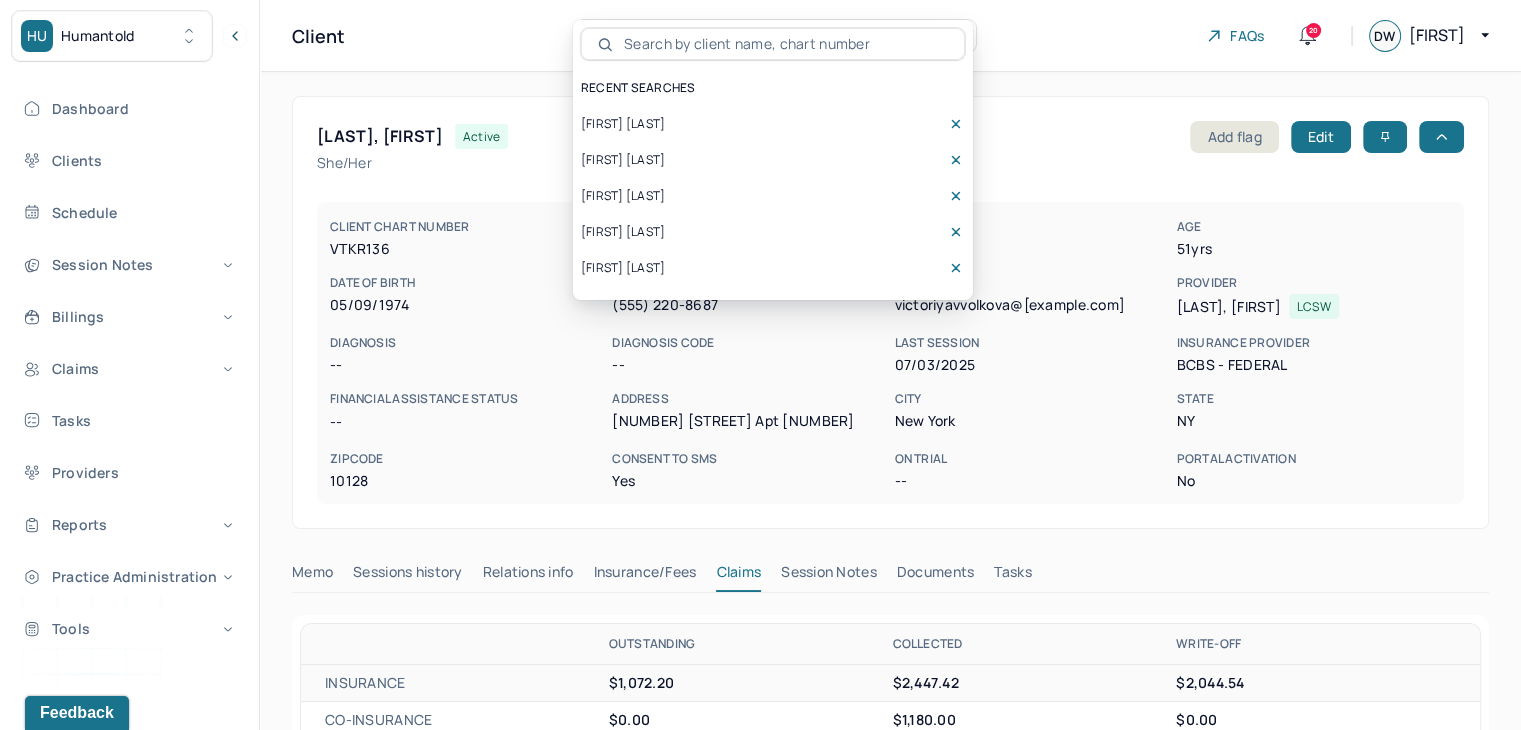 click at bounding box center (784, 44) 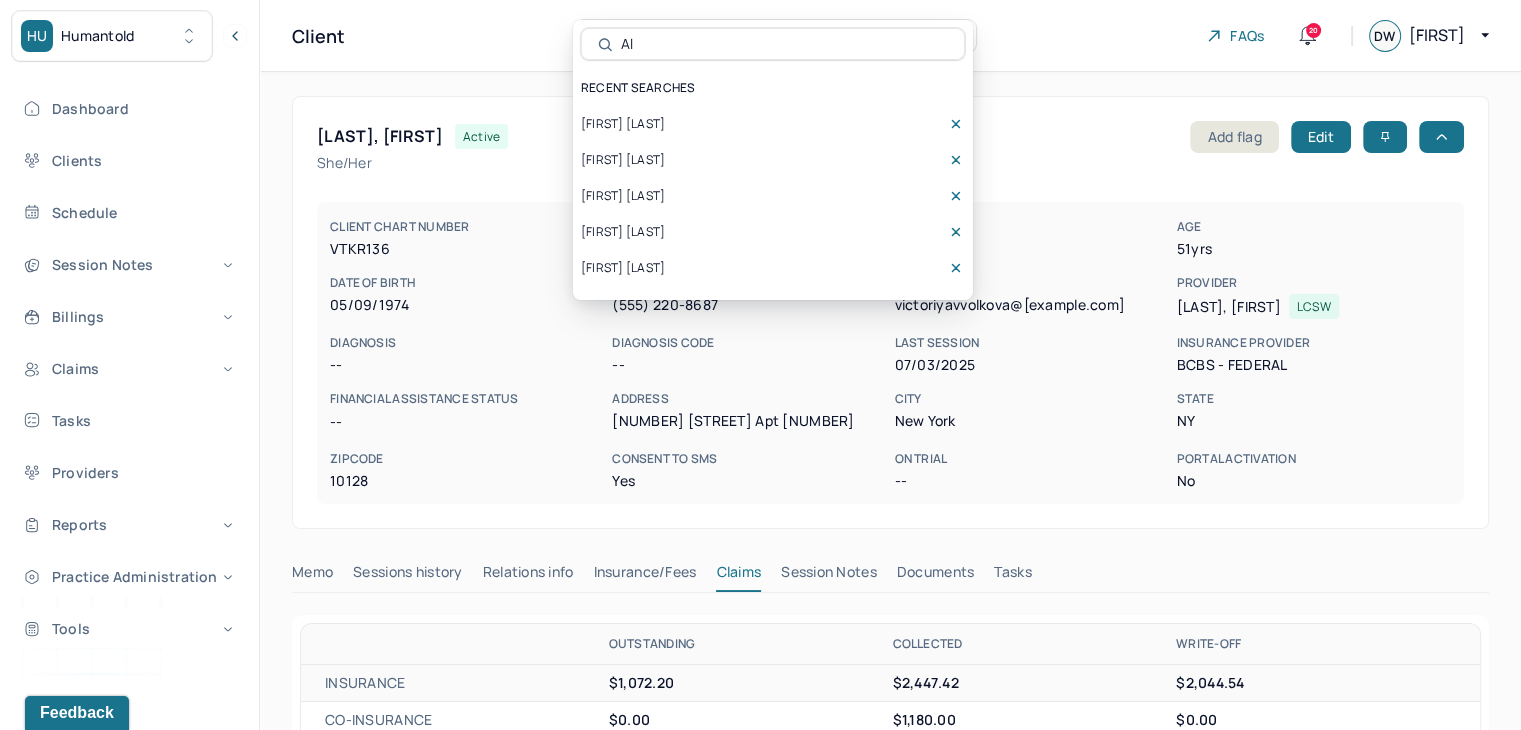 type on "A" 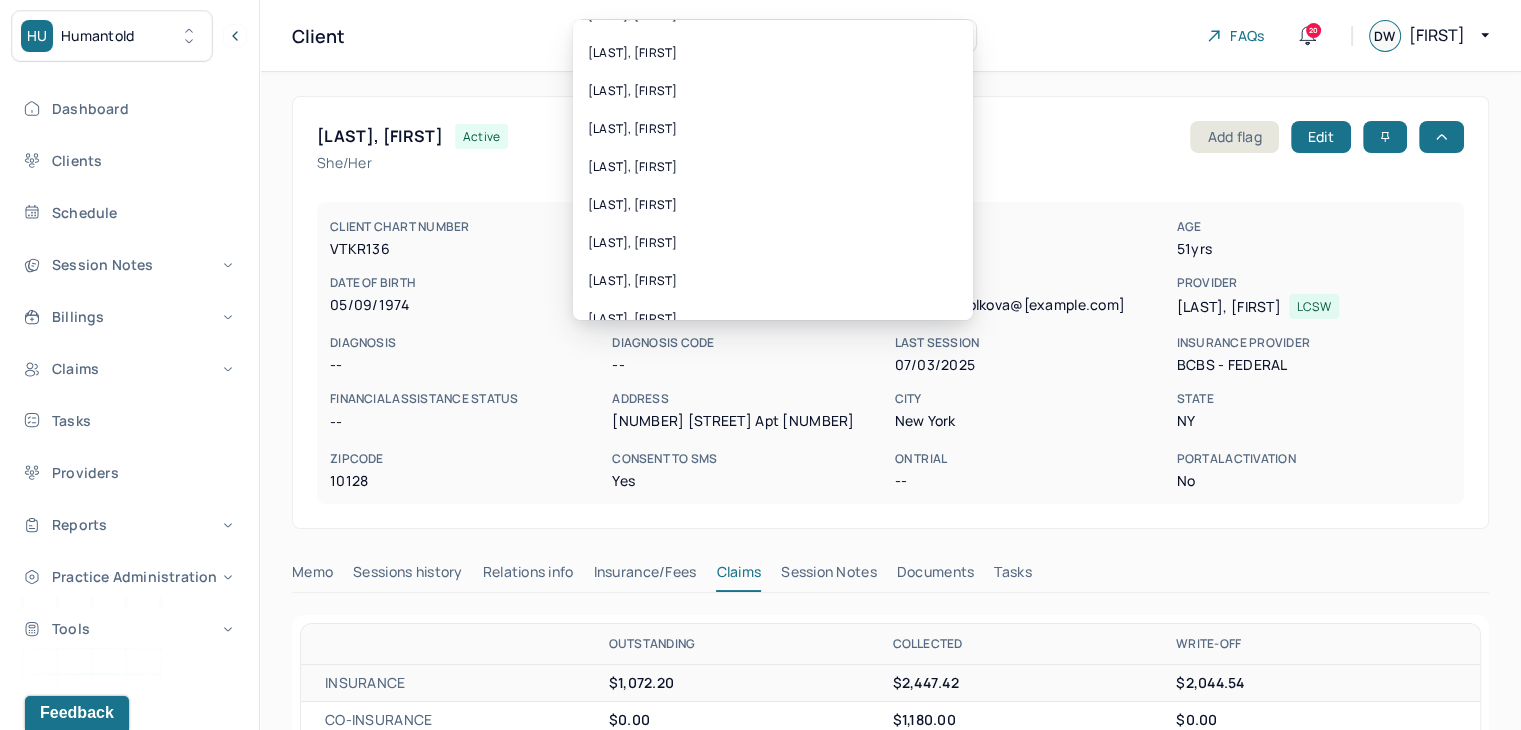 scroll, scrollTop: 320, scrollLeft: 0, axis: vertical 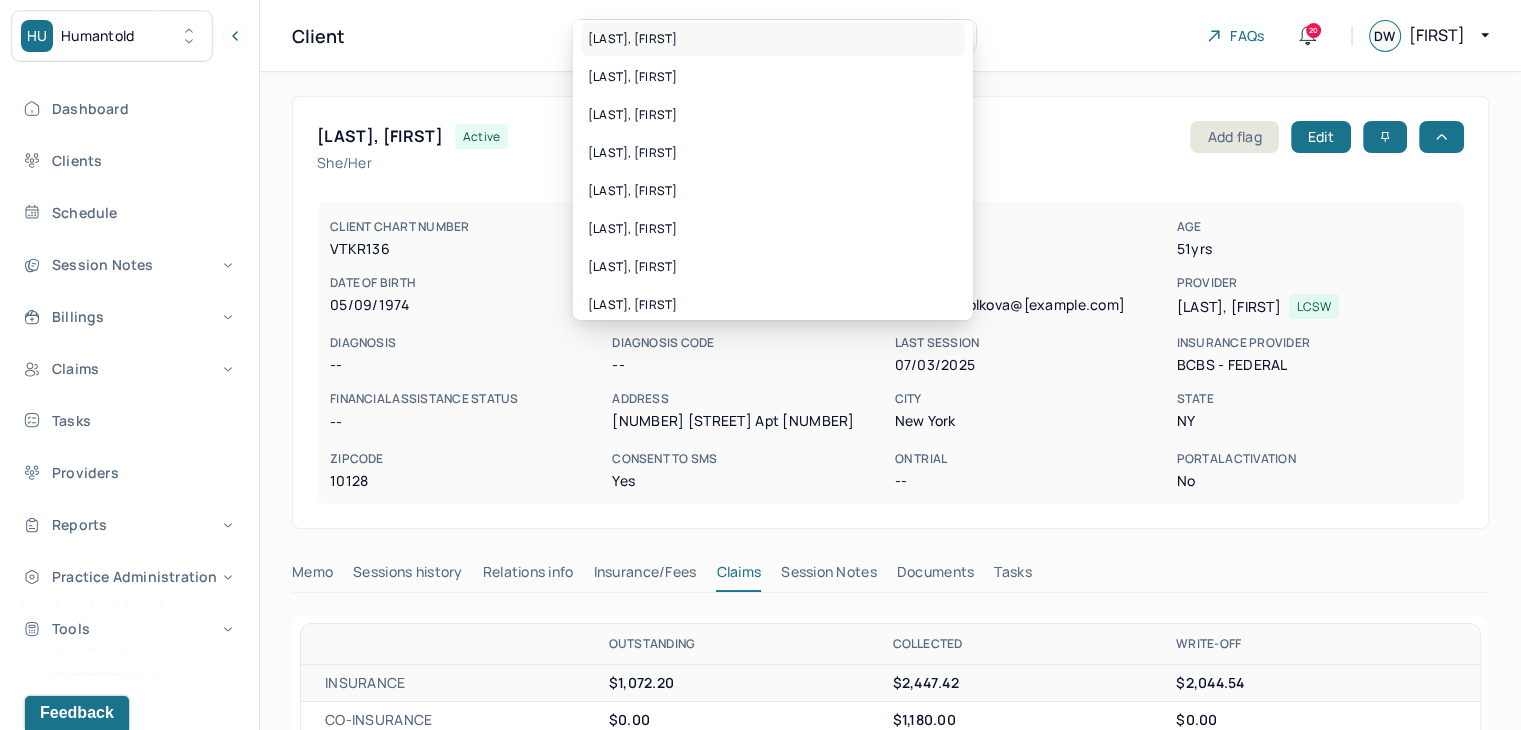 type on "camp" 